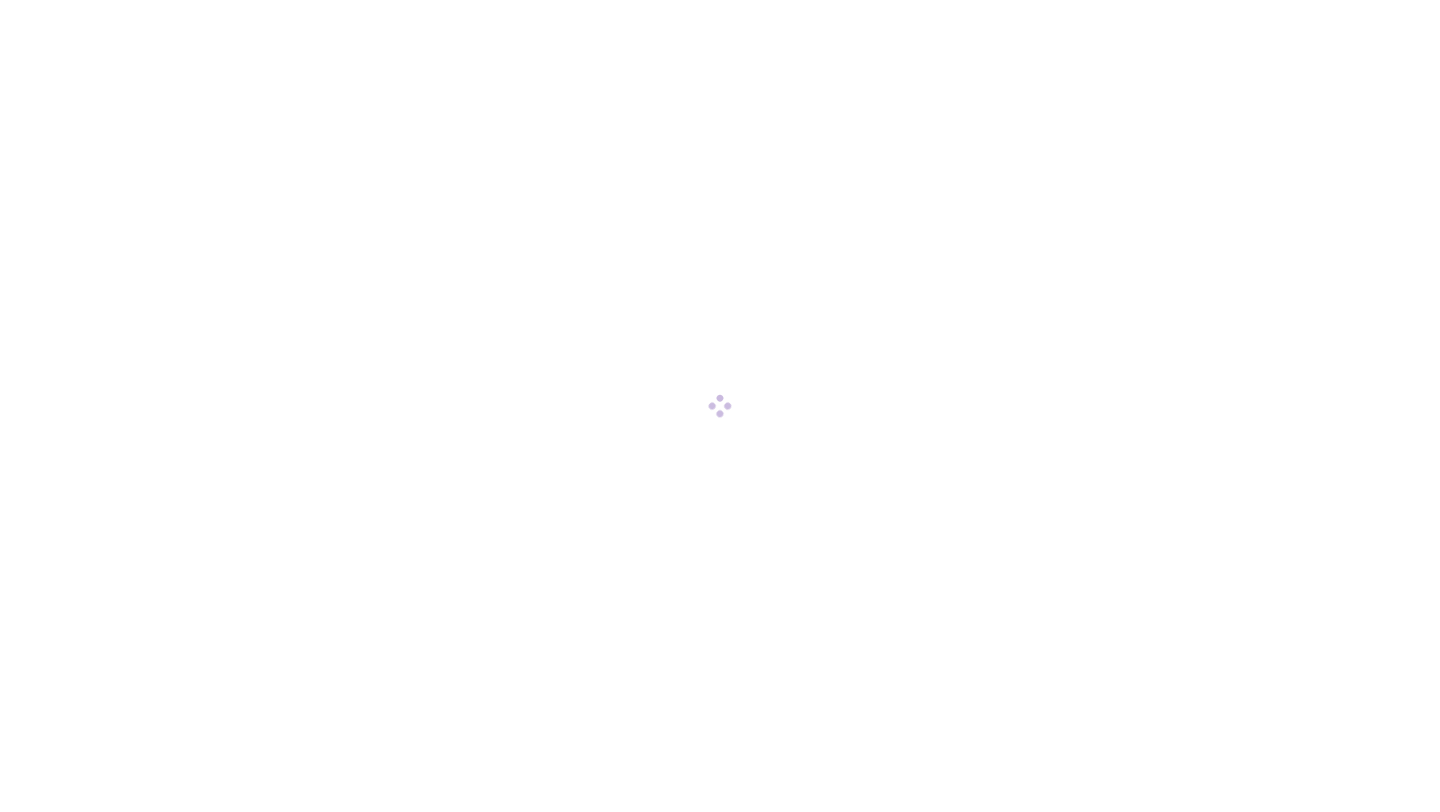 scroll, scrollTop: 0, scrollLeft: 0, axis: both 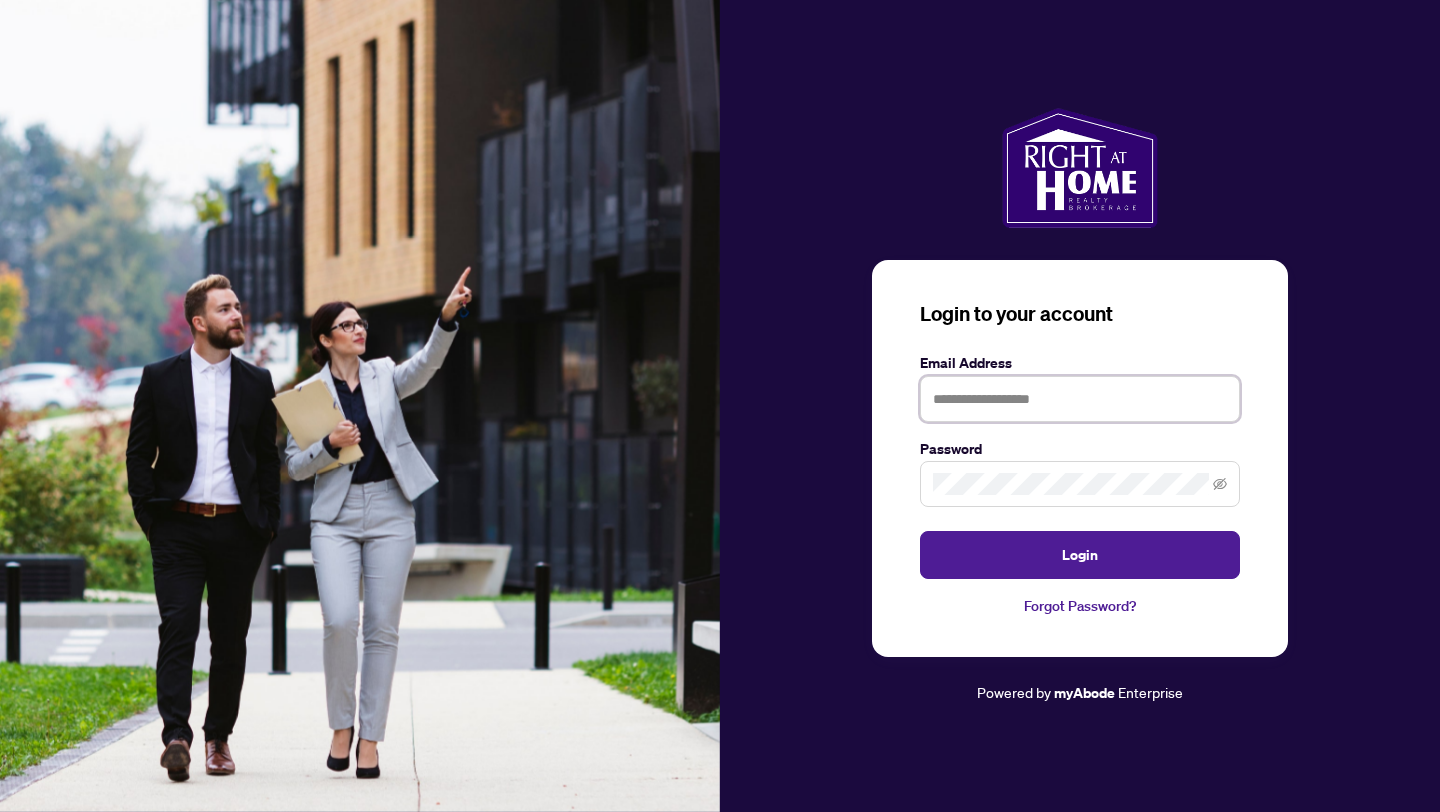click at bounding box center [1080, 399] 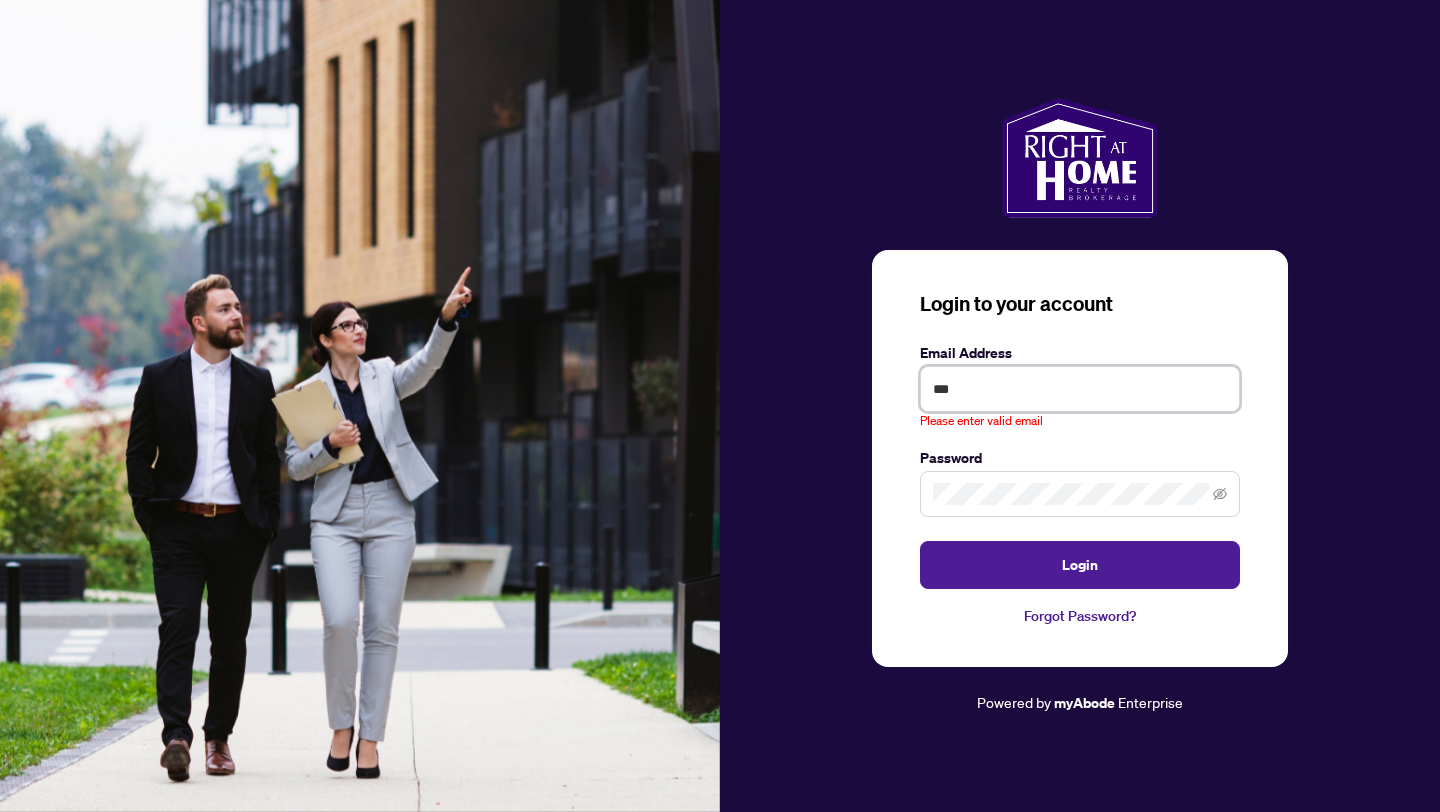 type on "**********" 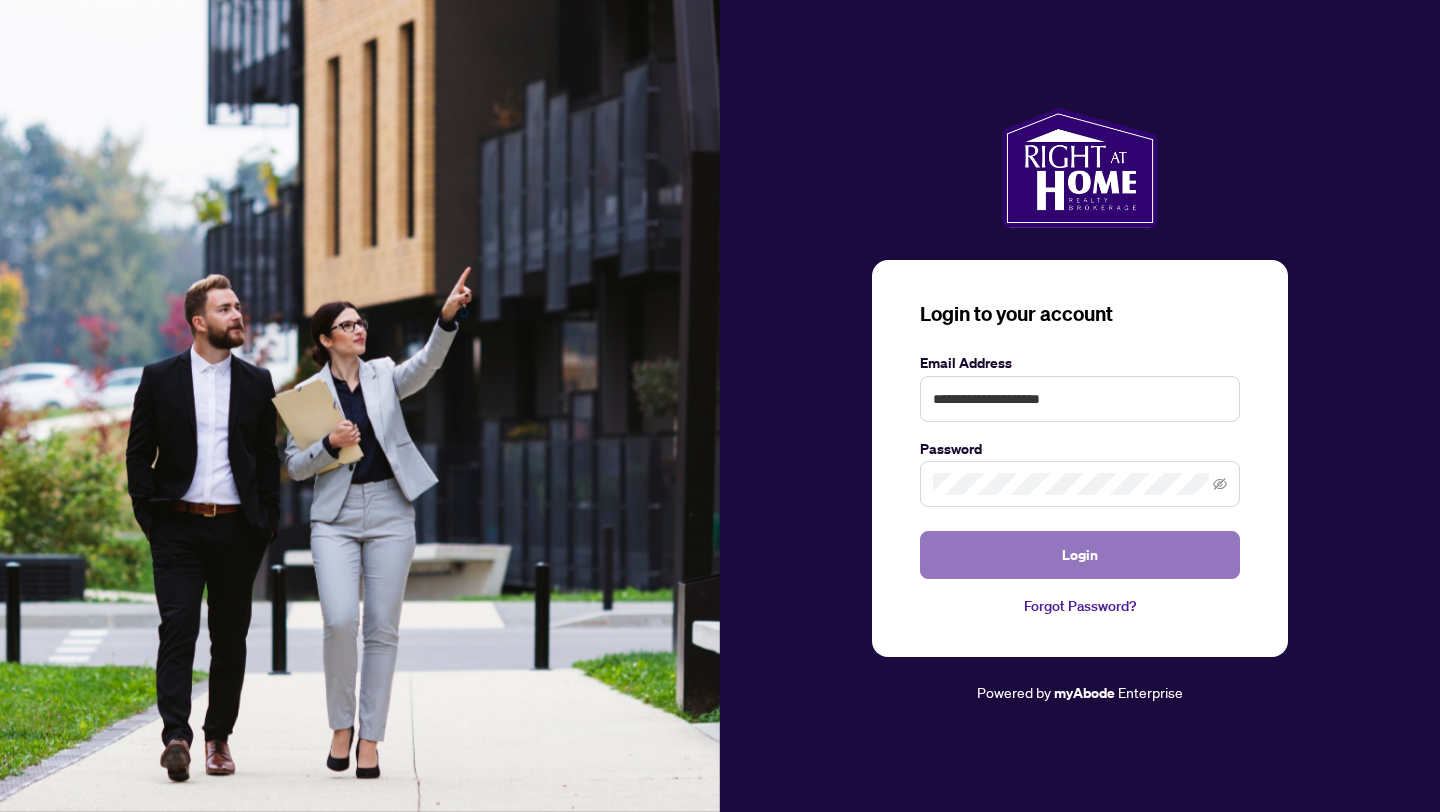 click on "Login" at bounding box center (1080, 555) 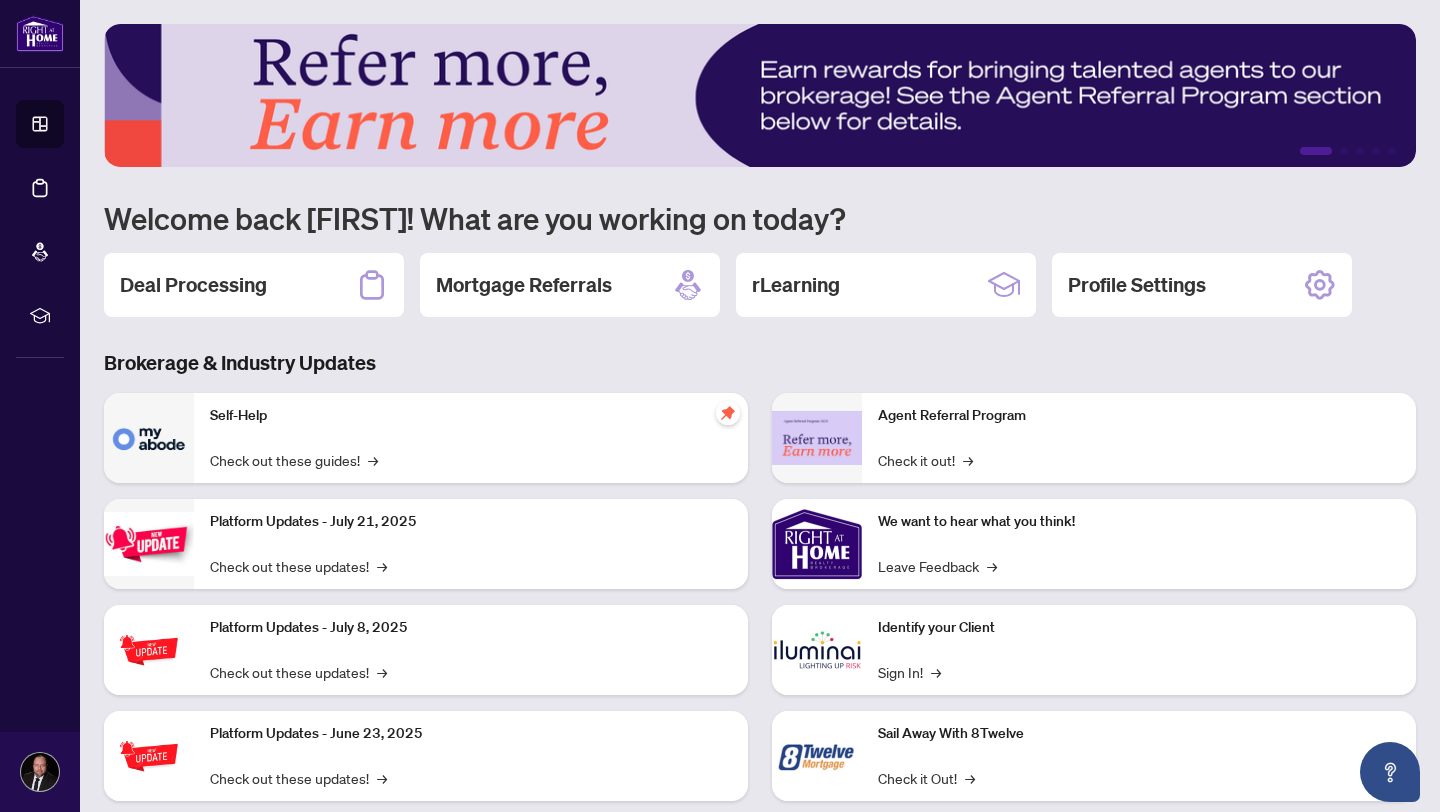 click on "Deal Processing" at bounding box center (254, 285) 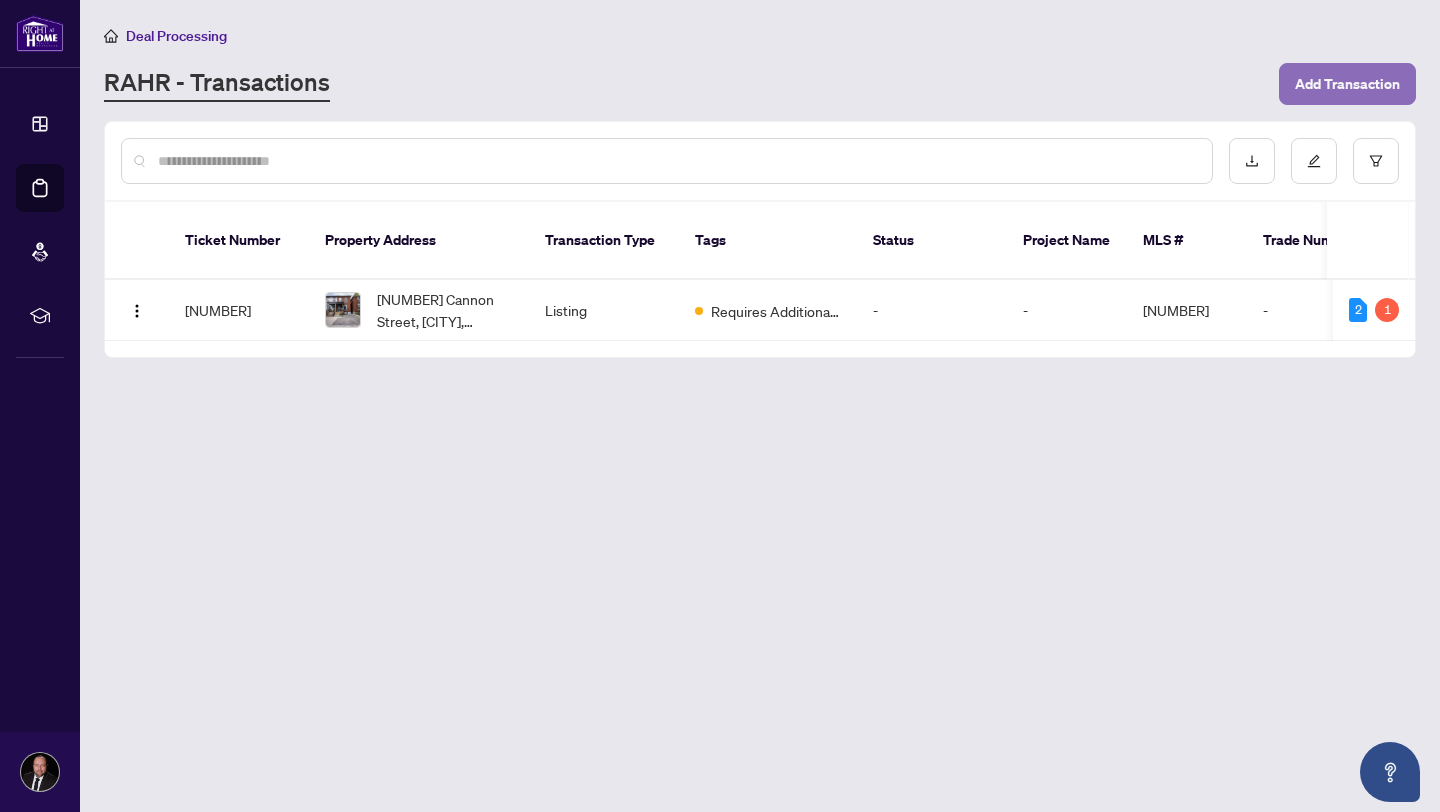 click on "Add Transaction" at bounding box center (1347, 84) 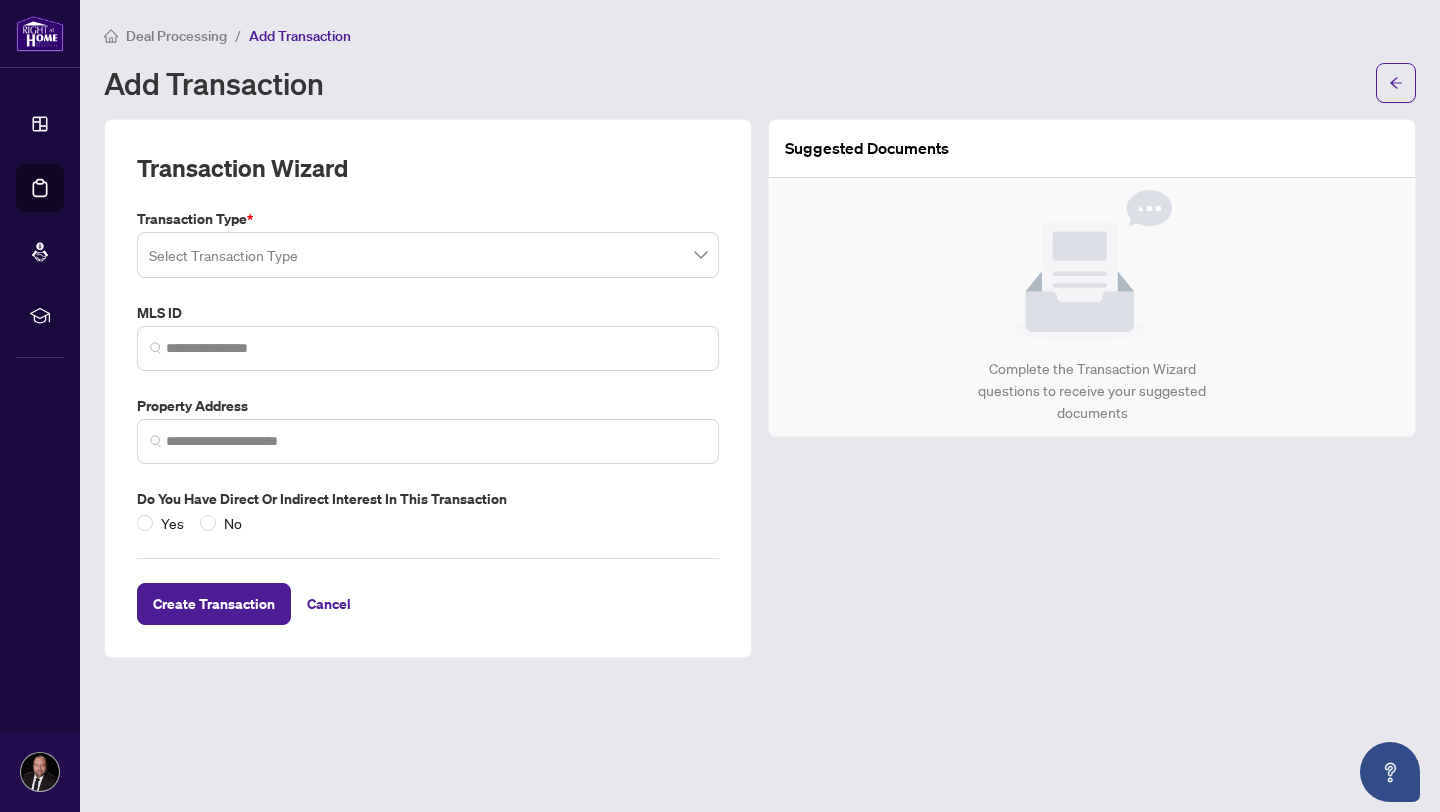 click at bounding box center (428, 255) 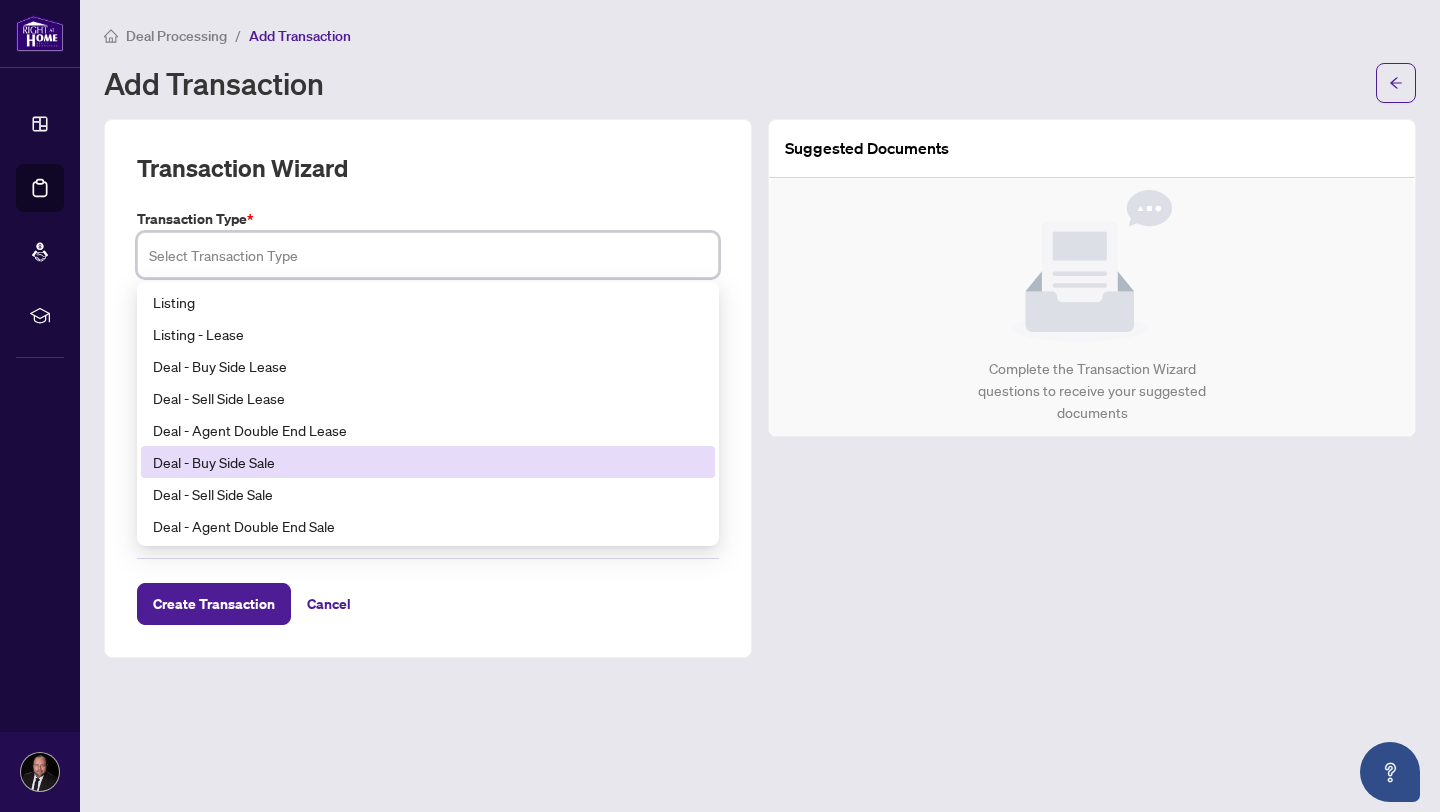click on "Deal - Buy Side Sale" at bounding box center [428, 462] 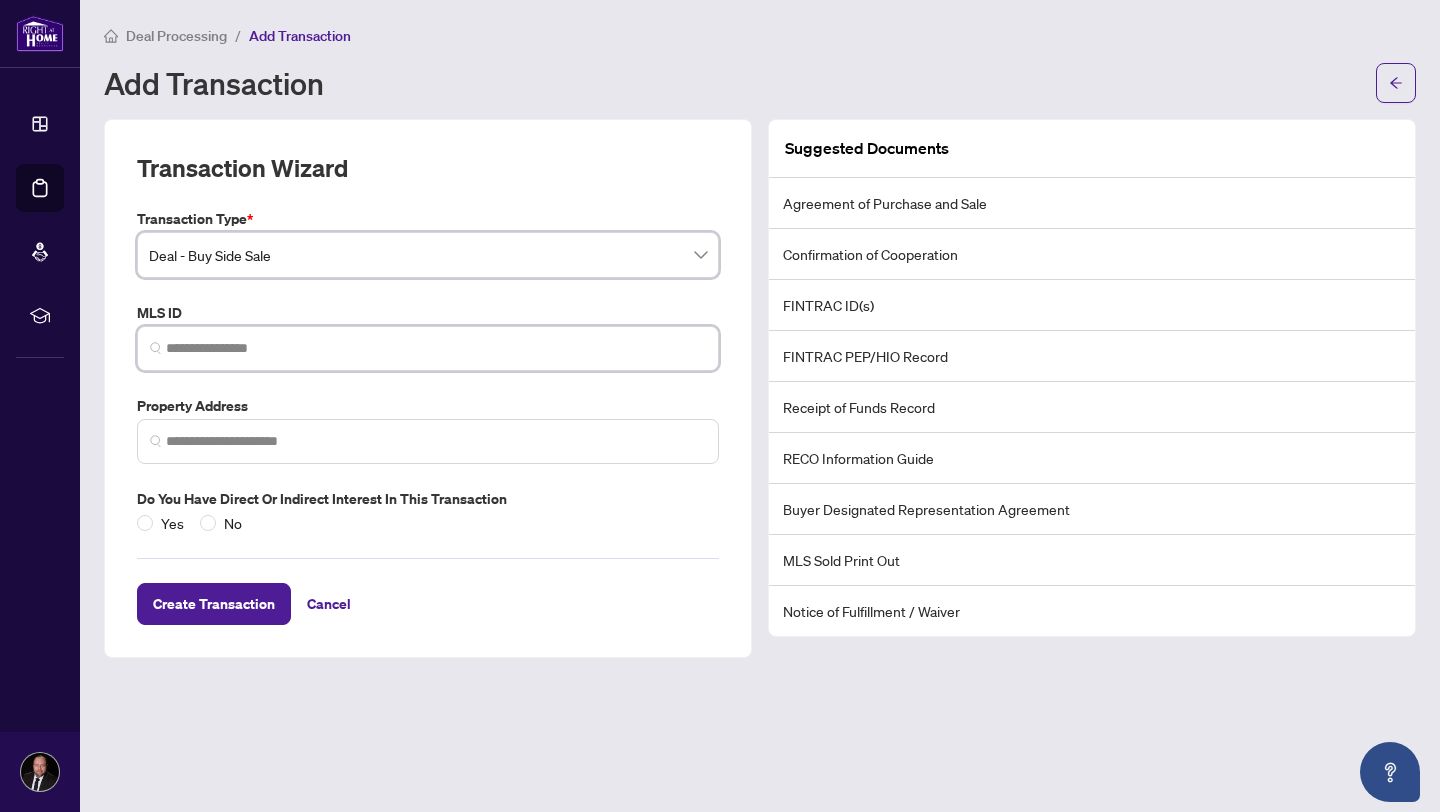 click at bounding box center (436, 348) 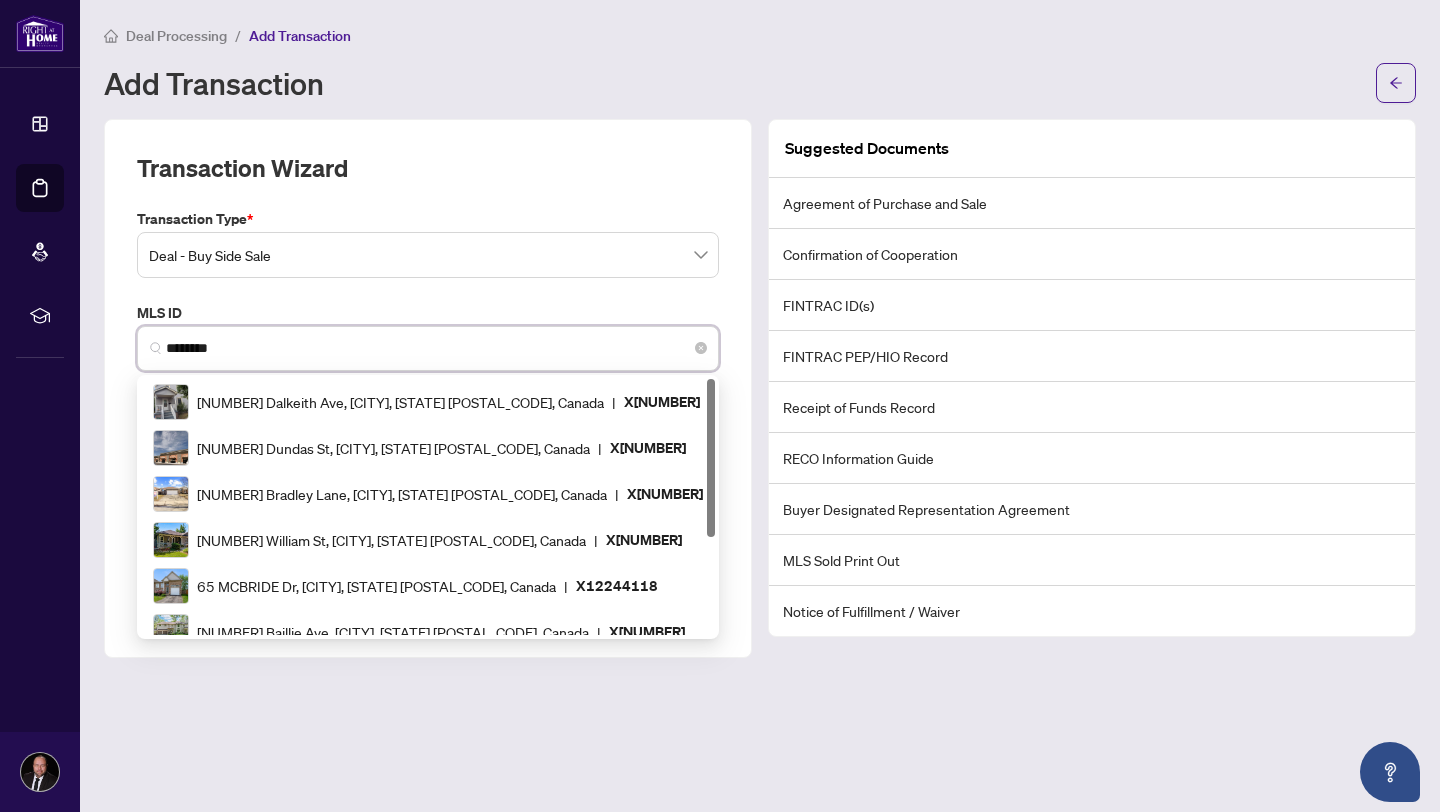 type on "*********" 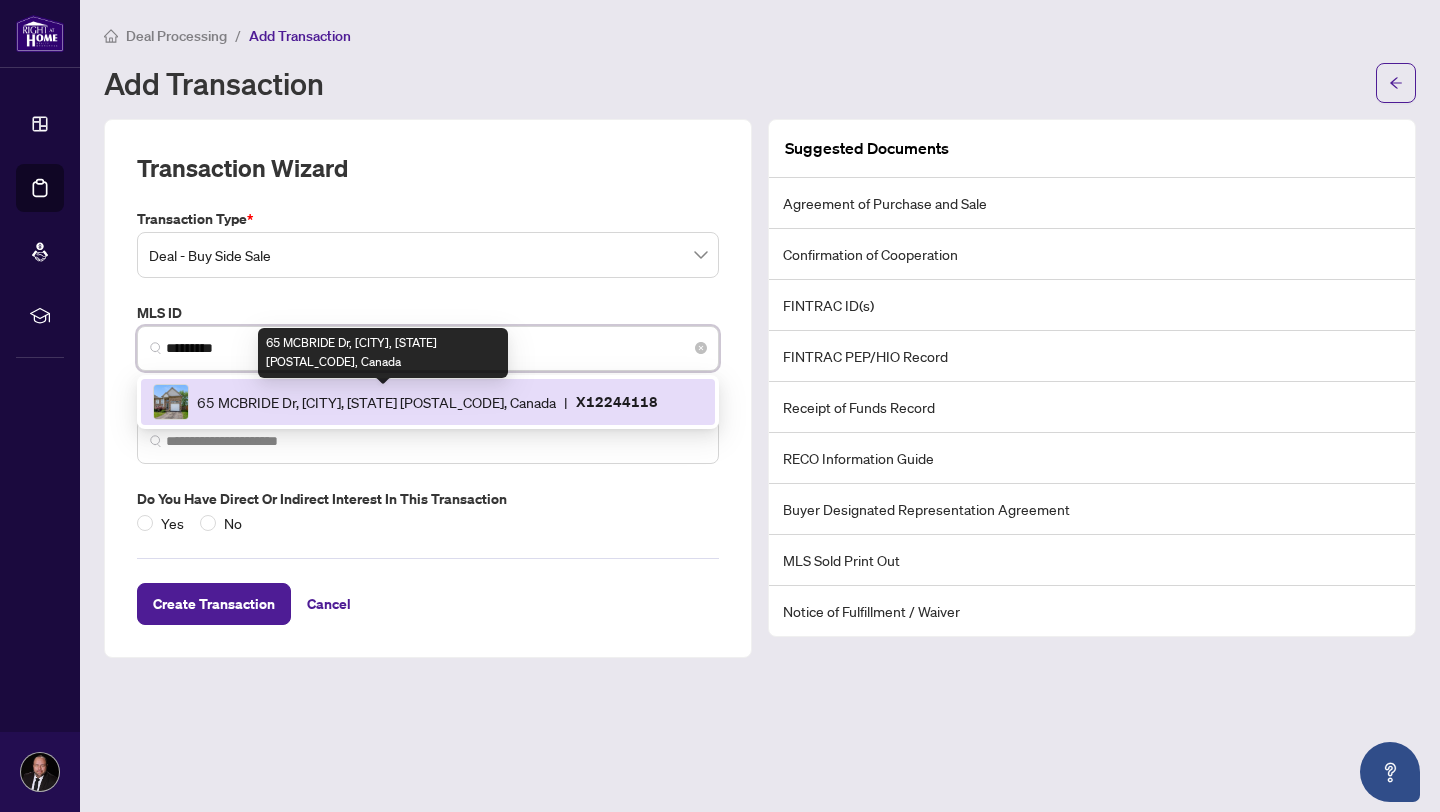 click on "65 MCBRIDE Dr, [CITY], [STATE] [POSTAL_CODE], Canada" at bounding box center [376, 402] 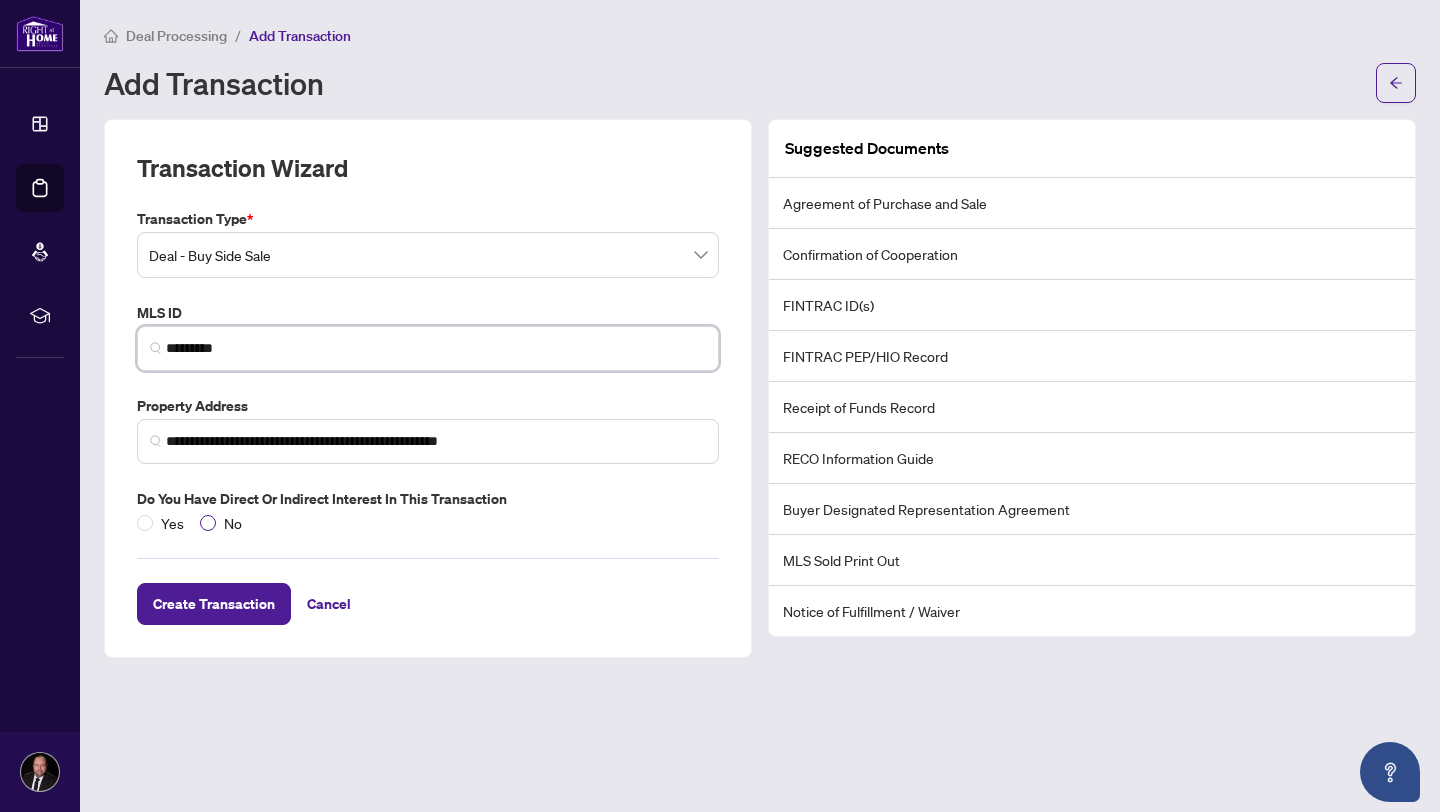 type on "*********" 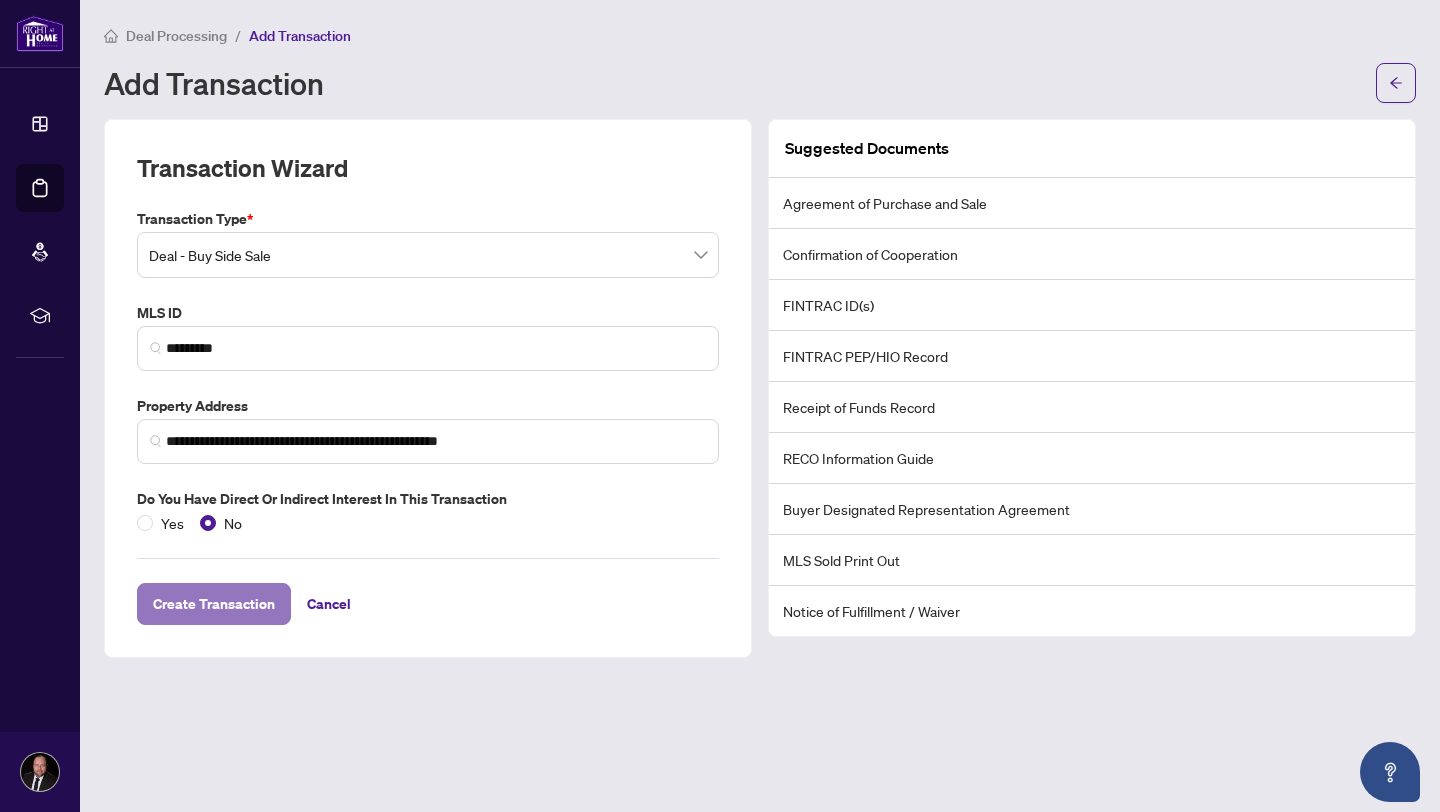 click on "Create Transaction" at bounding box center (214, 604) 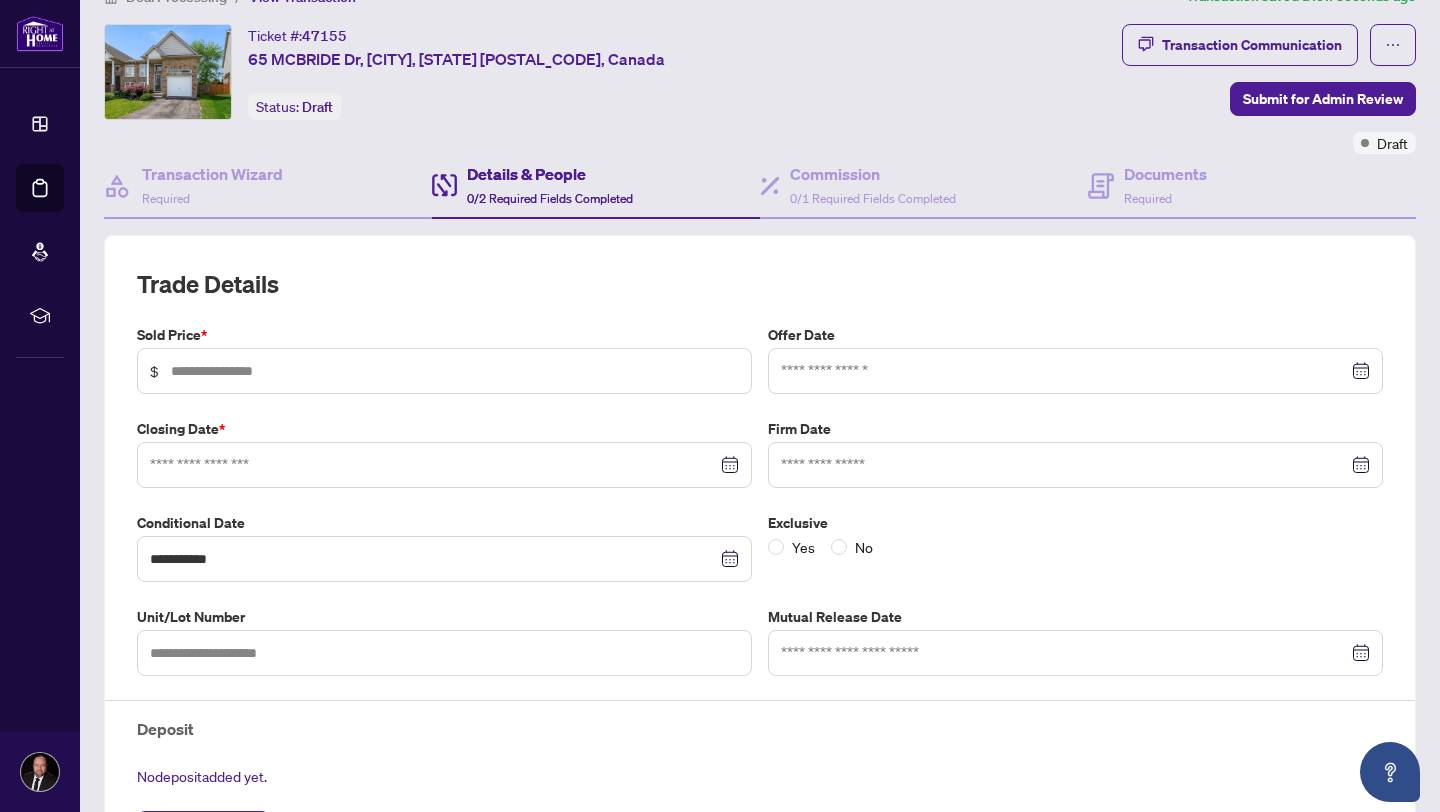scroll, scrollTop: 44, scrollLeft: 0, axis: vertical 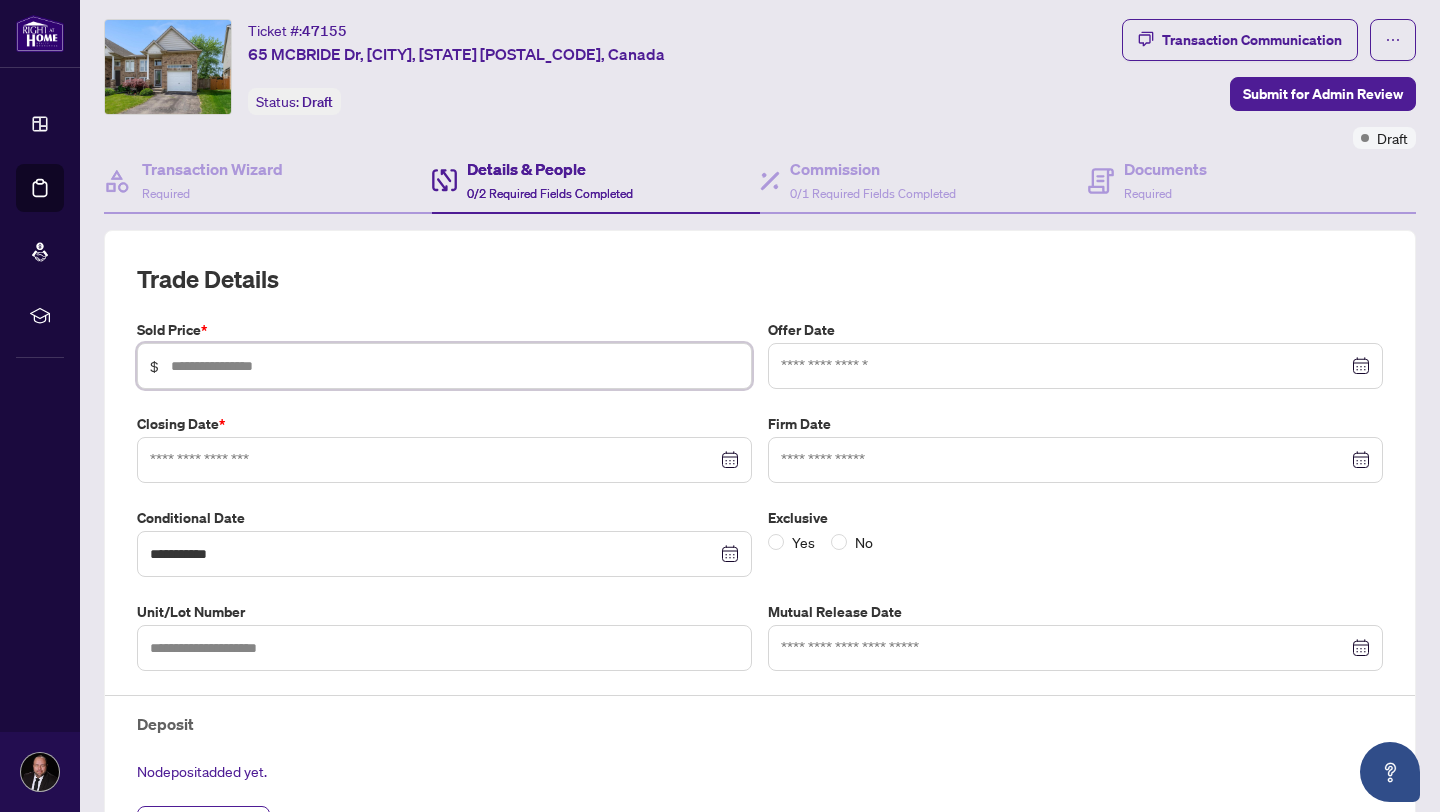 click at bounding box center (455, 366) 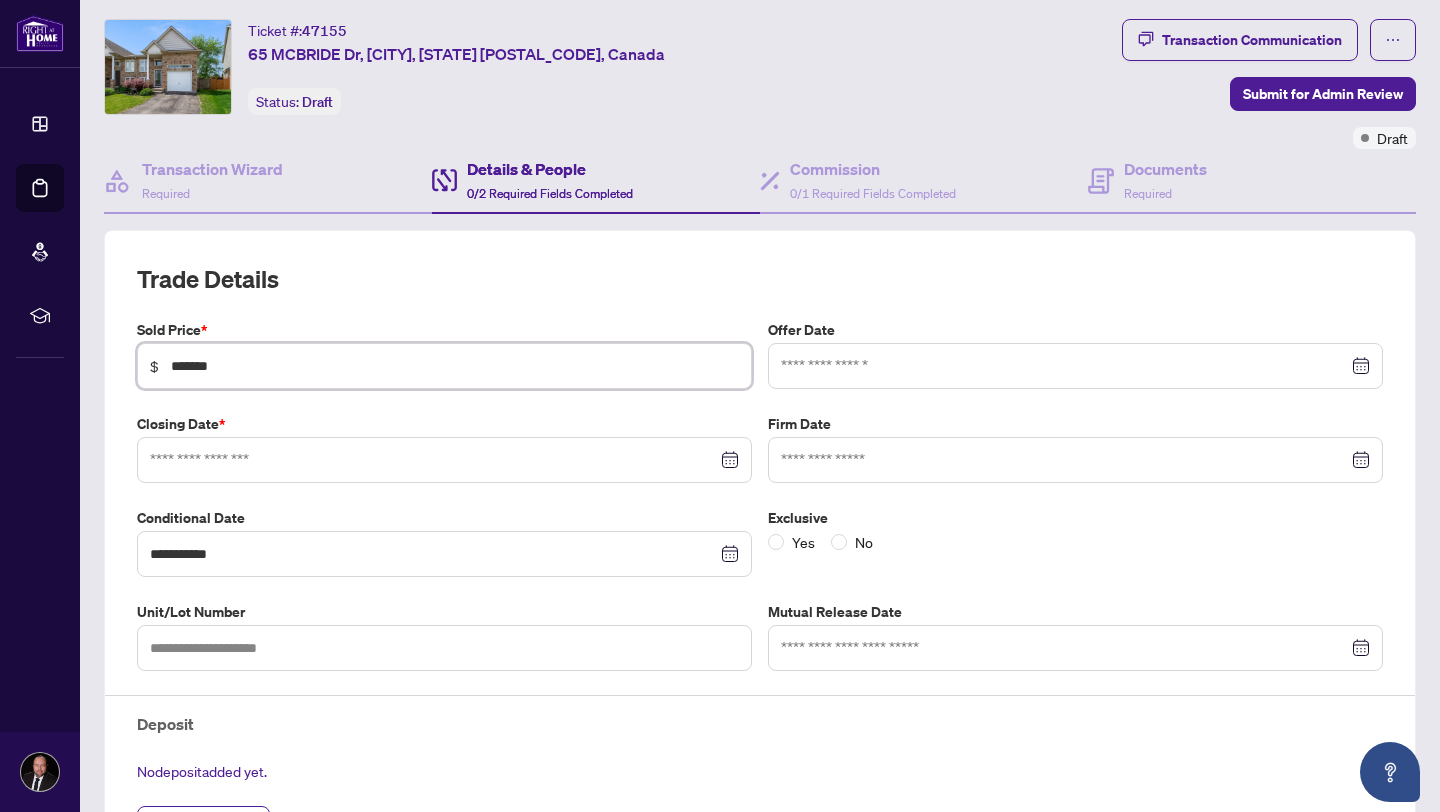 type on "*******" 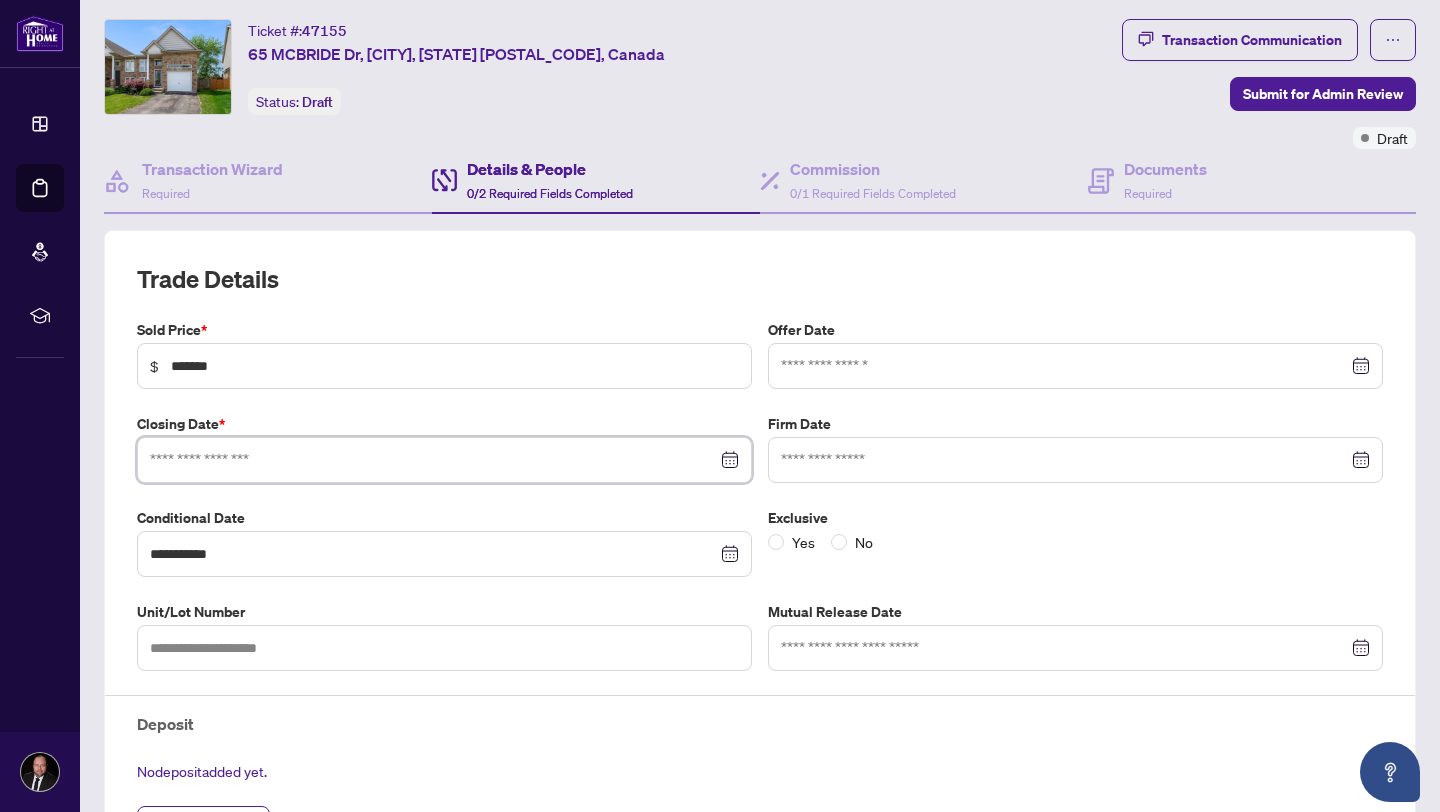 click at bounding box center (433, 460) 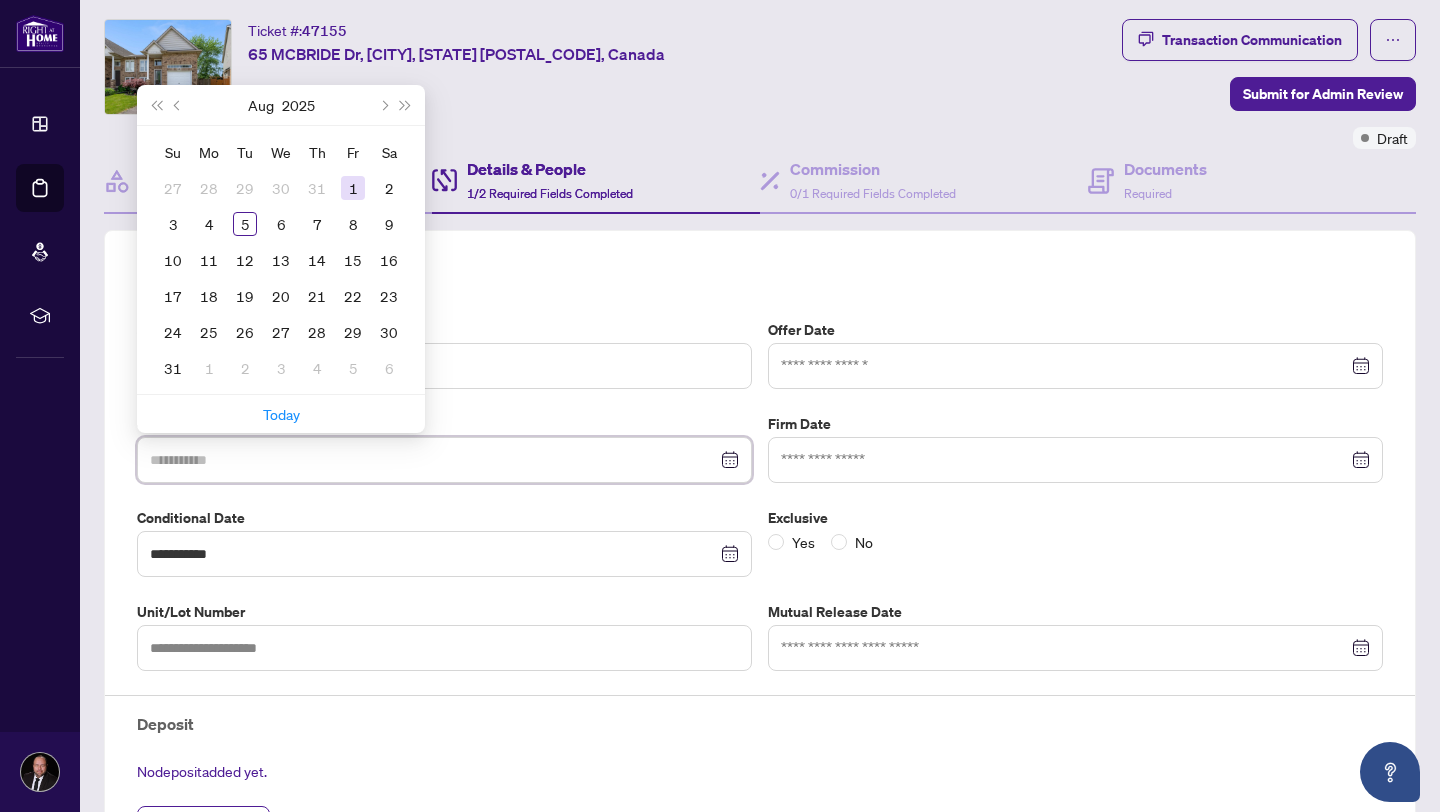 type on "**********" 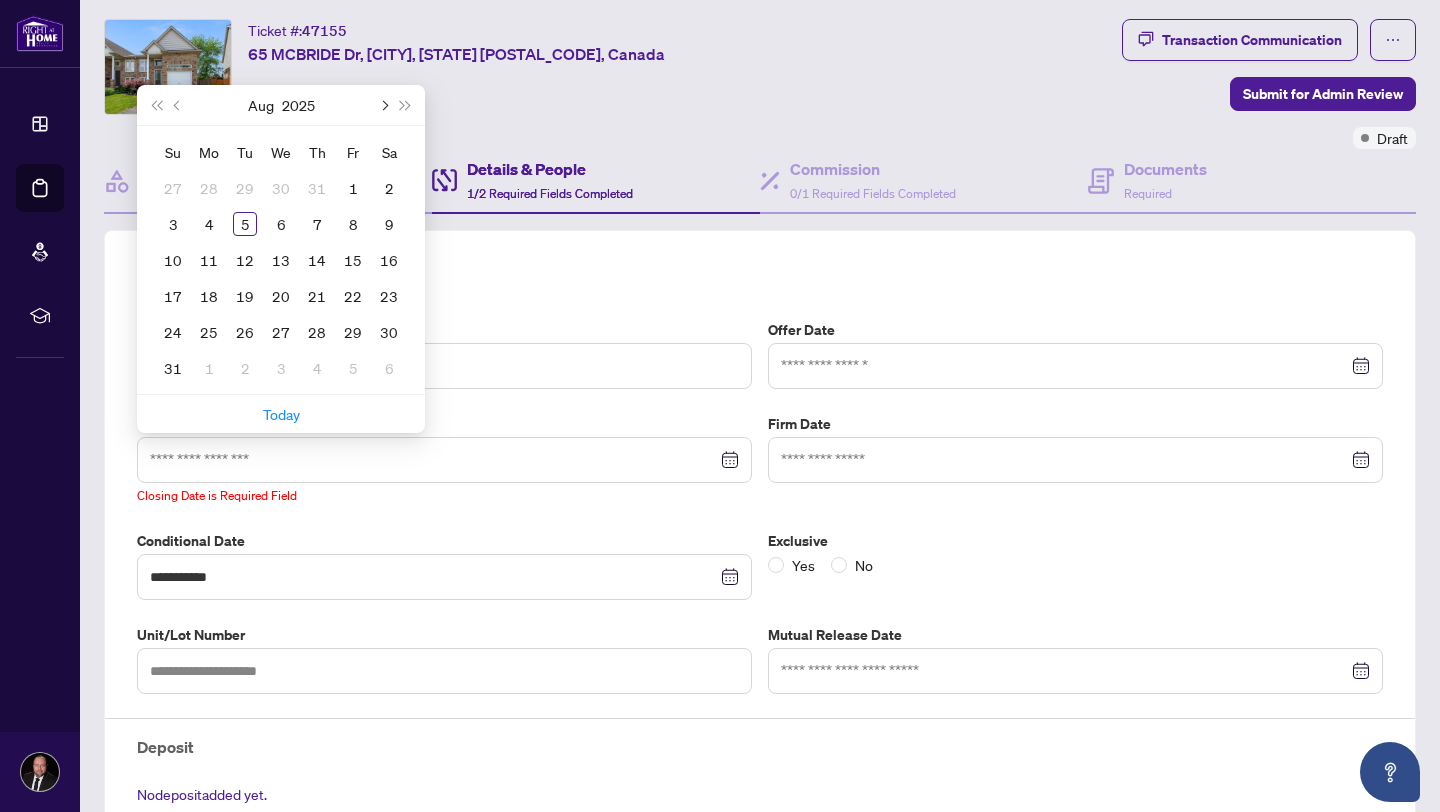 click at bounding box center [383, 105] 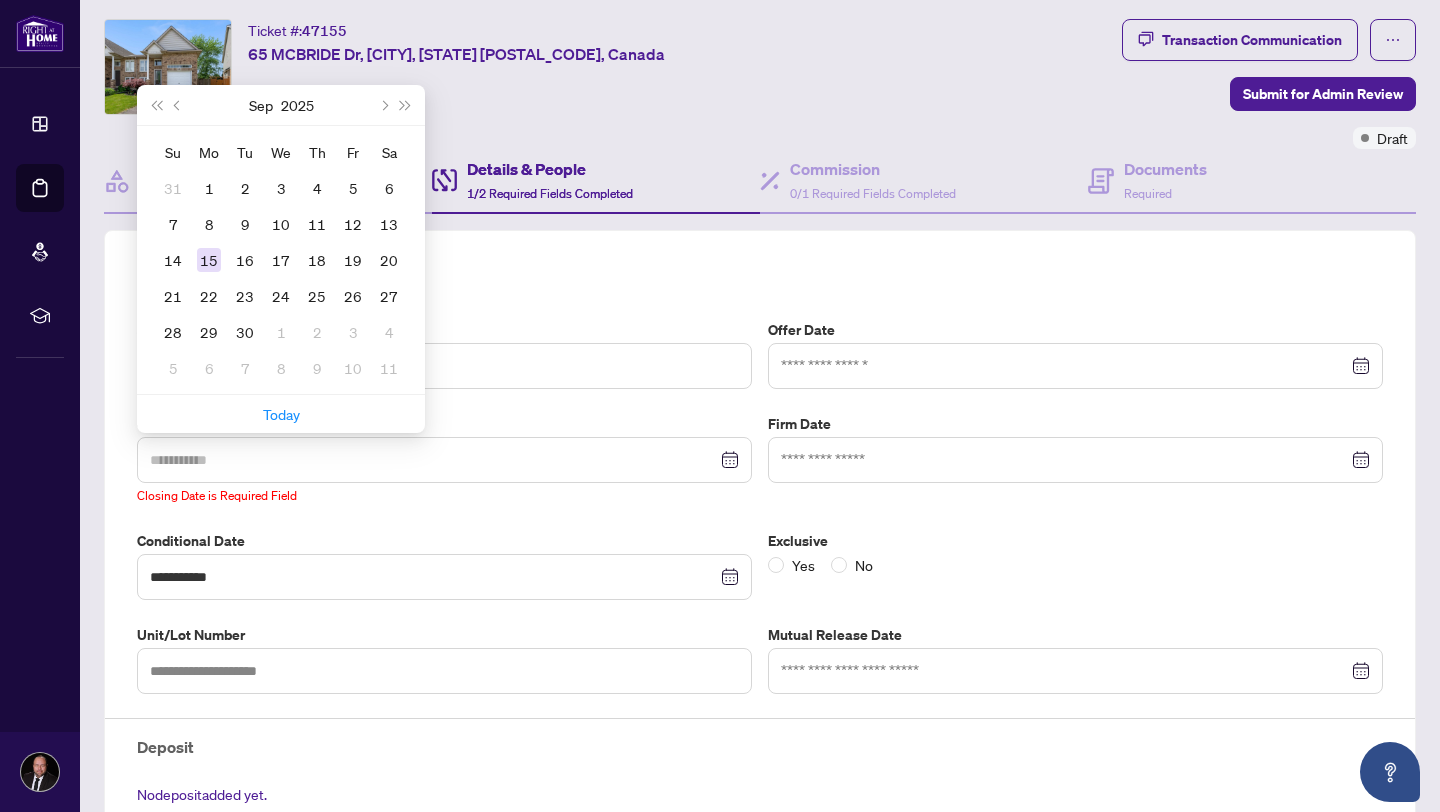 type on "**********" 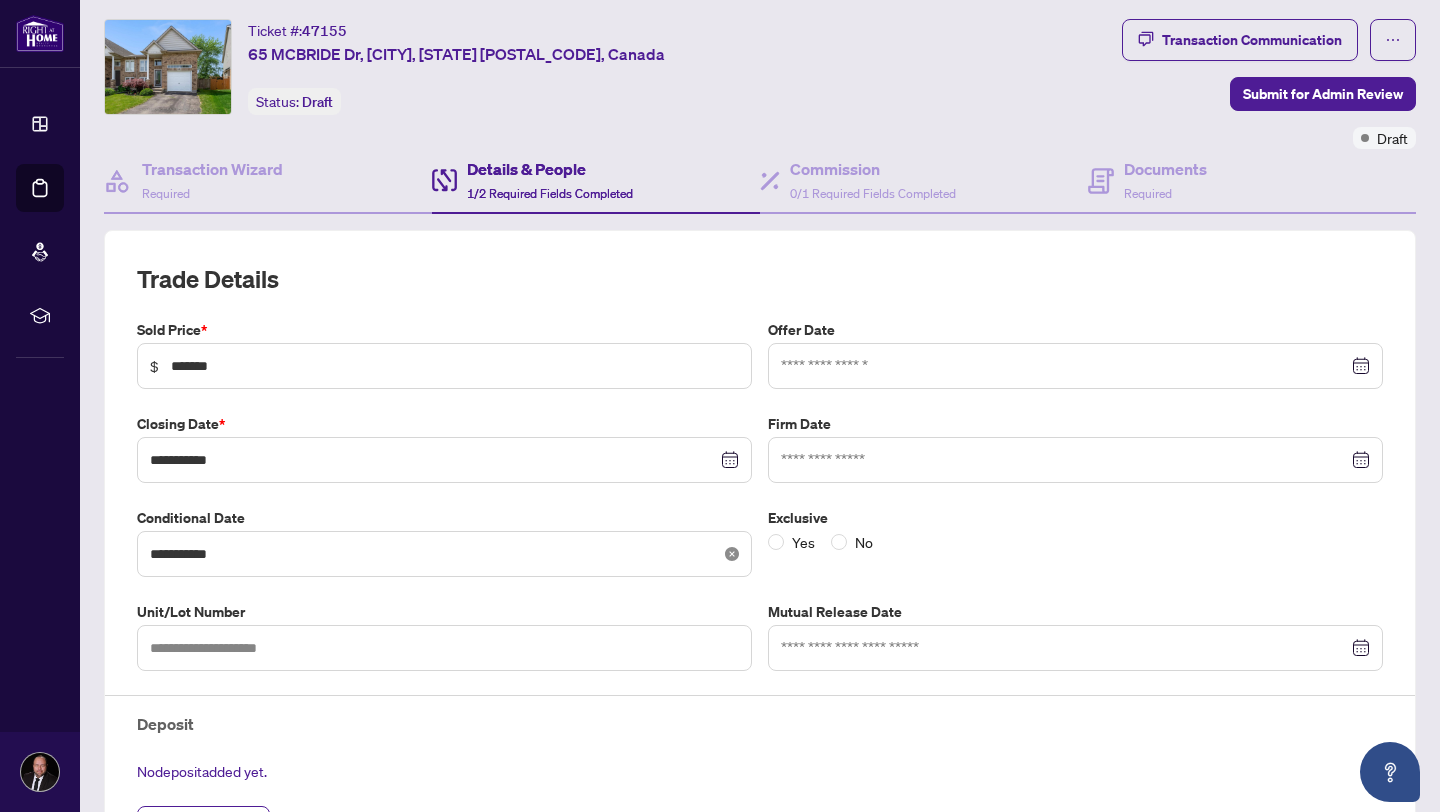click 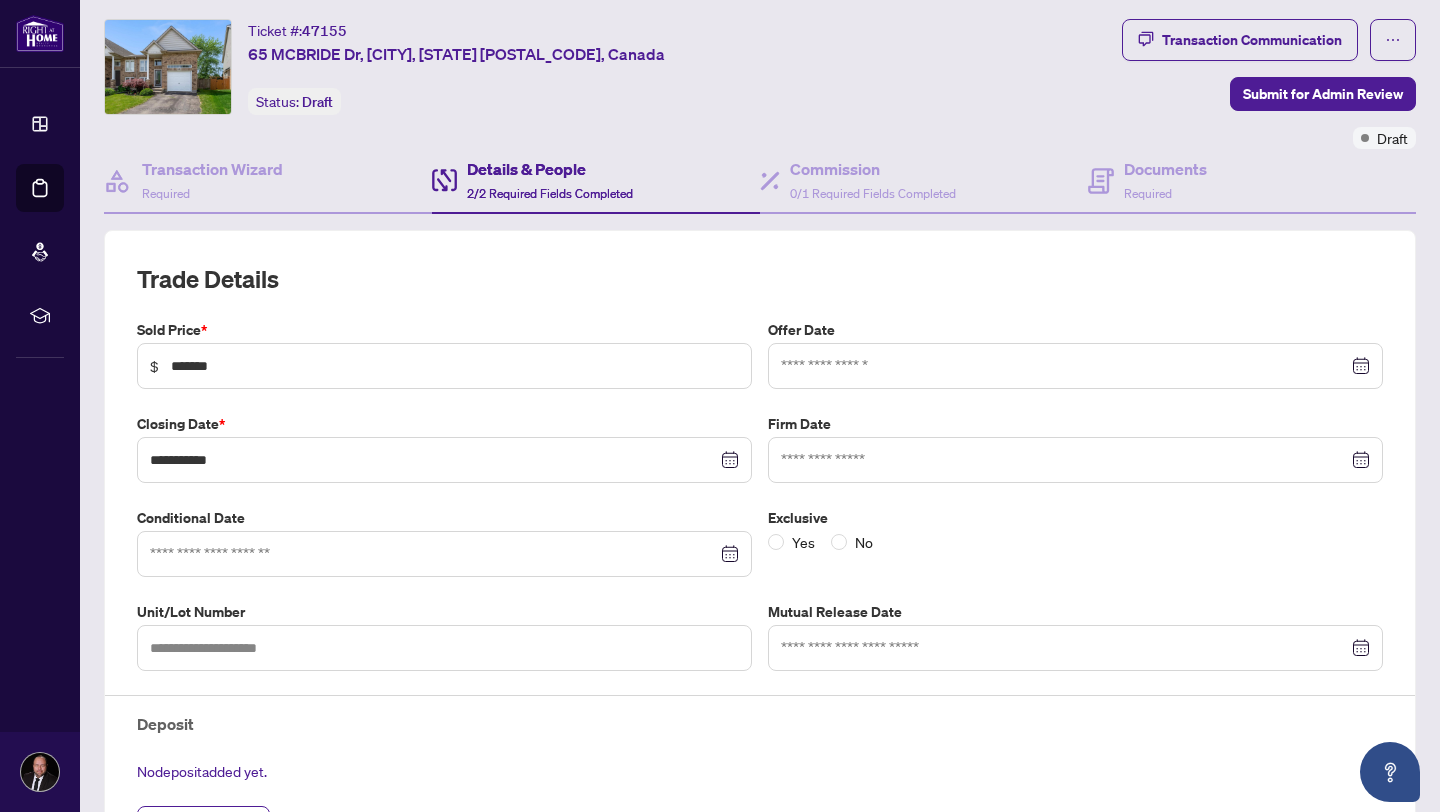 click at bounding box center [444, 554] 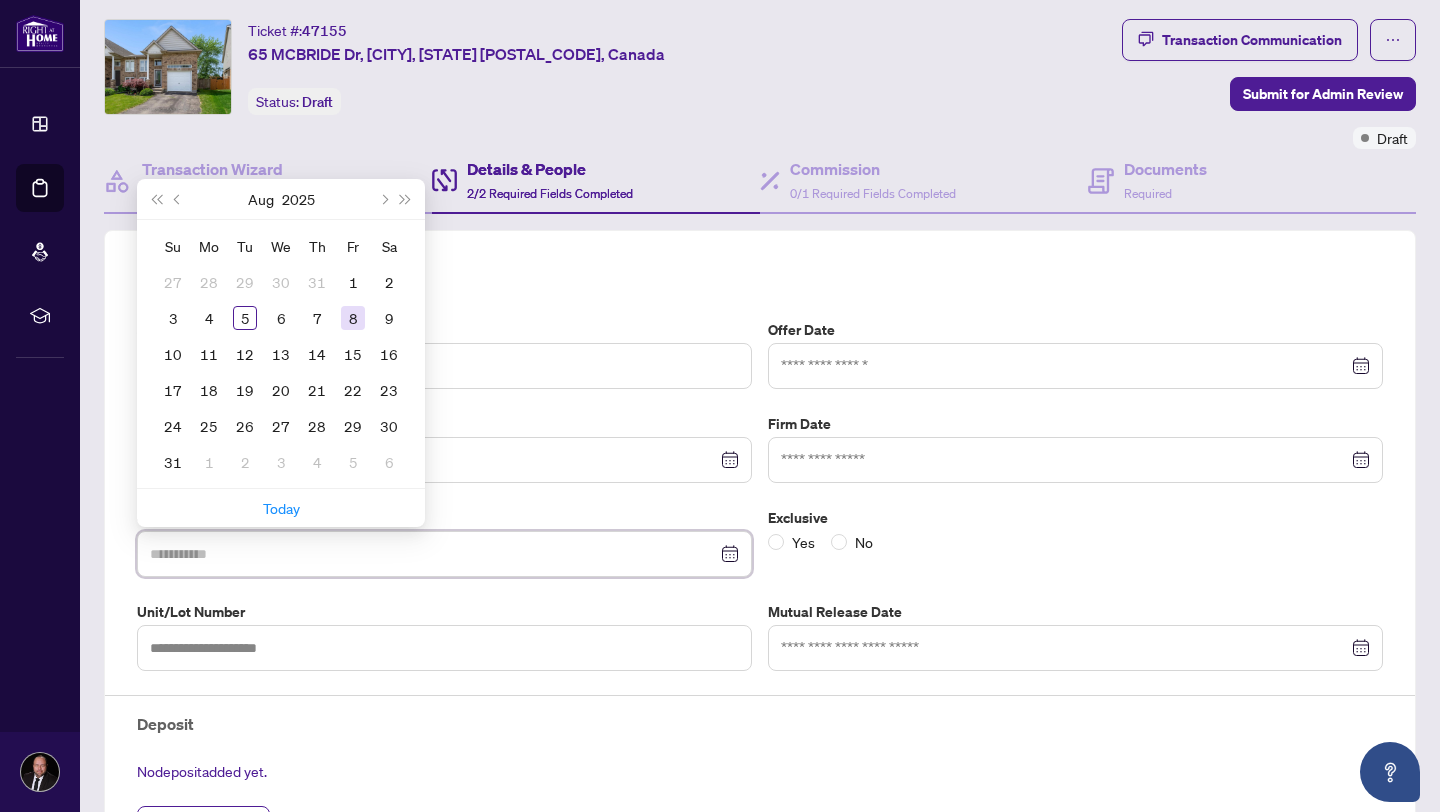 type on "**********" 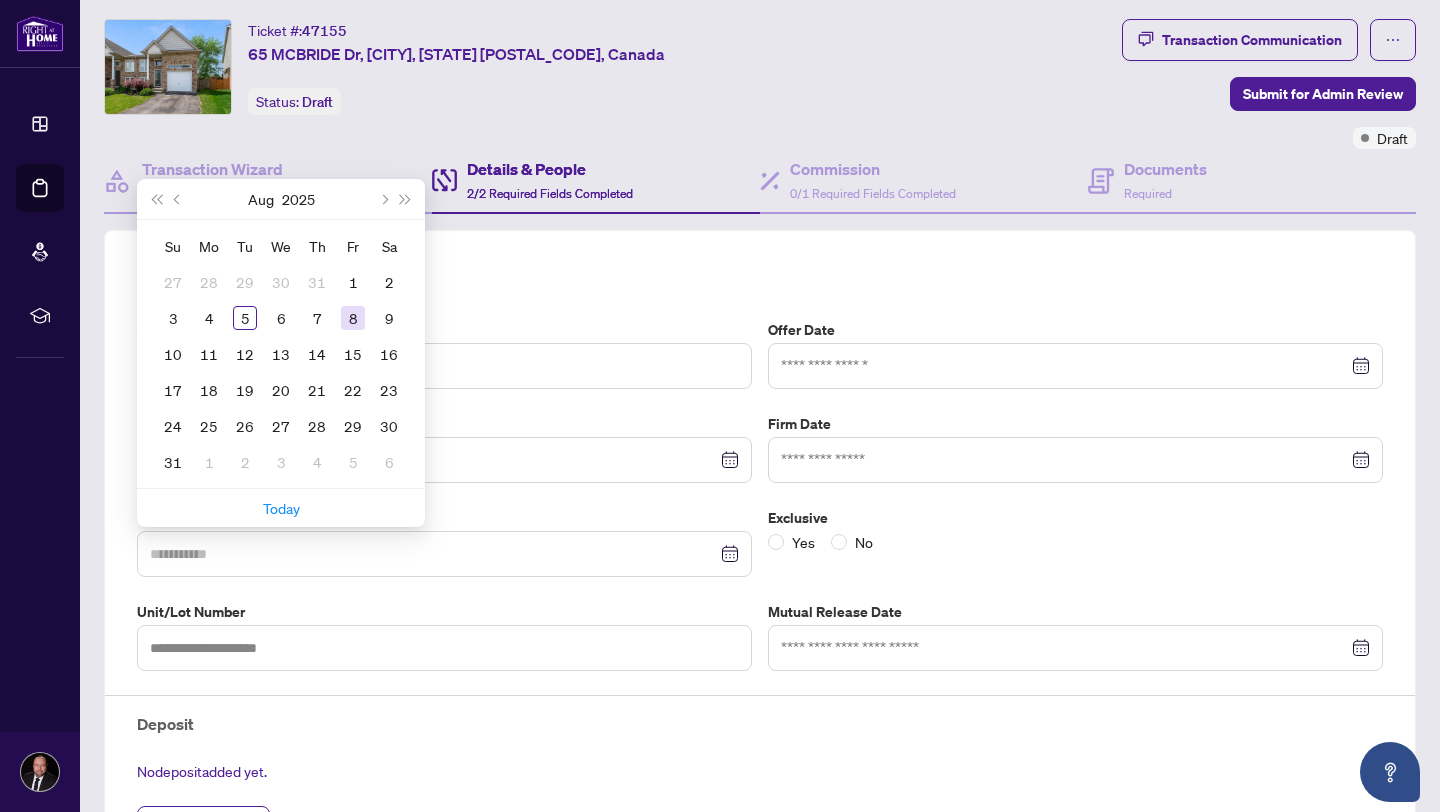 click on "8" at bounding box center [353, 318] 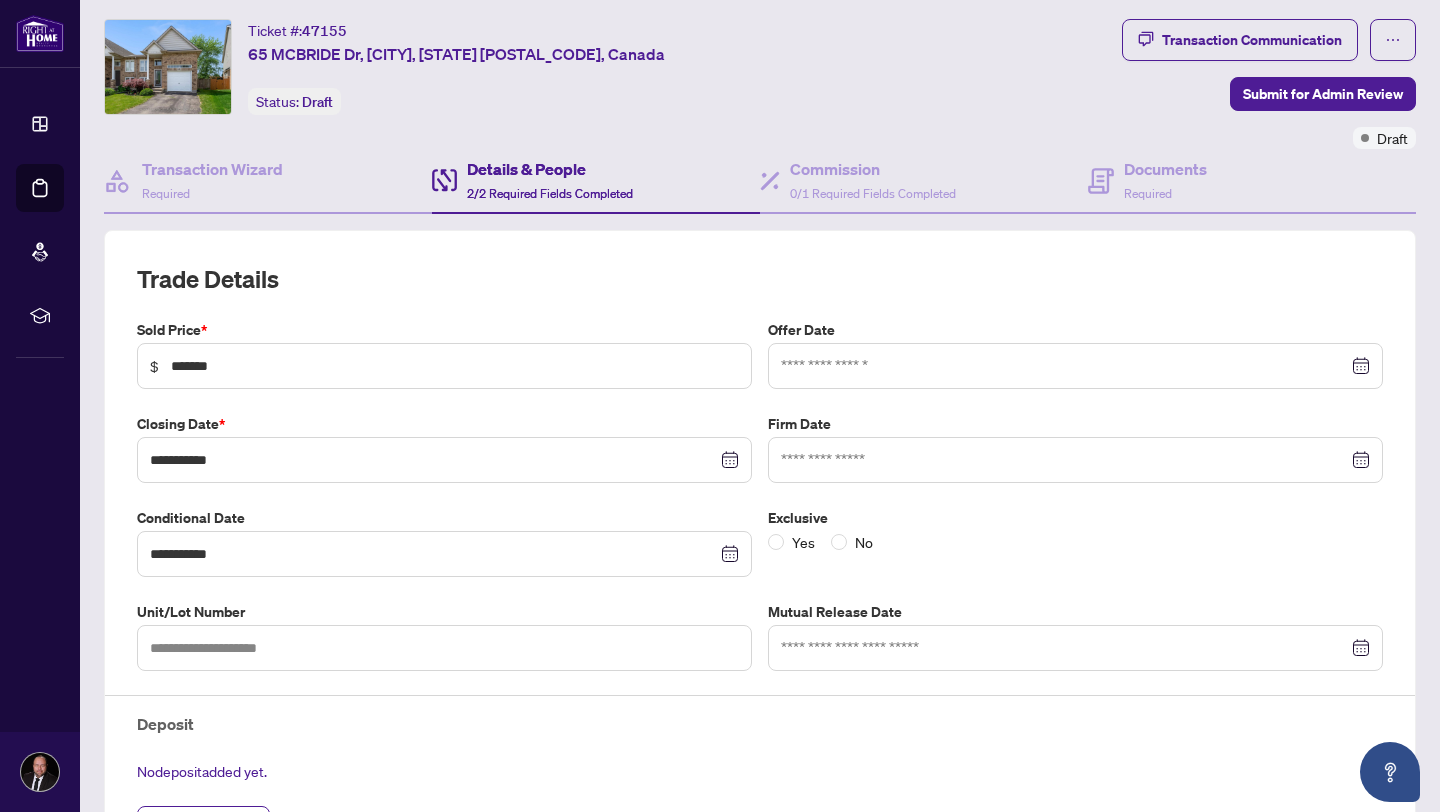 click at bounding box center [1075, 366] 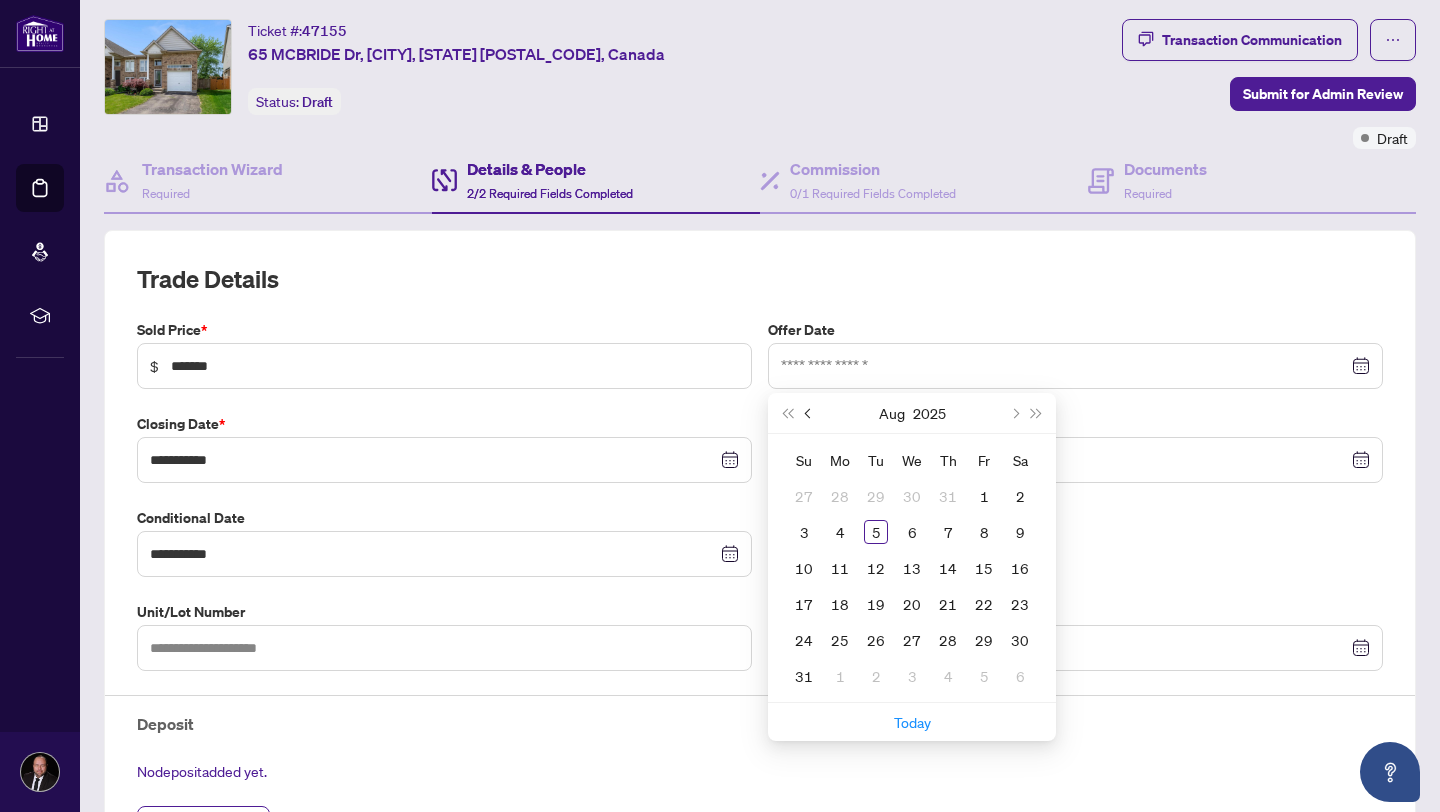click at bounding box center (810, 413) 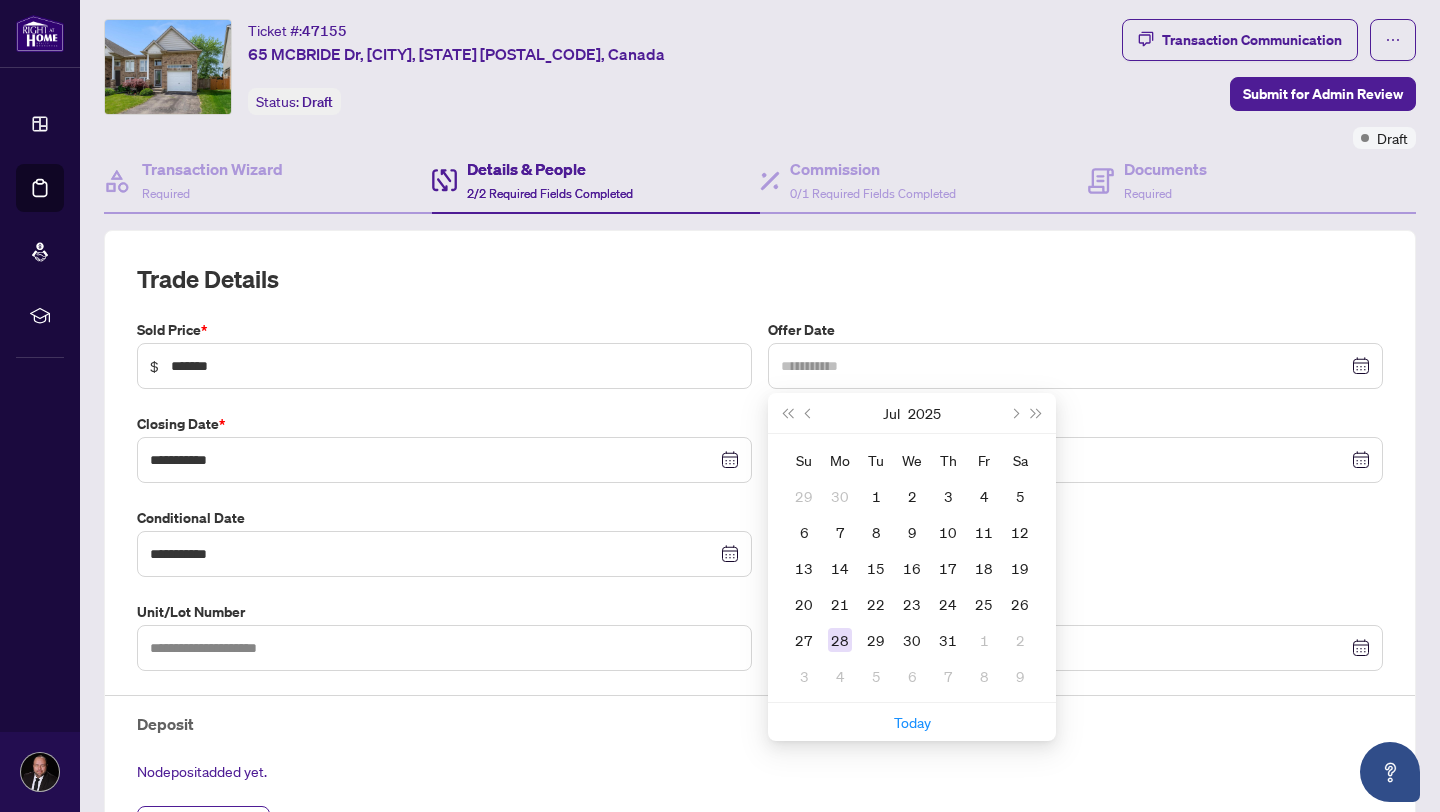 type on "**********" 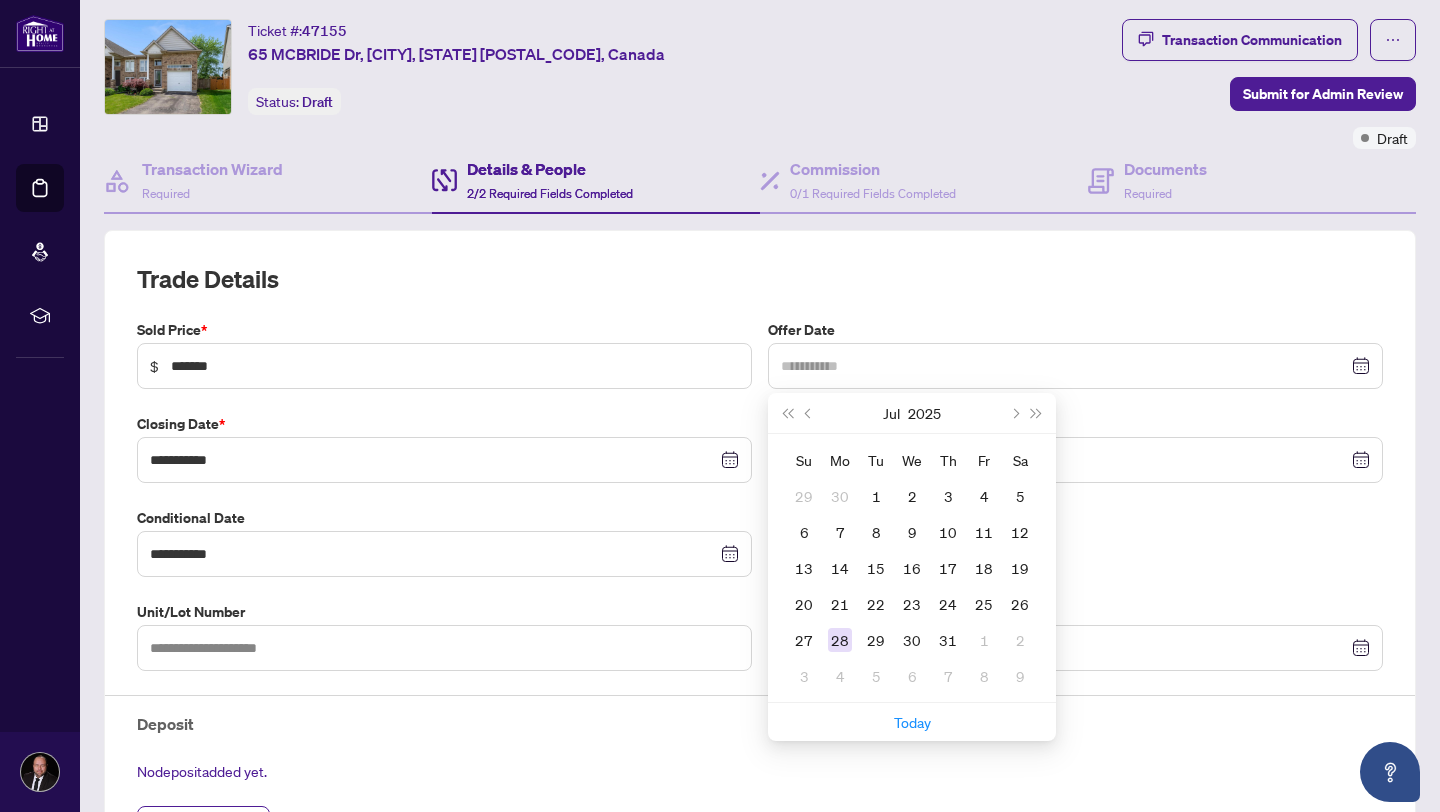 click on "28" at bounding box center (840, 640) 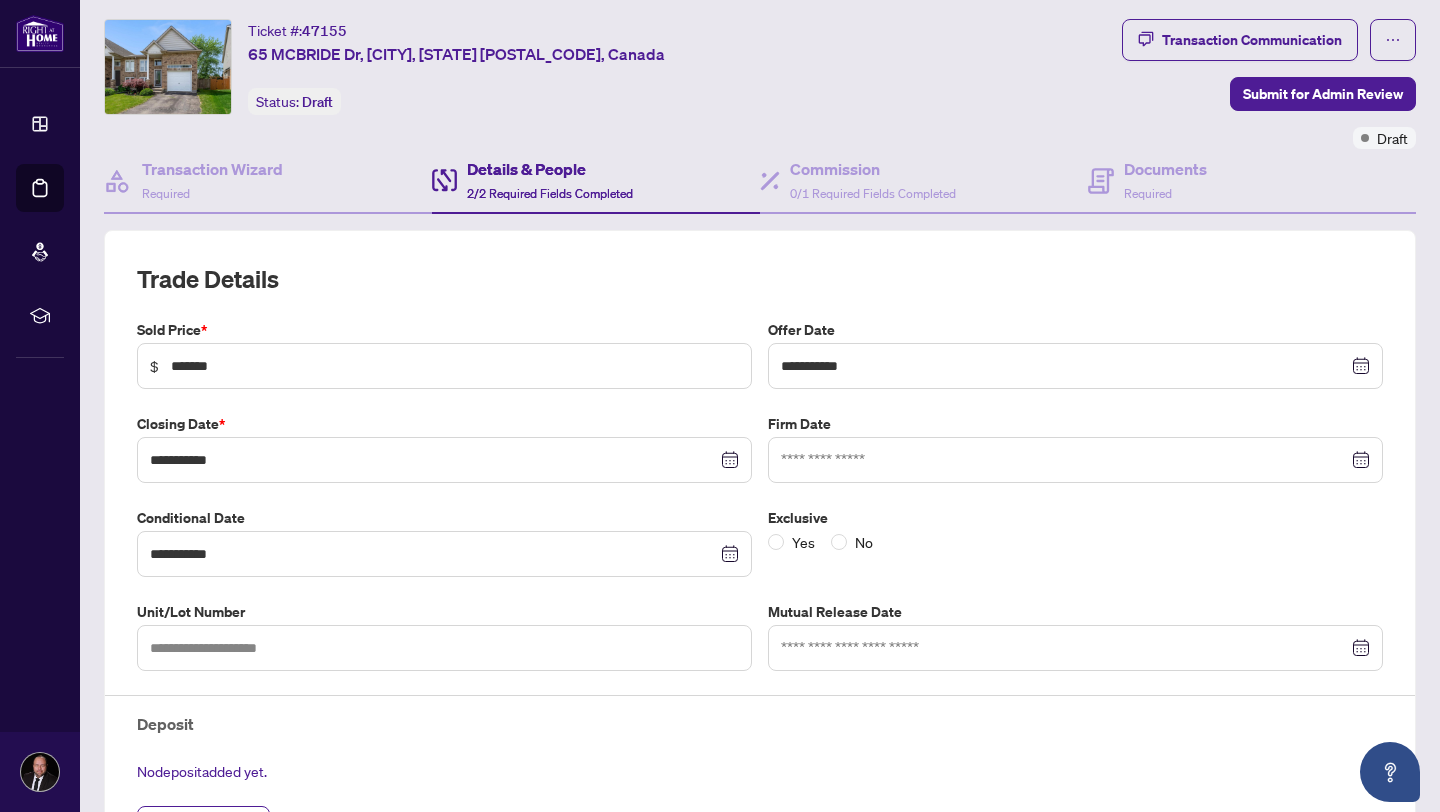 click at bounding box center (1075, 460) 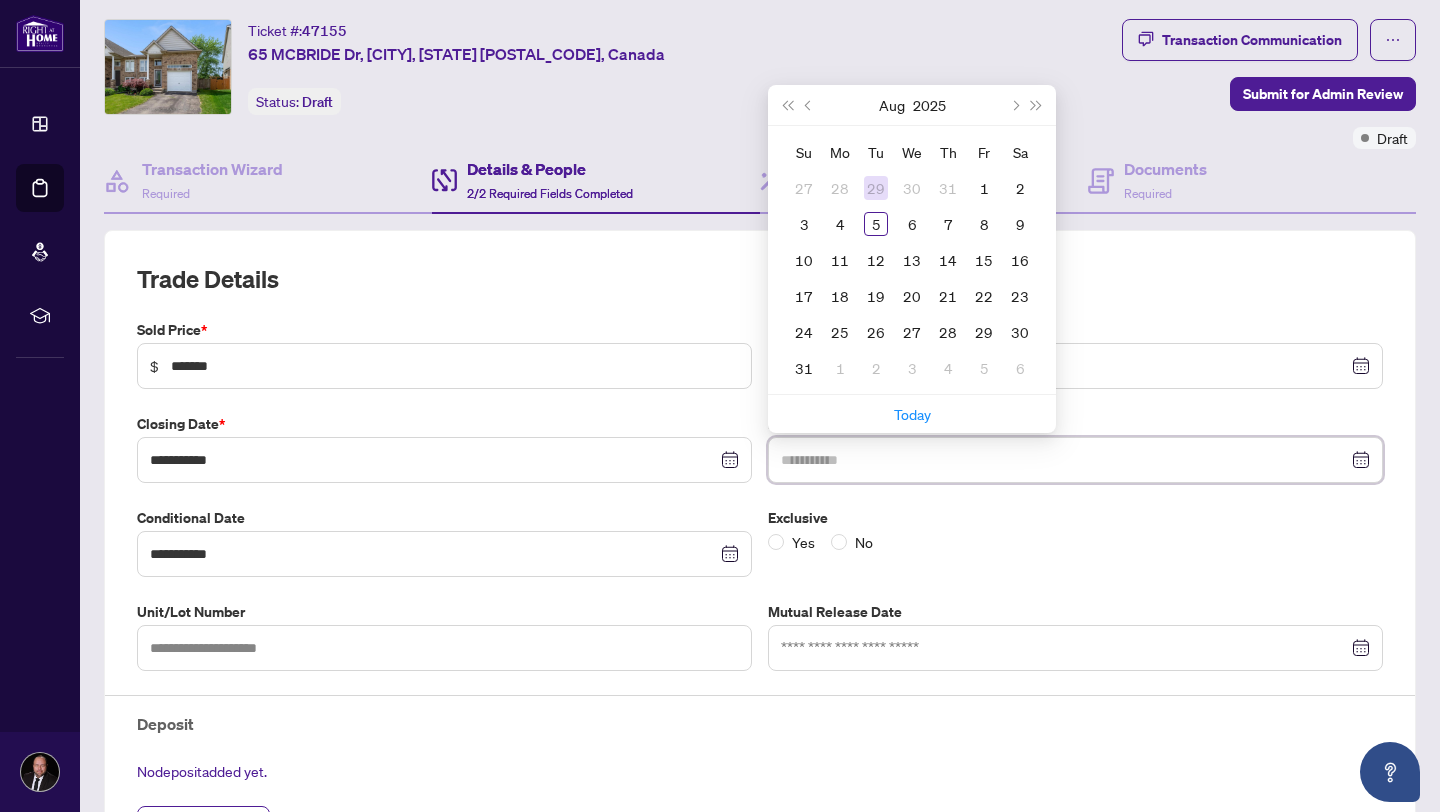 type on "**********" 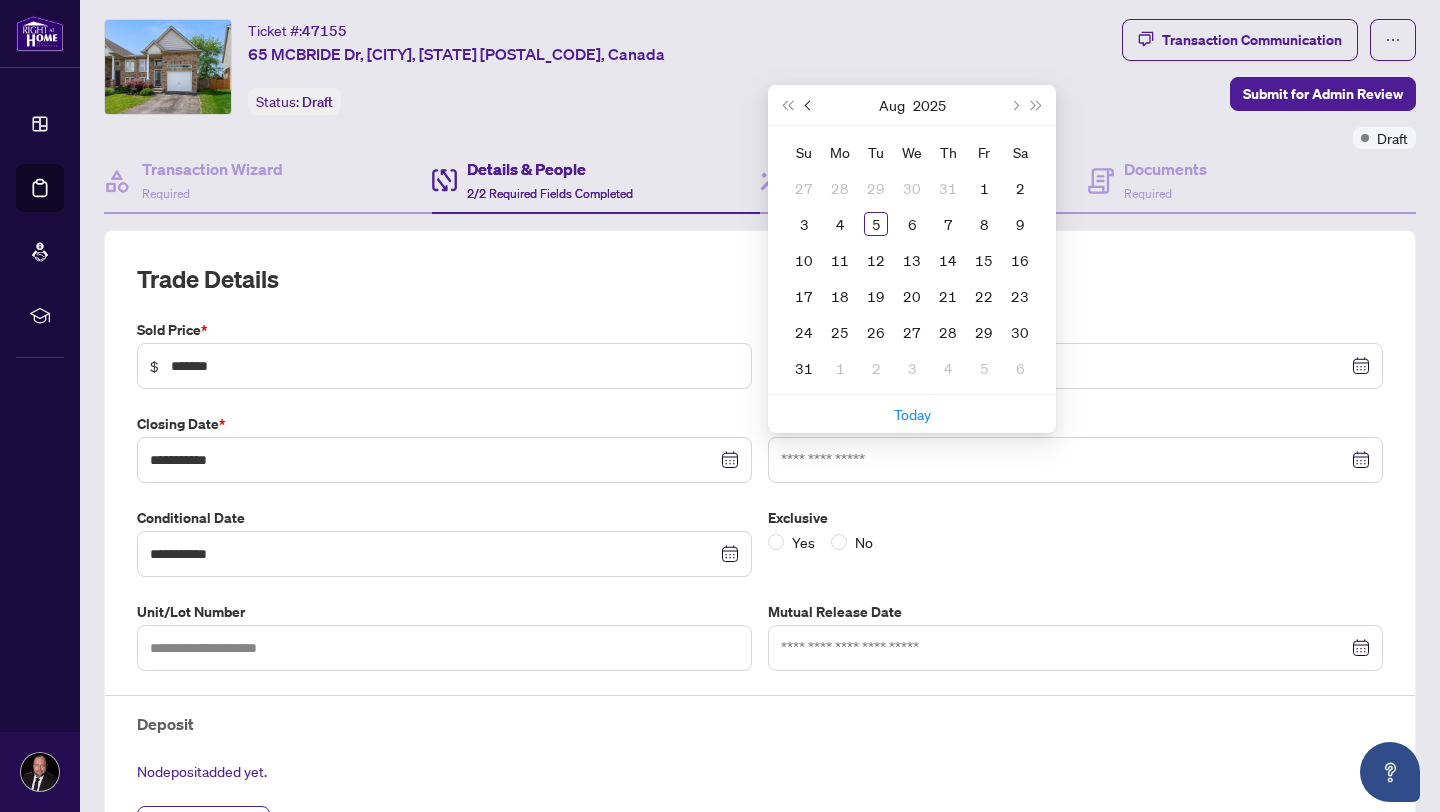 click at bounding box center [810, 105] 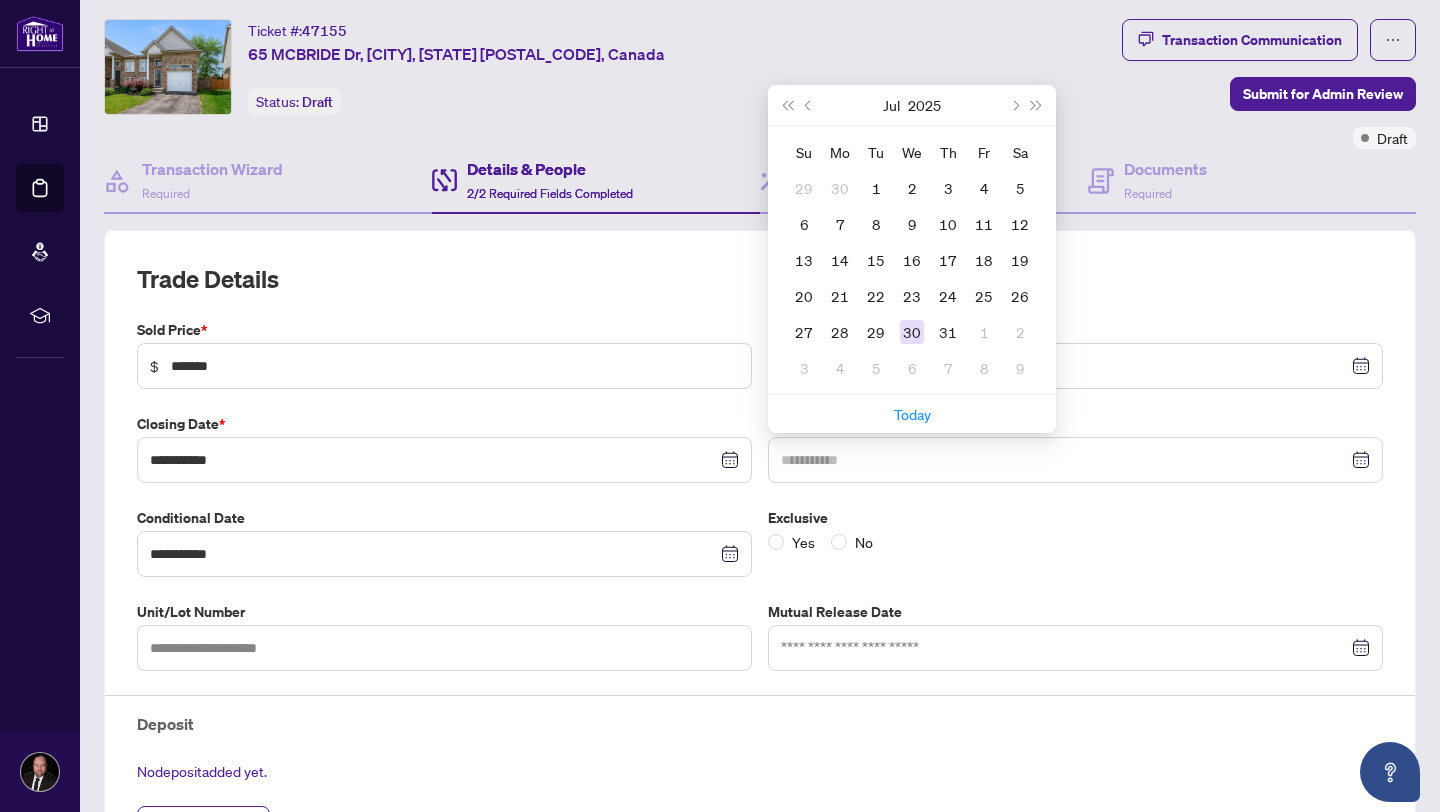 type on "**********" 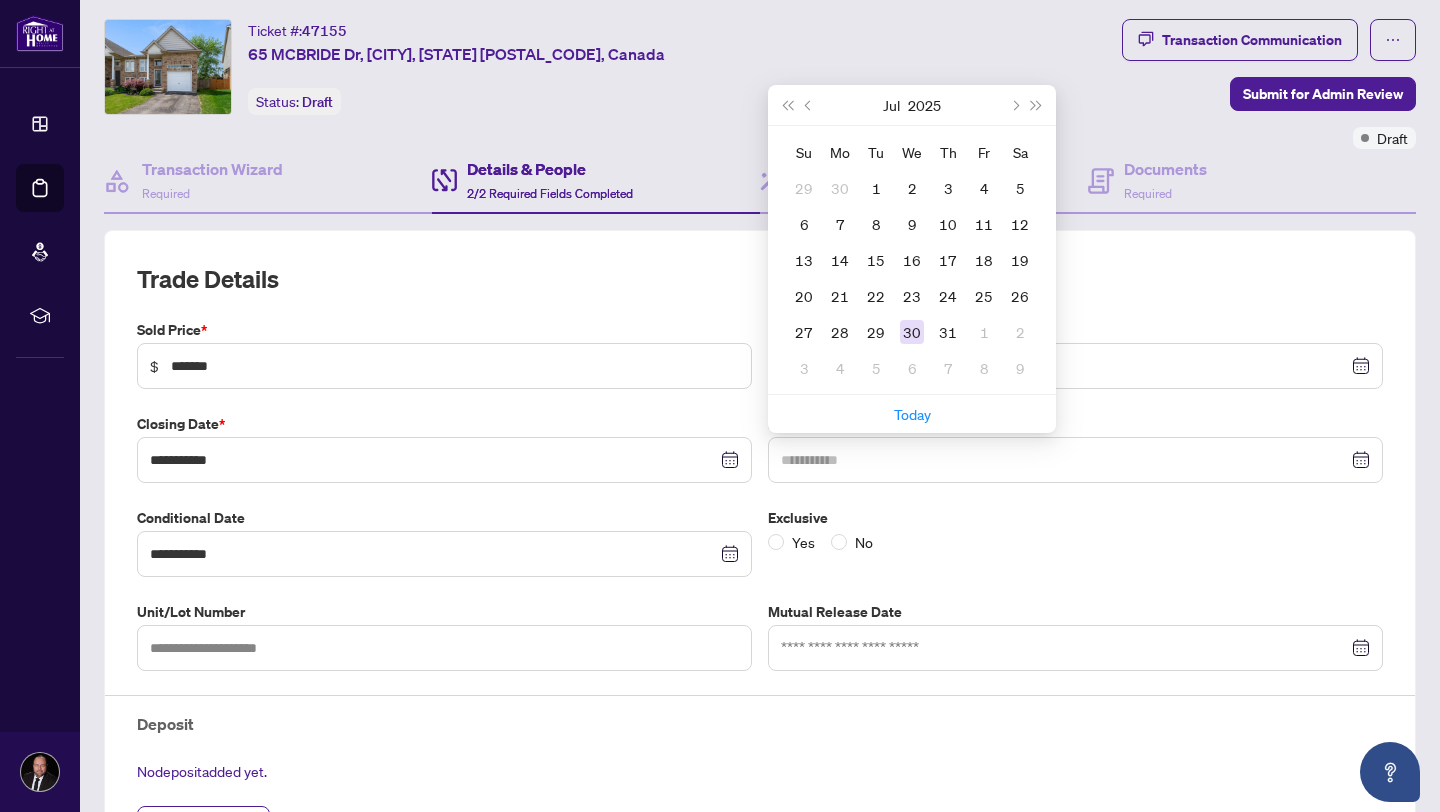 click on "30" at bounding box center [912, 332] 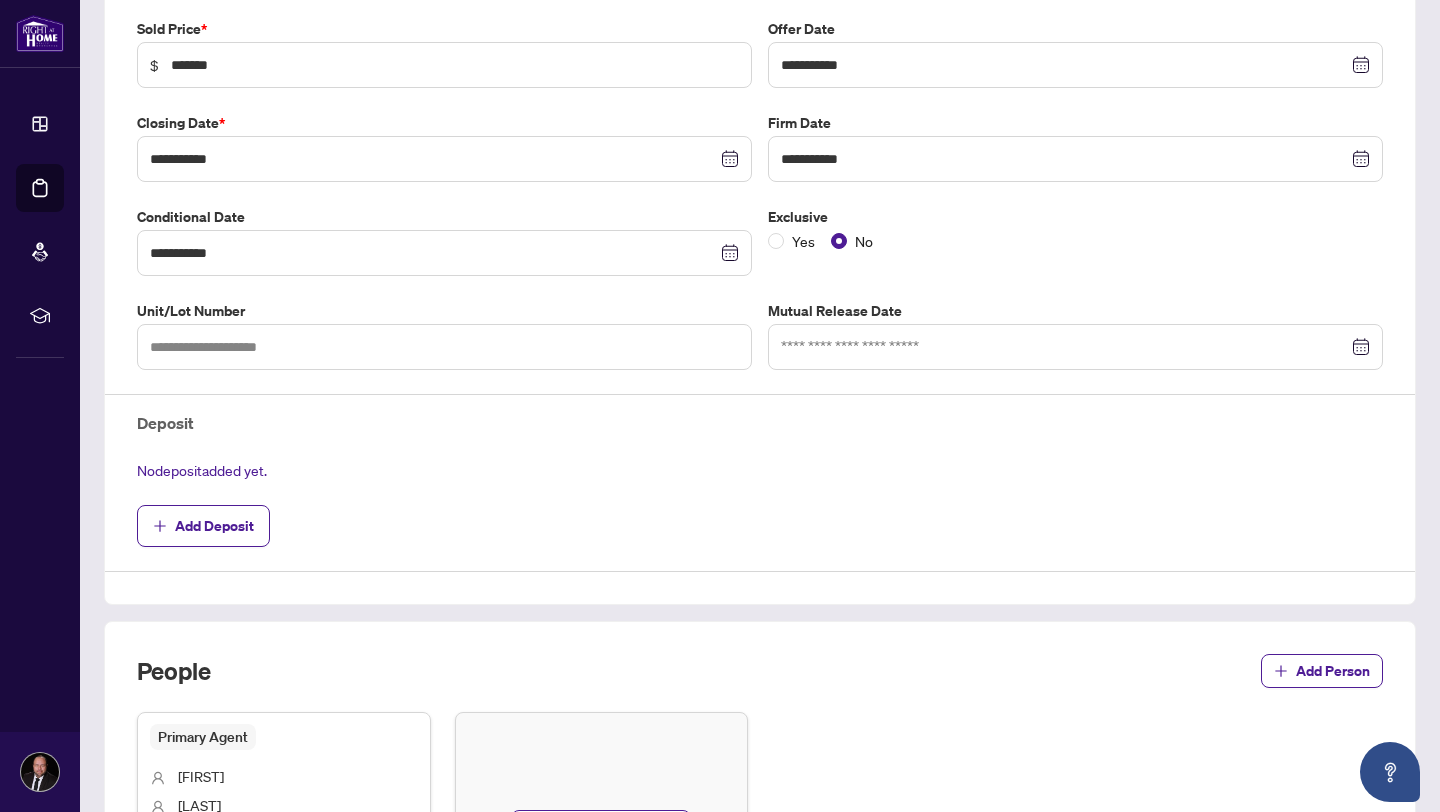 scroll, scrollTop: 348, scrollLeft: 0, axis: vertical 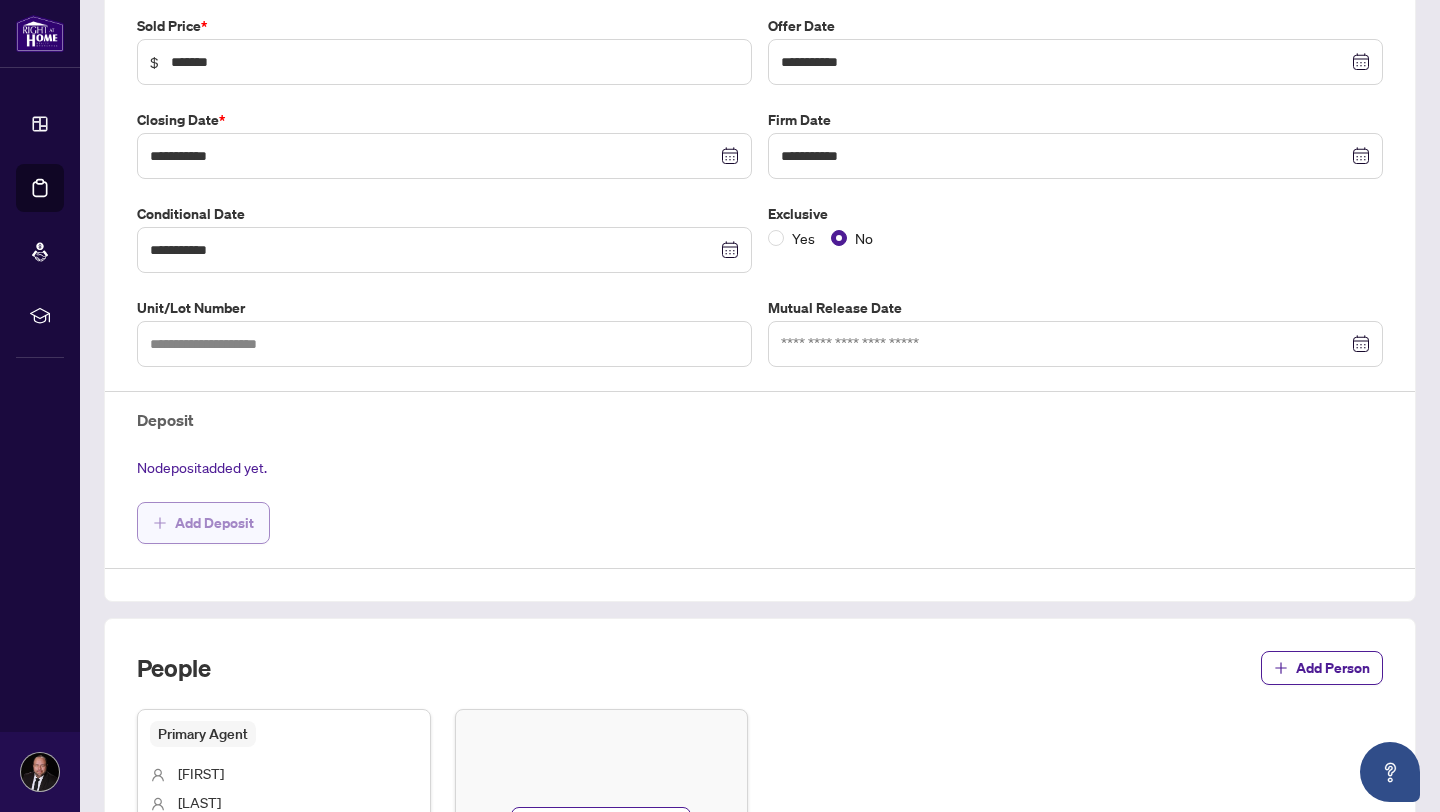 click on "Add Deposit" at bounding box center (214, 523) 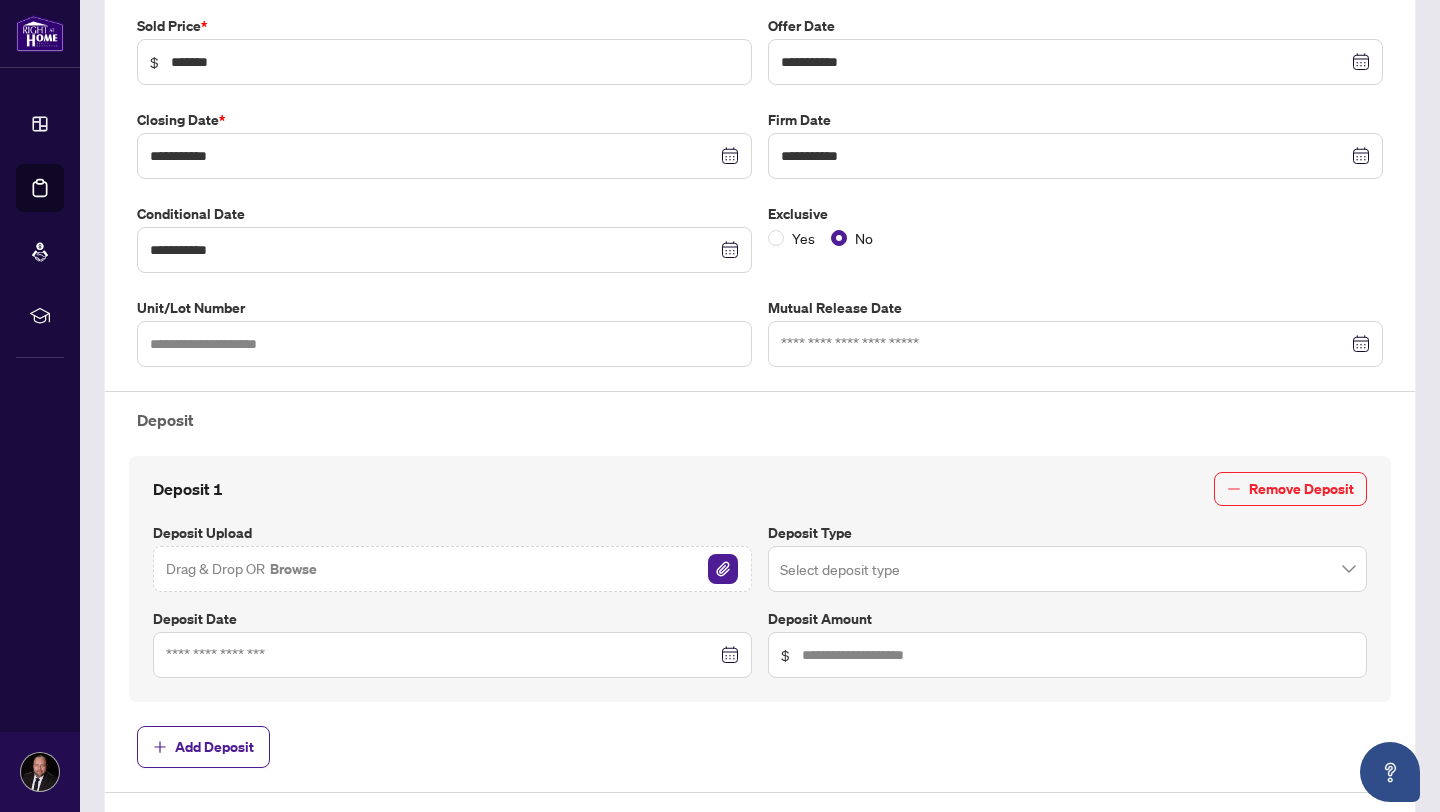 click at bounding box center [1067, 569] 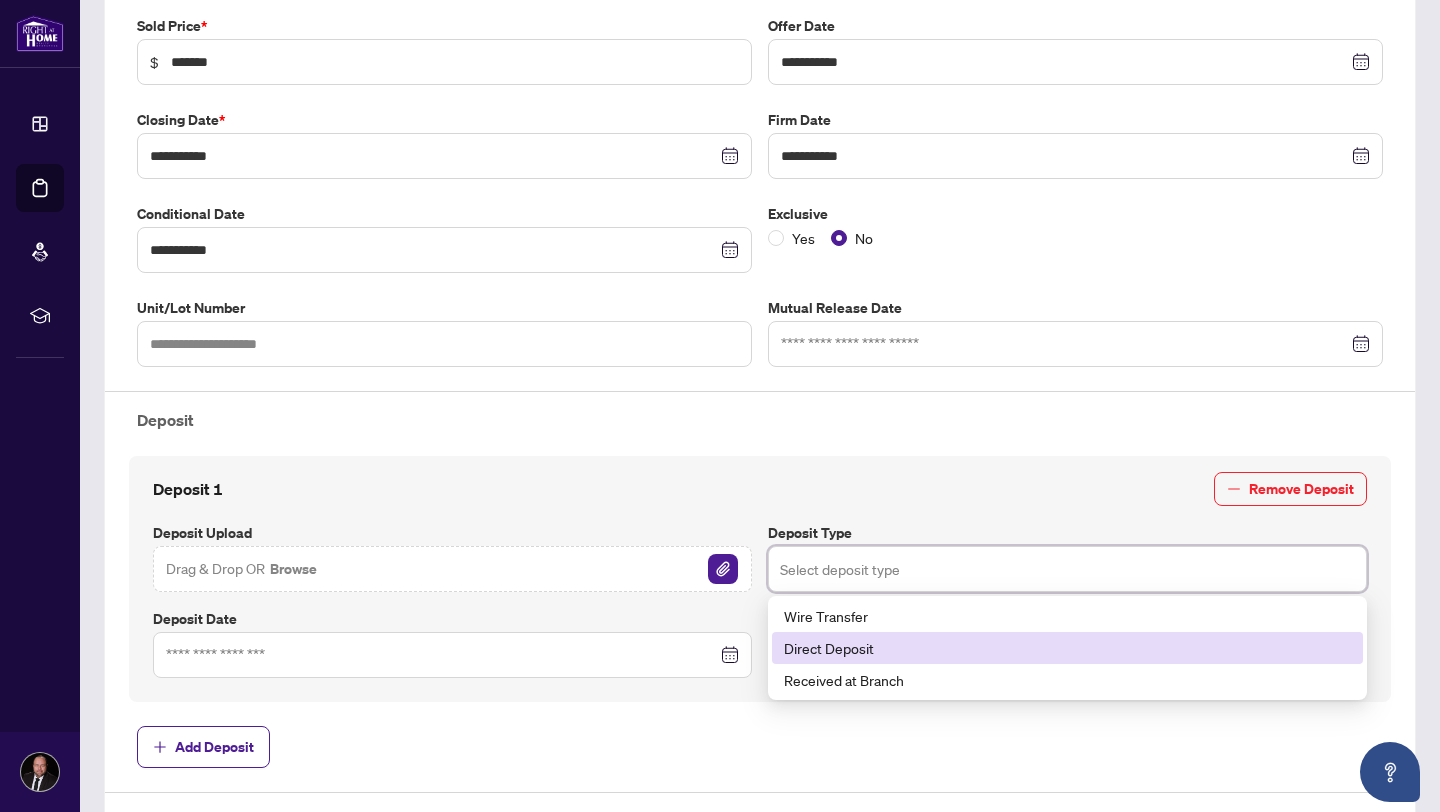 click on "Direct Deposit" at bounding box center (1067, 648) 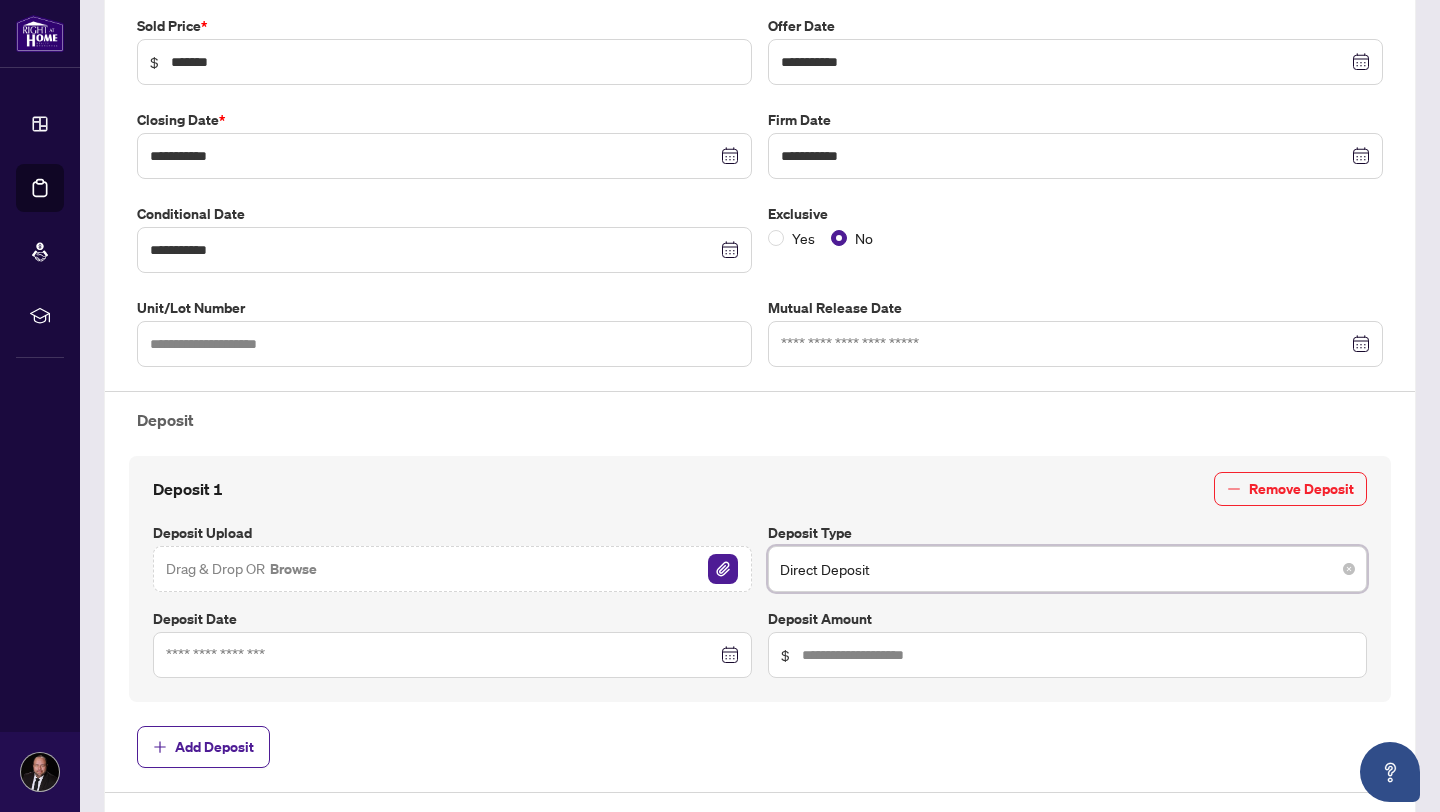 click on "Direct Deposit" at bounding box center [1067, 569] 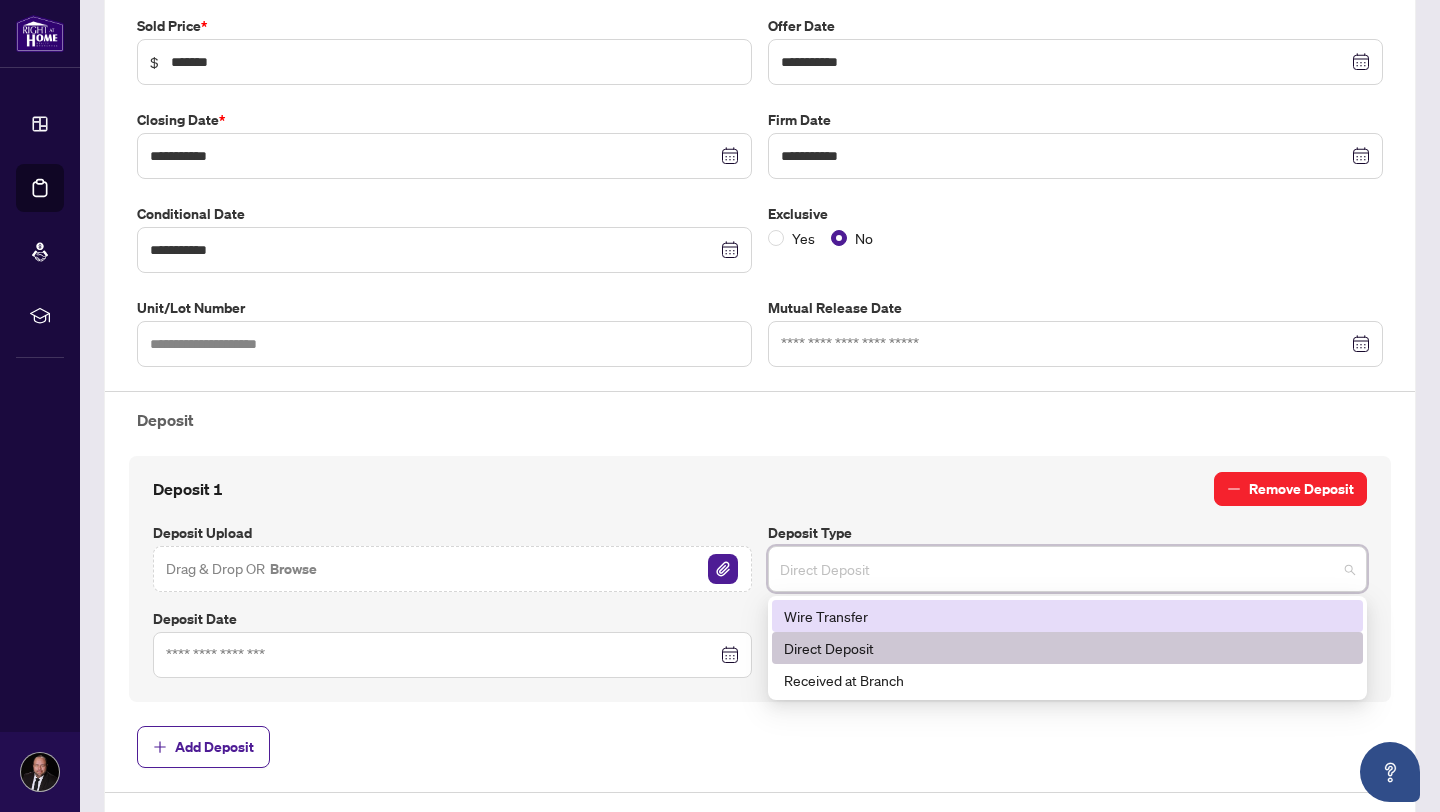 click on "Remove Deposit" at bounding box center (1301, 489) 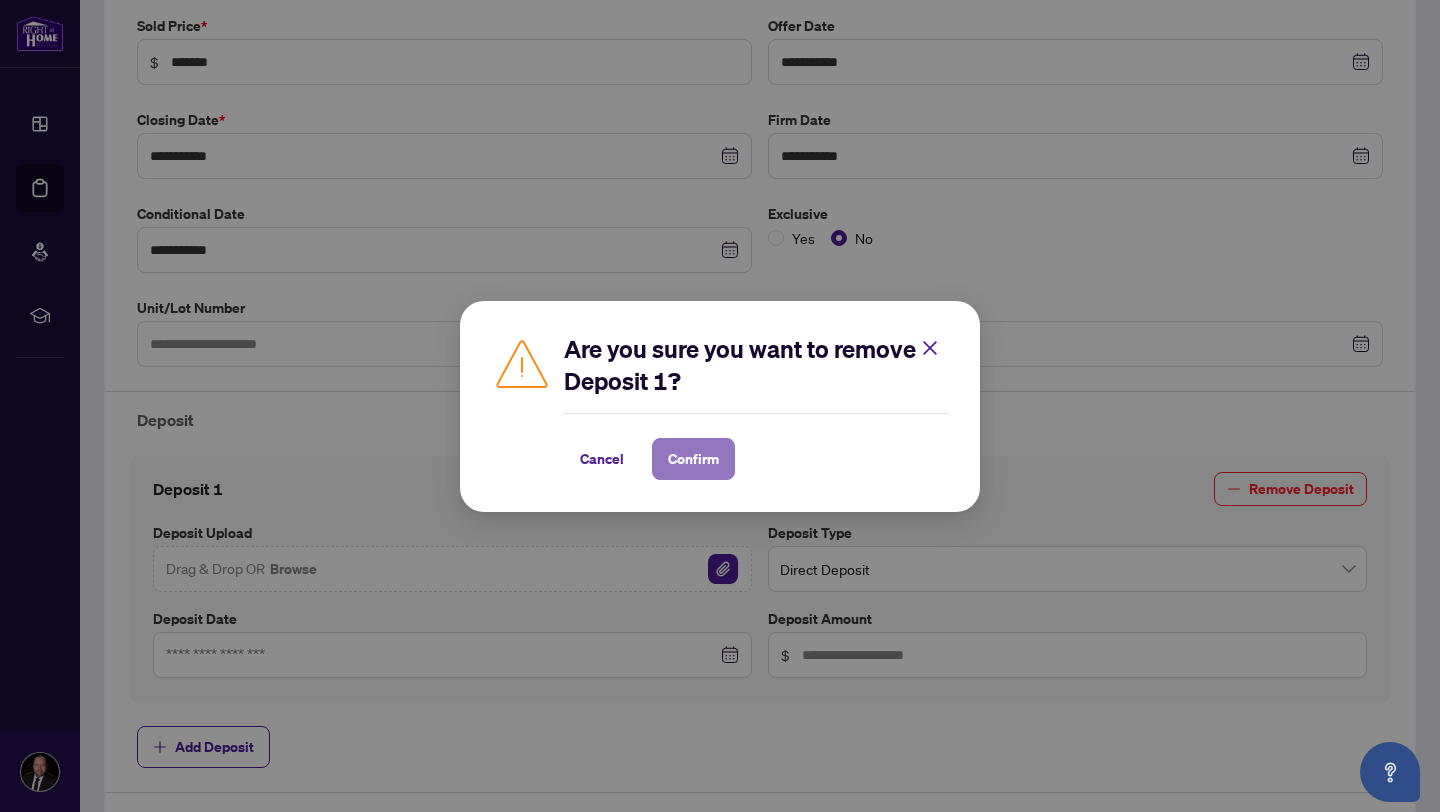 click on "Confirm" at bounding box center (693, 459) 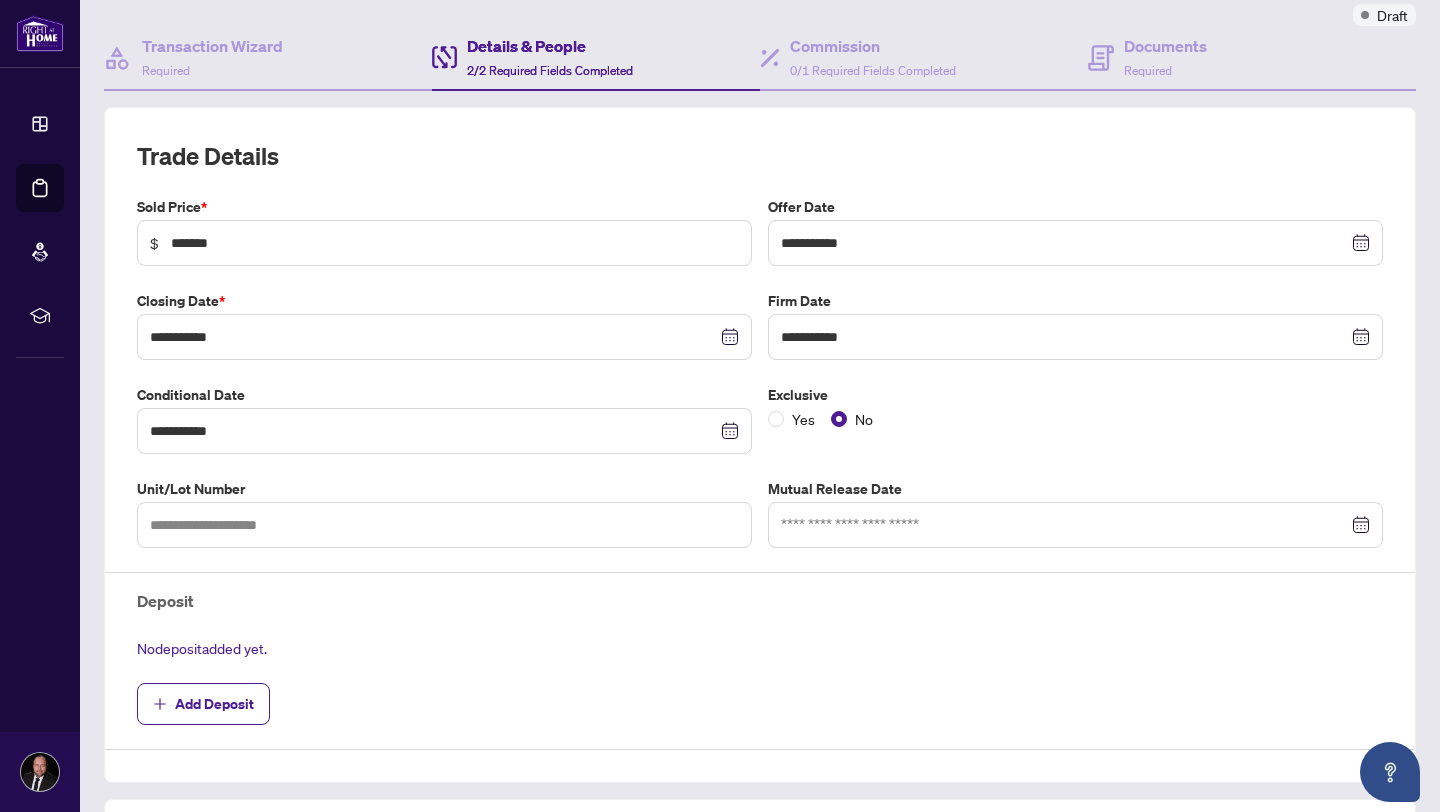 scroll, scrollTop: 670, scrollLeft: 0, axis: vertical 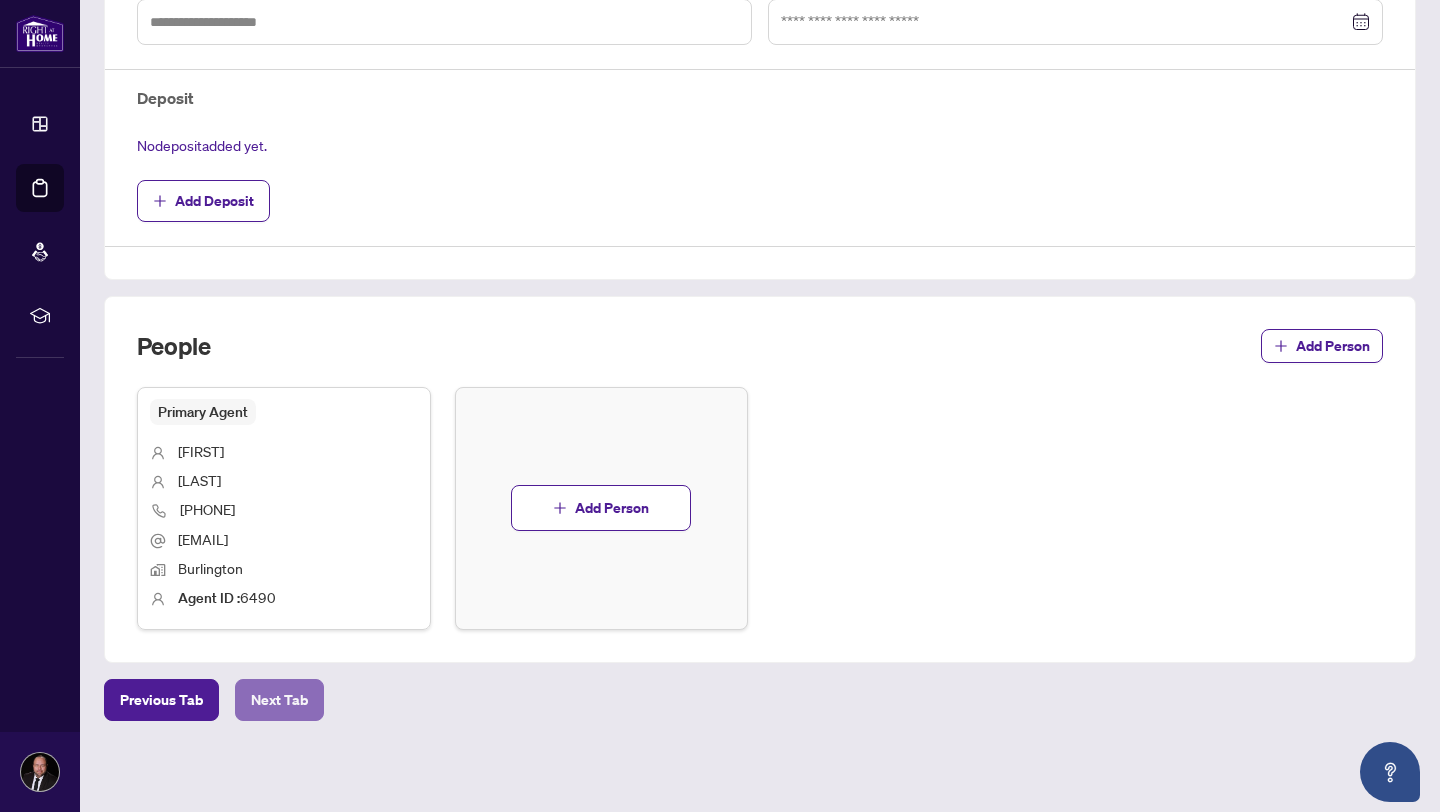 click on "Next Tab" at bounding box center (279, 700) 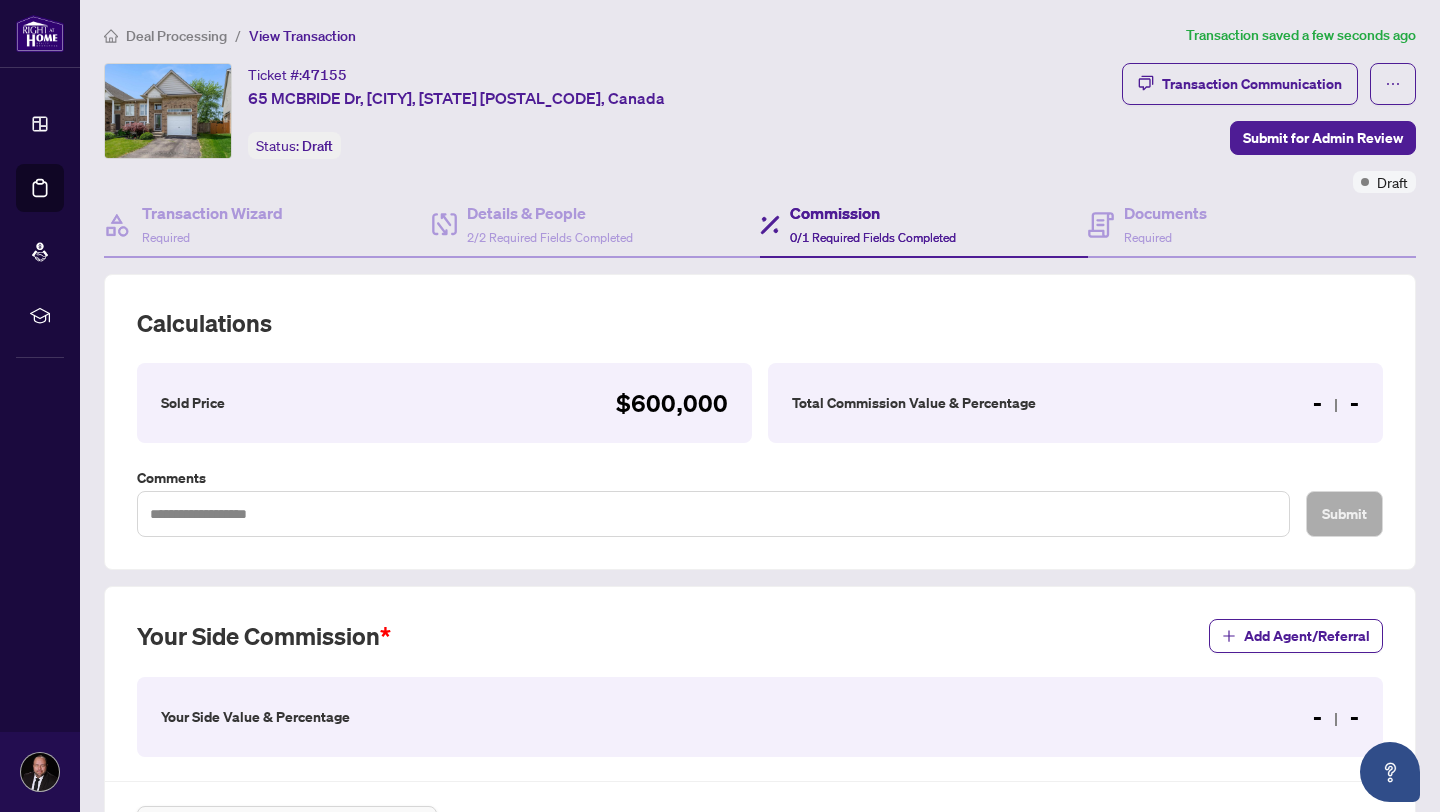 click on "Total Commission Value & Percentage -     -" at bounding box center (1075, 403) 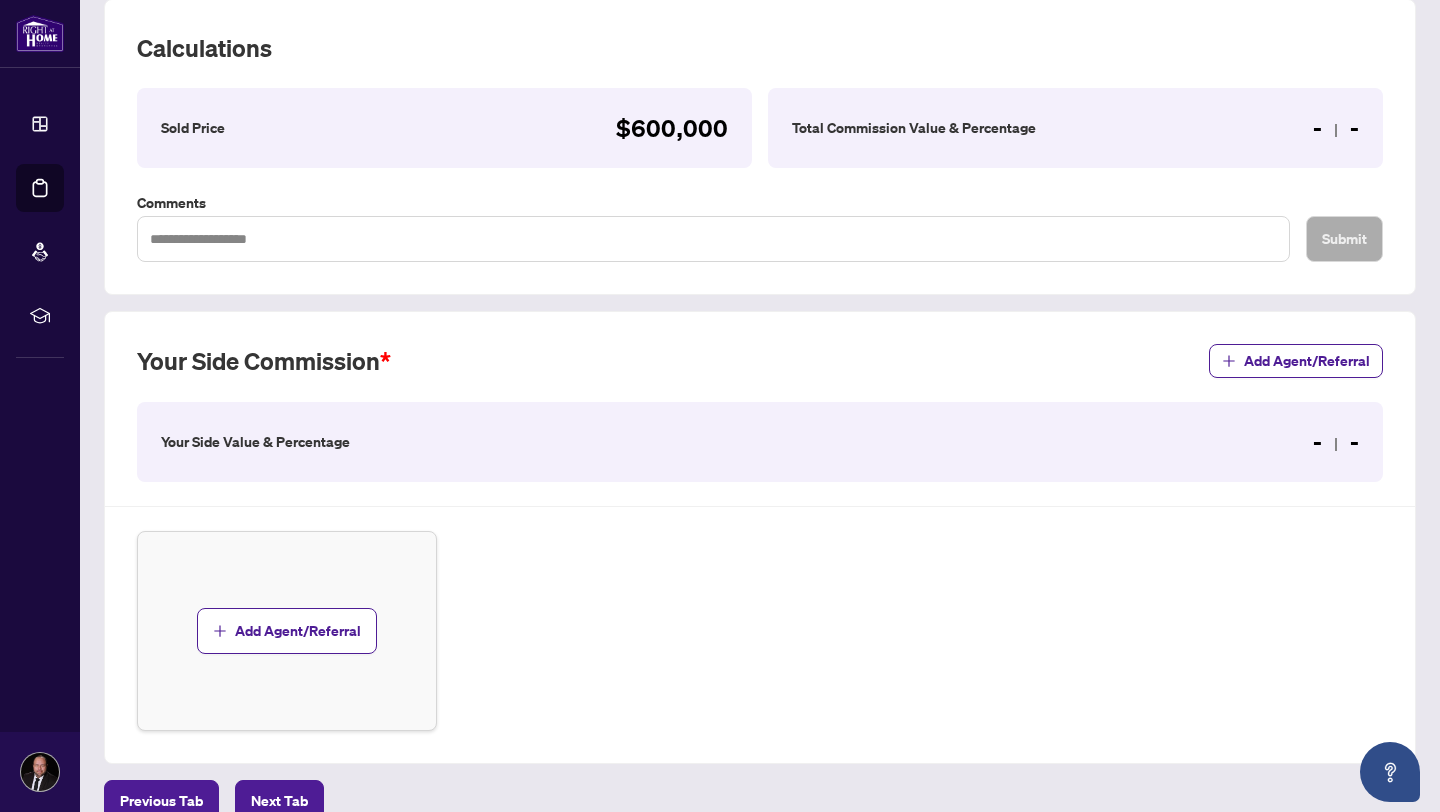 scroll, scrollTop: 283, scrollLeft: 0, axis: vertical 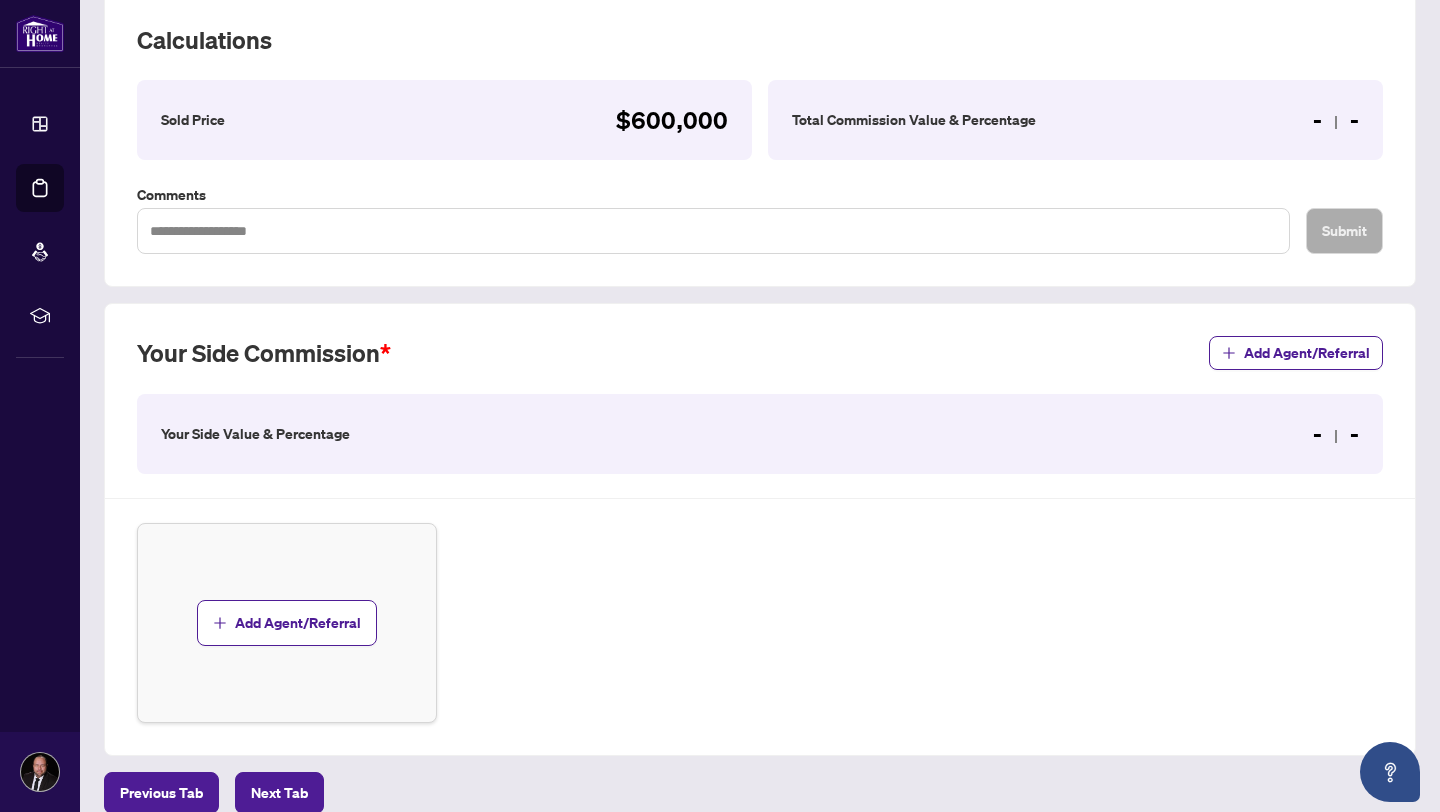 click on "-     -" at bounding box center [1336, 434] 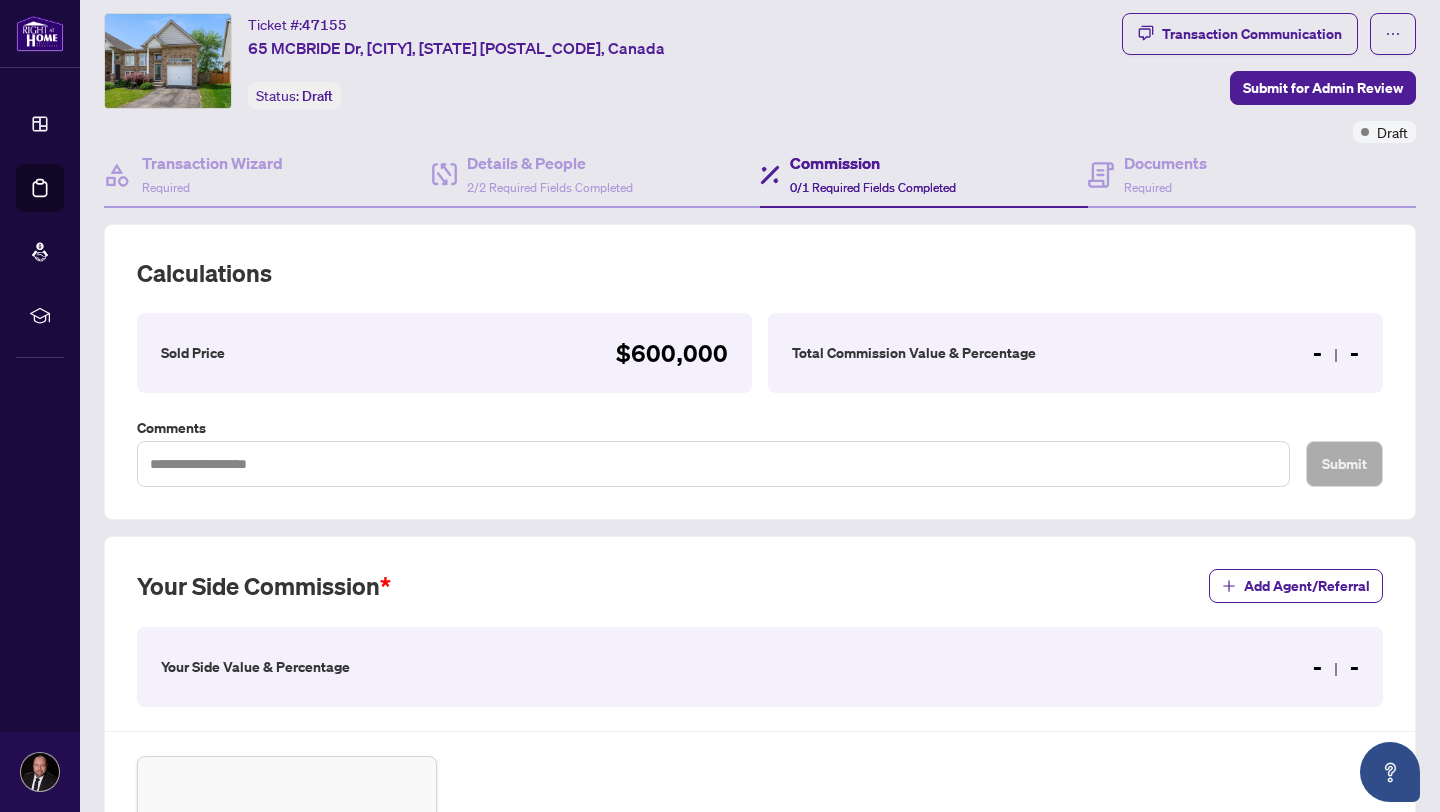 scroll, scrollTop: 0, scrollLeft: 0, axis: both 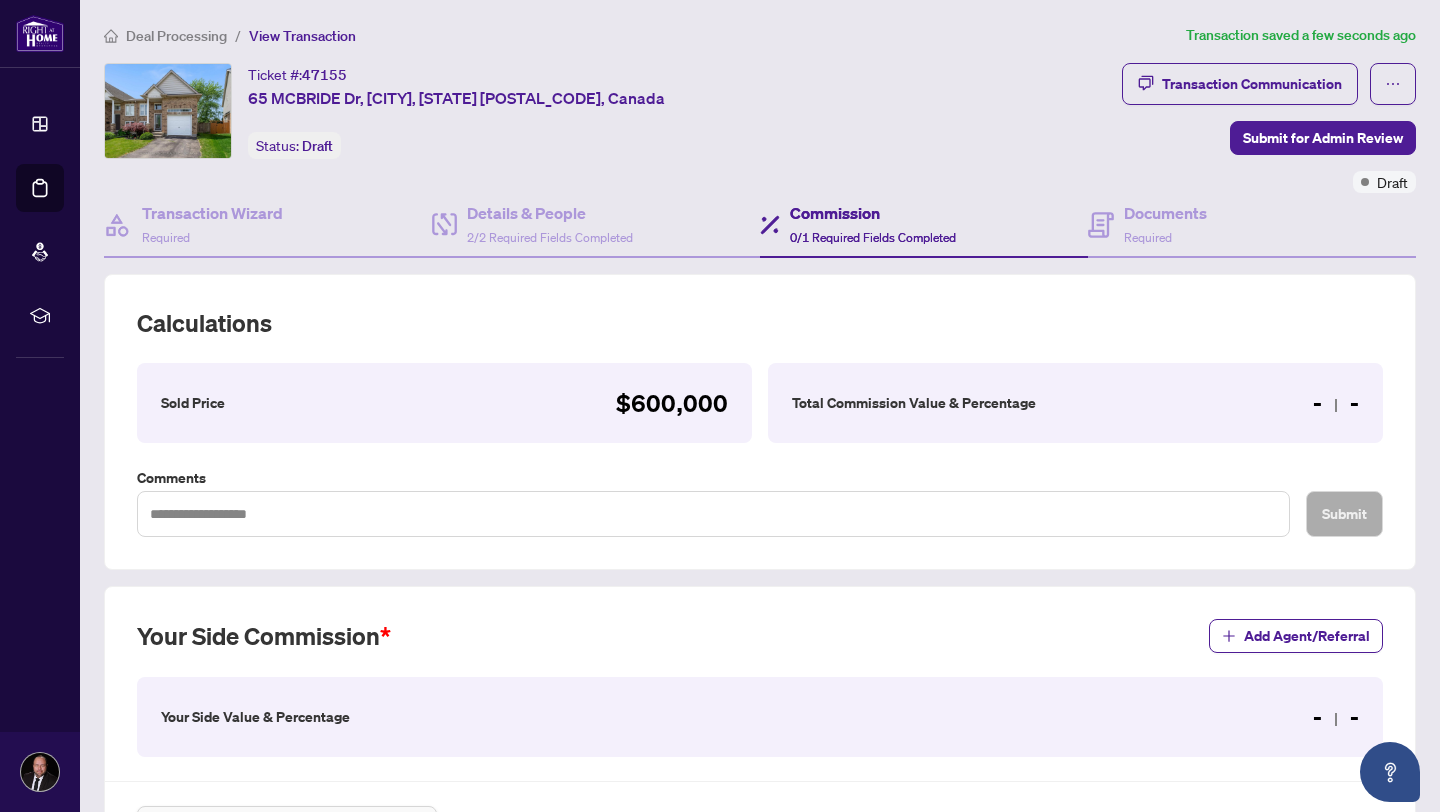 click on "$600,000" at bounding box center (672, 403) 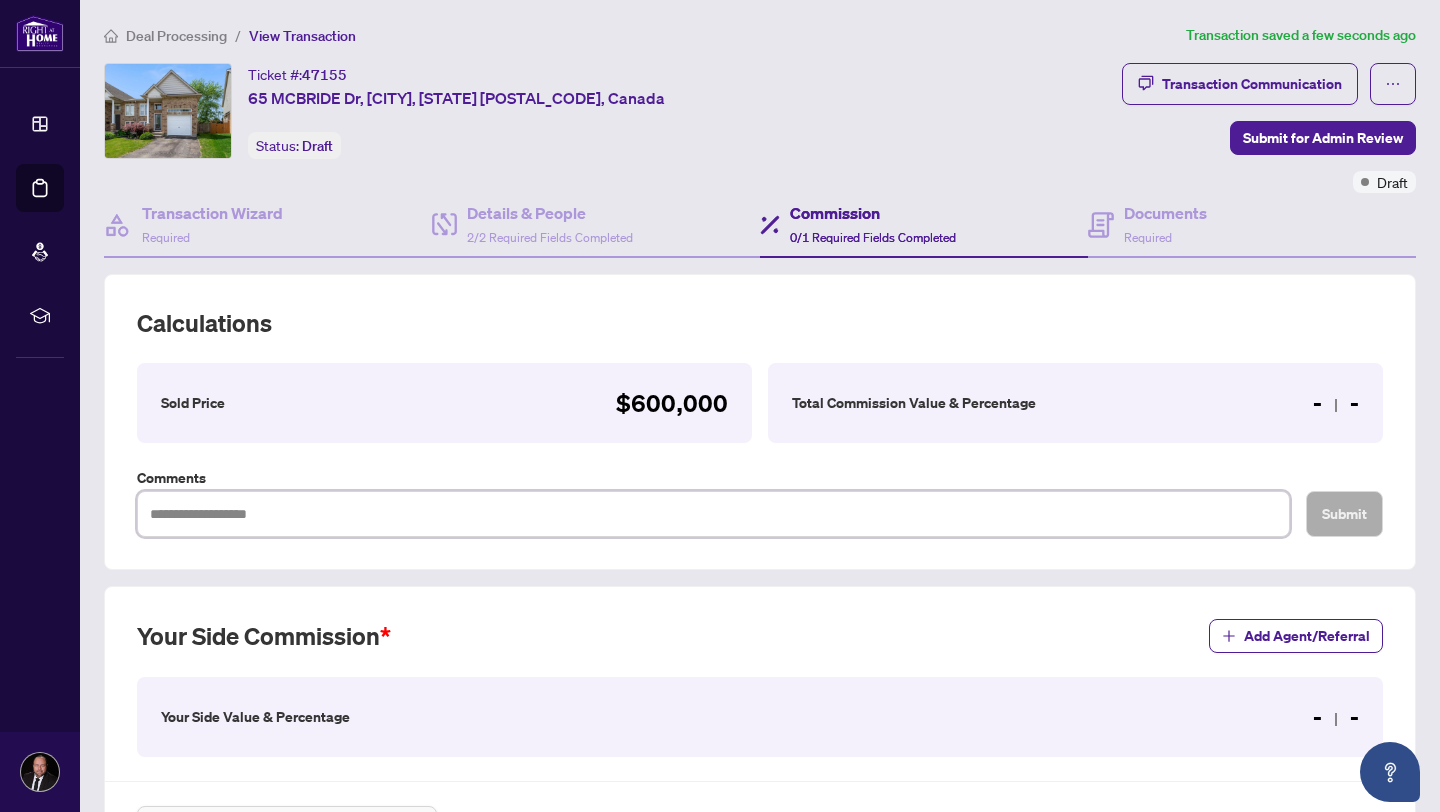 click at bounding box center (713, 514) 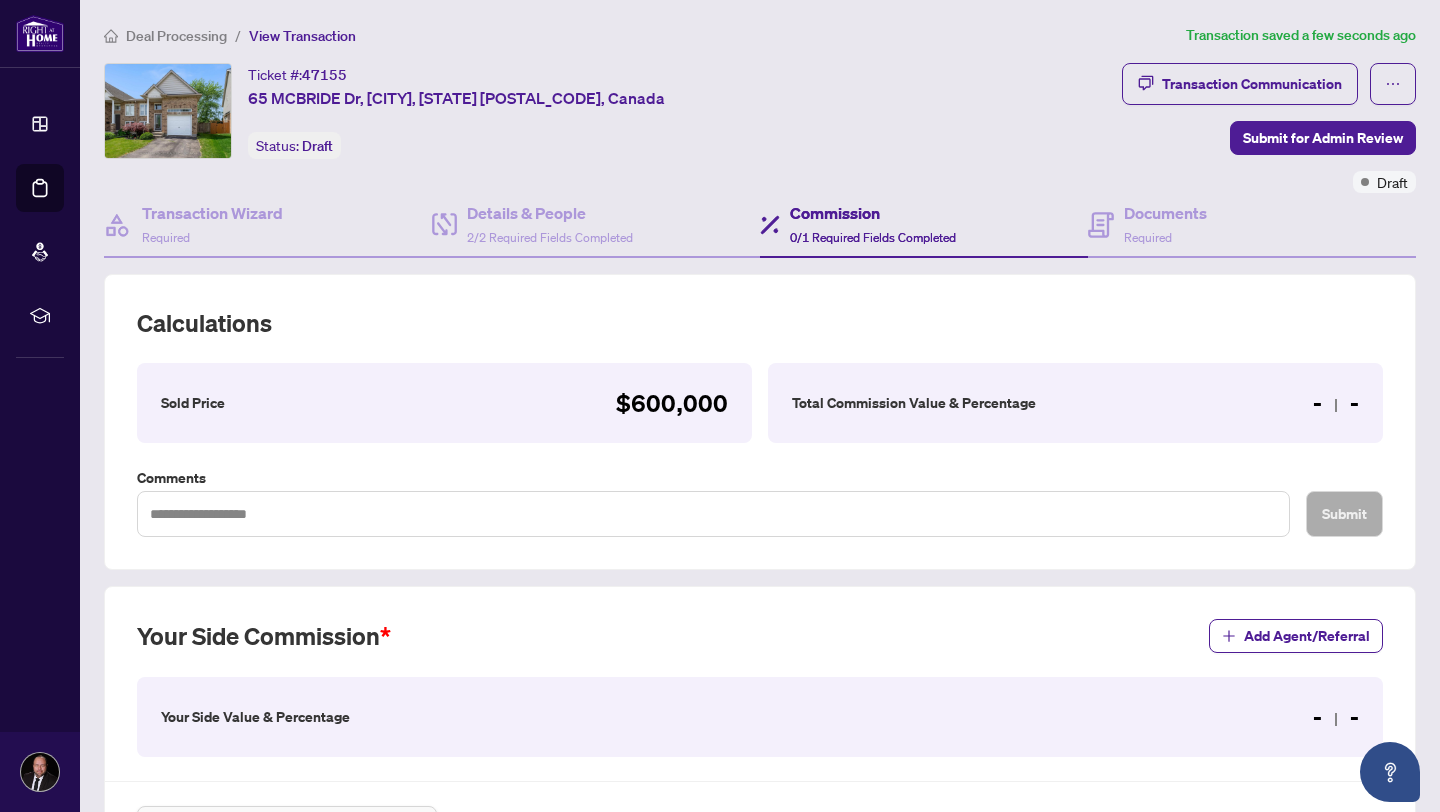 click on "Total Commission Value & Percentage" at bounding box center [914, 403] 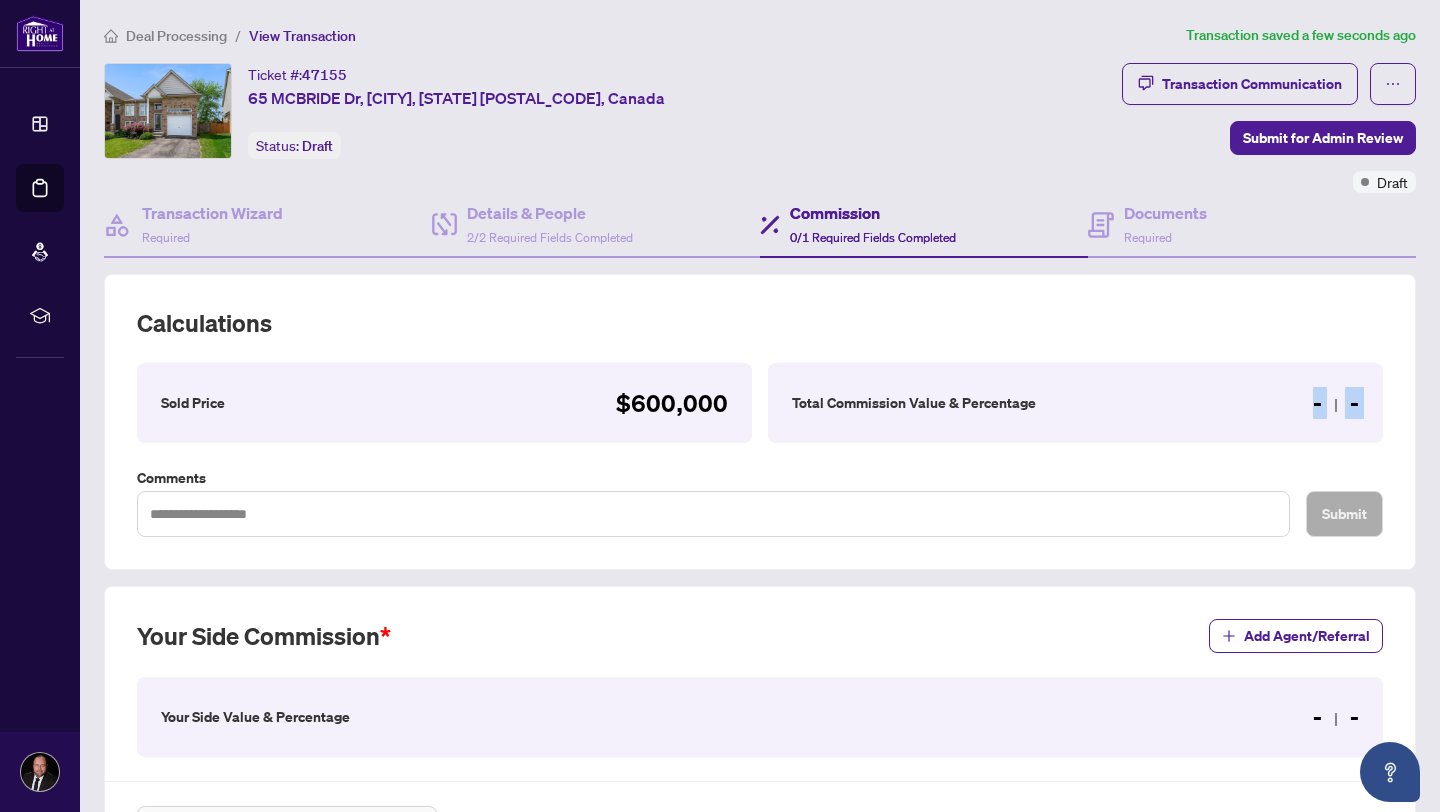 click on "-     -" at bounding box center (1336, 403) 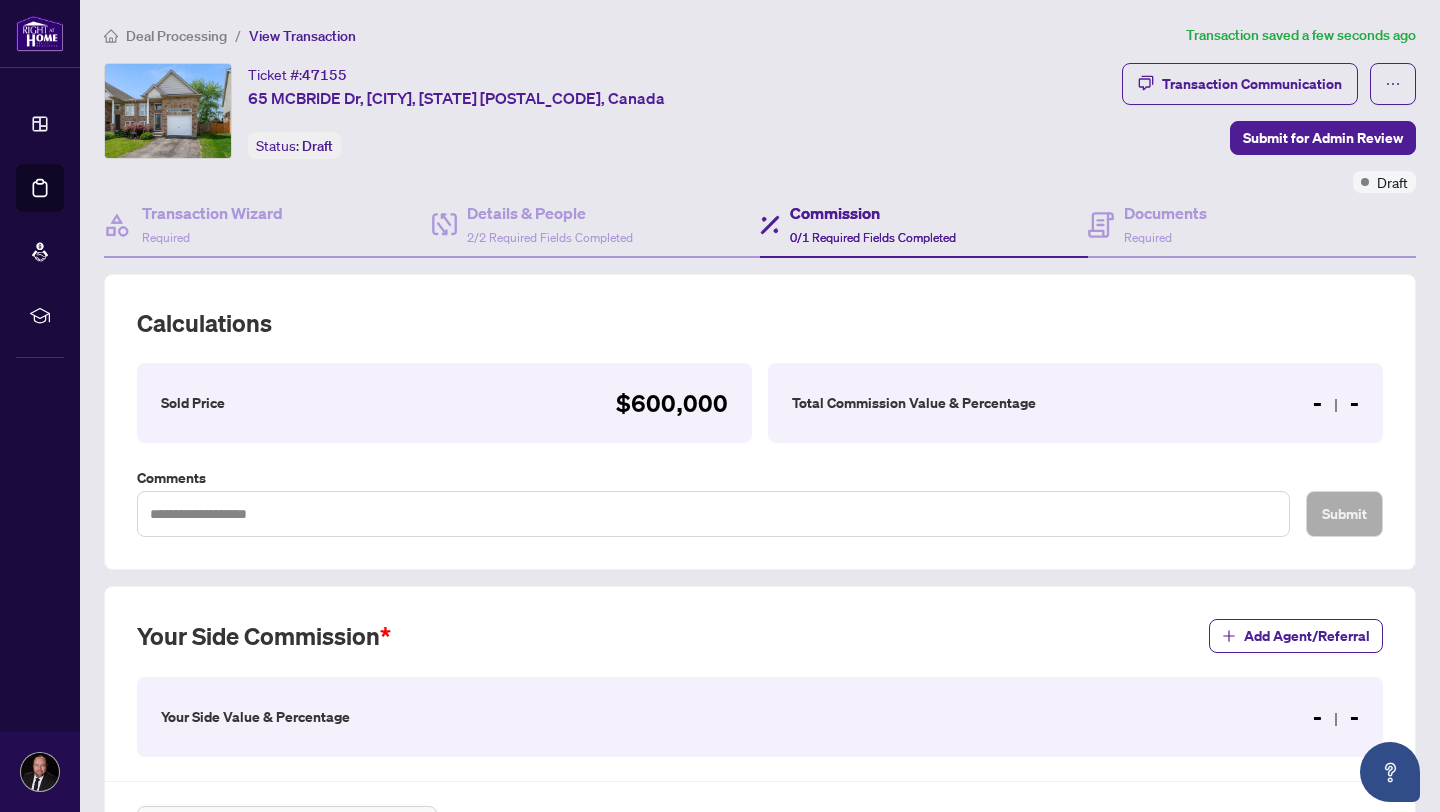 click on "-     -" at bounding box center [1336, 403] 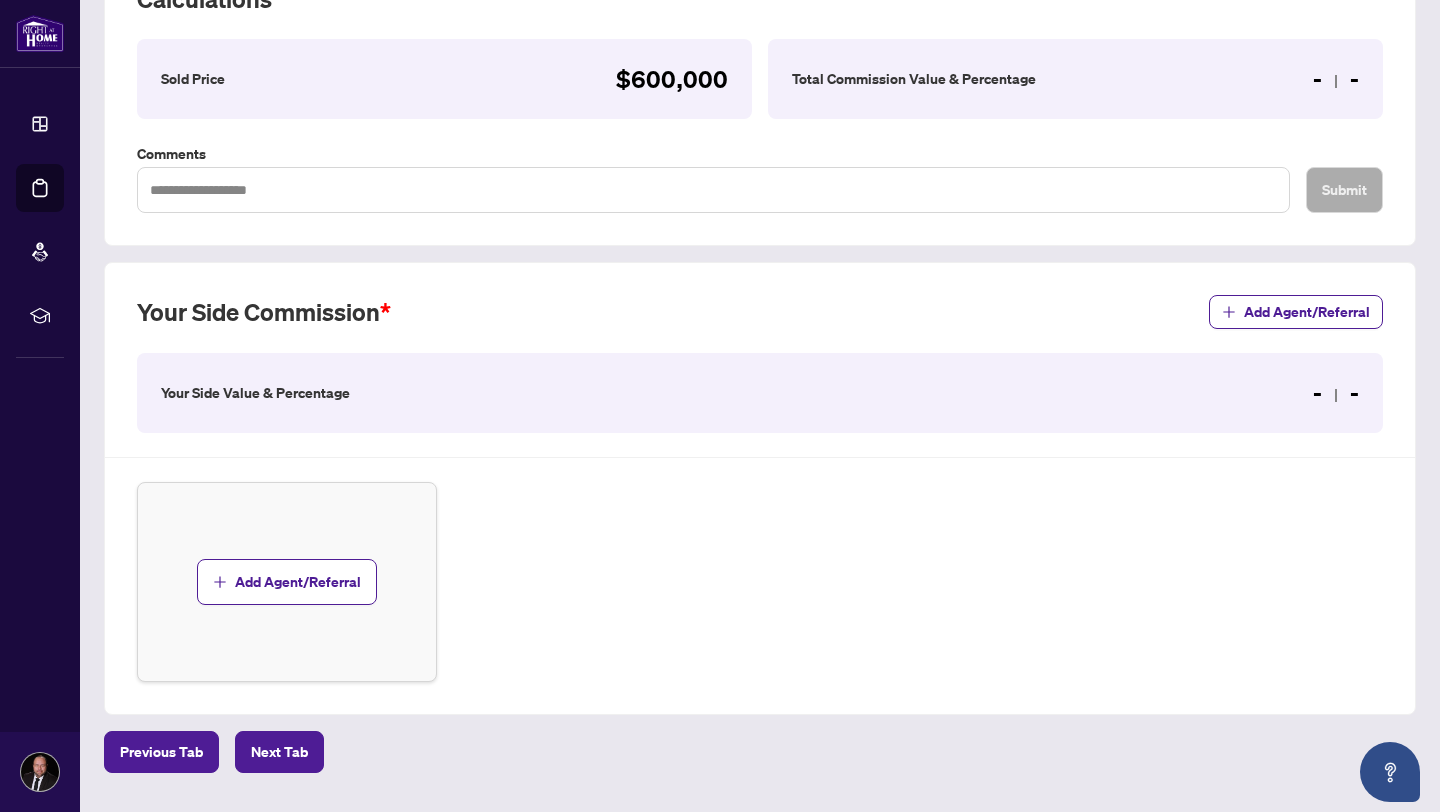 scroll, scrollTop: 377, scrollLeft: 0, axis: vertical 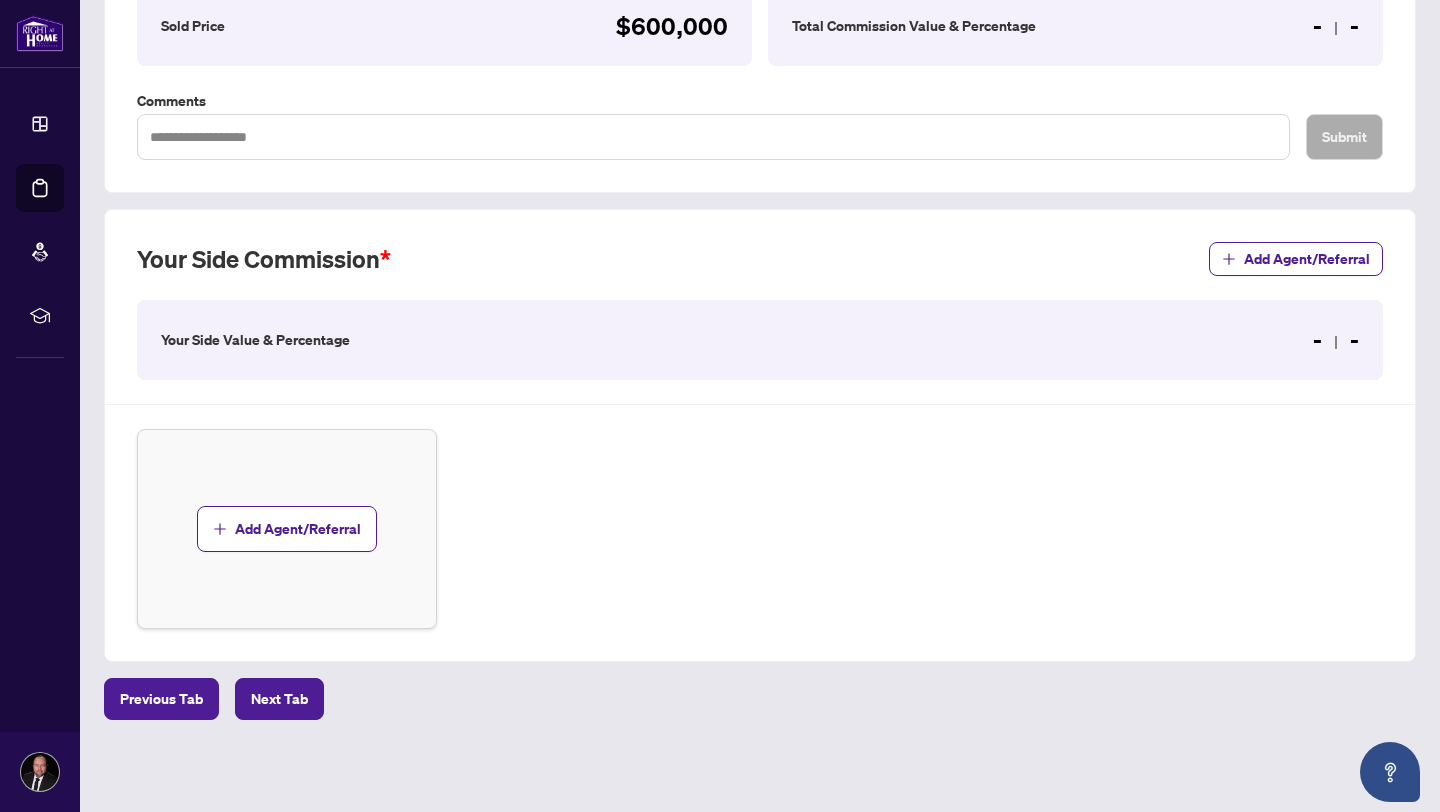 click on "-     -" at bounding box center (1336, 340) 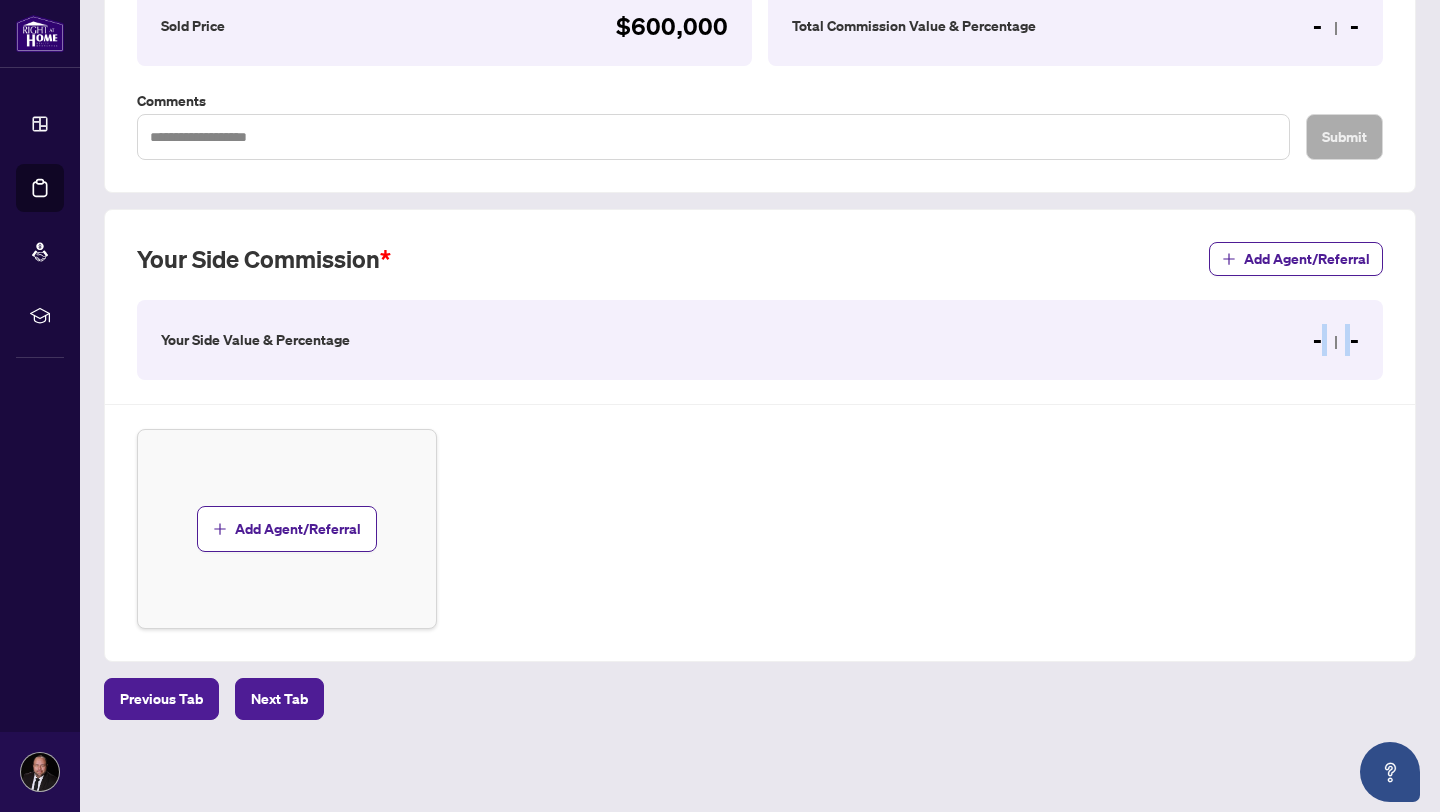 click on "-     -" at bounding box center [1336, 340] 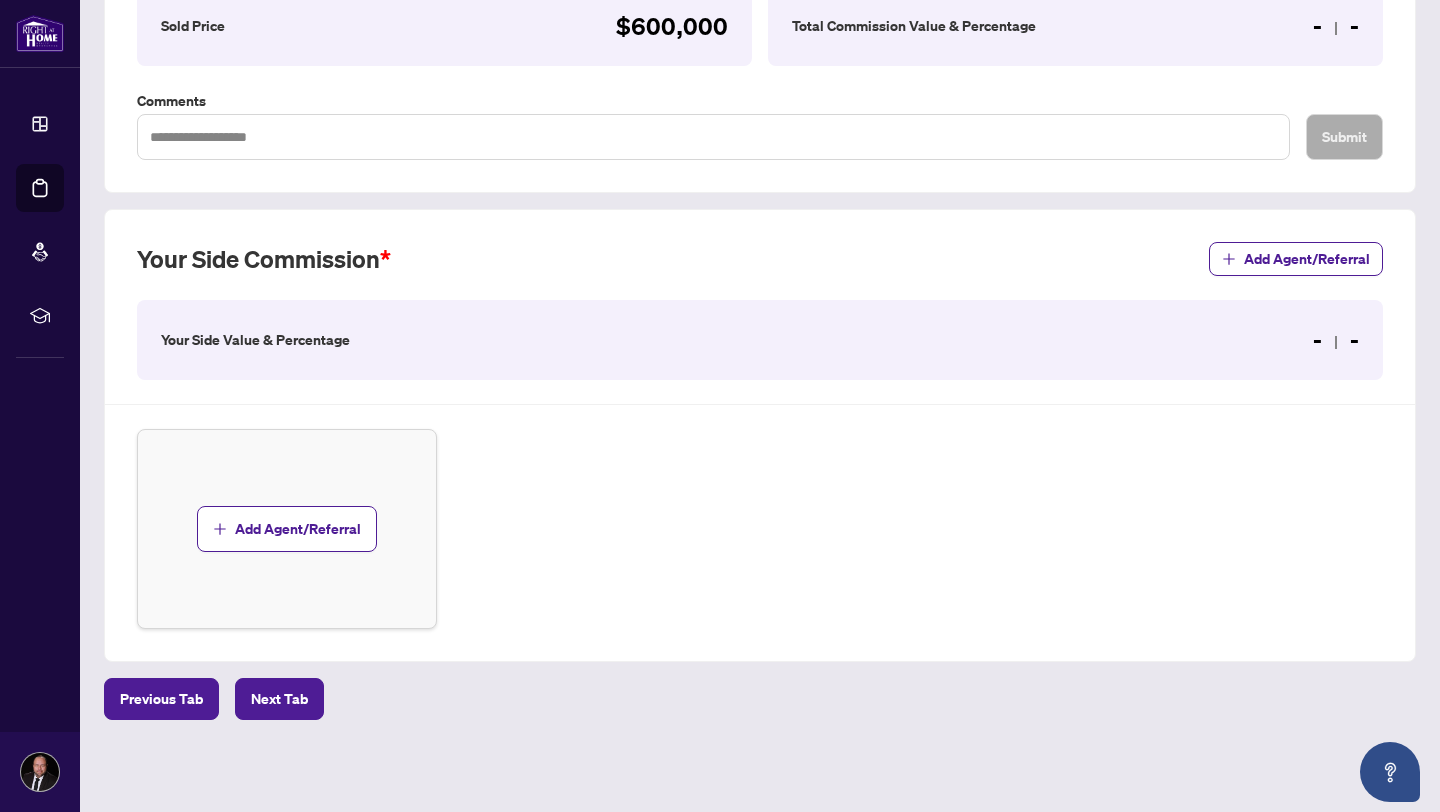 click on "-     -" at bounding box center (1336, 340) 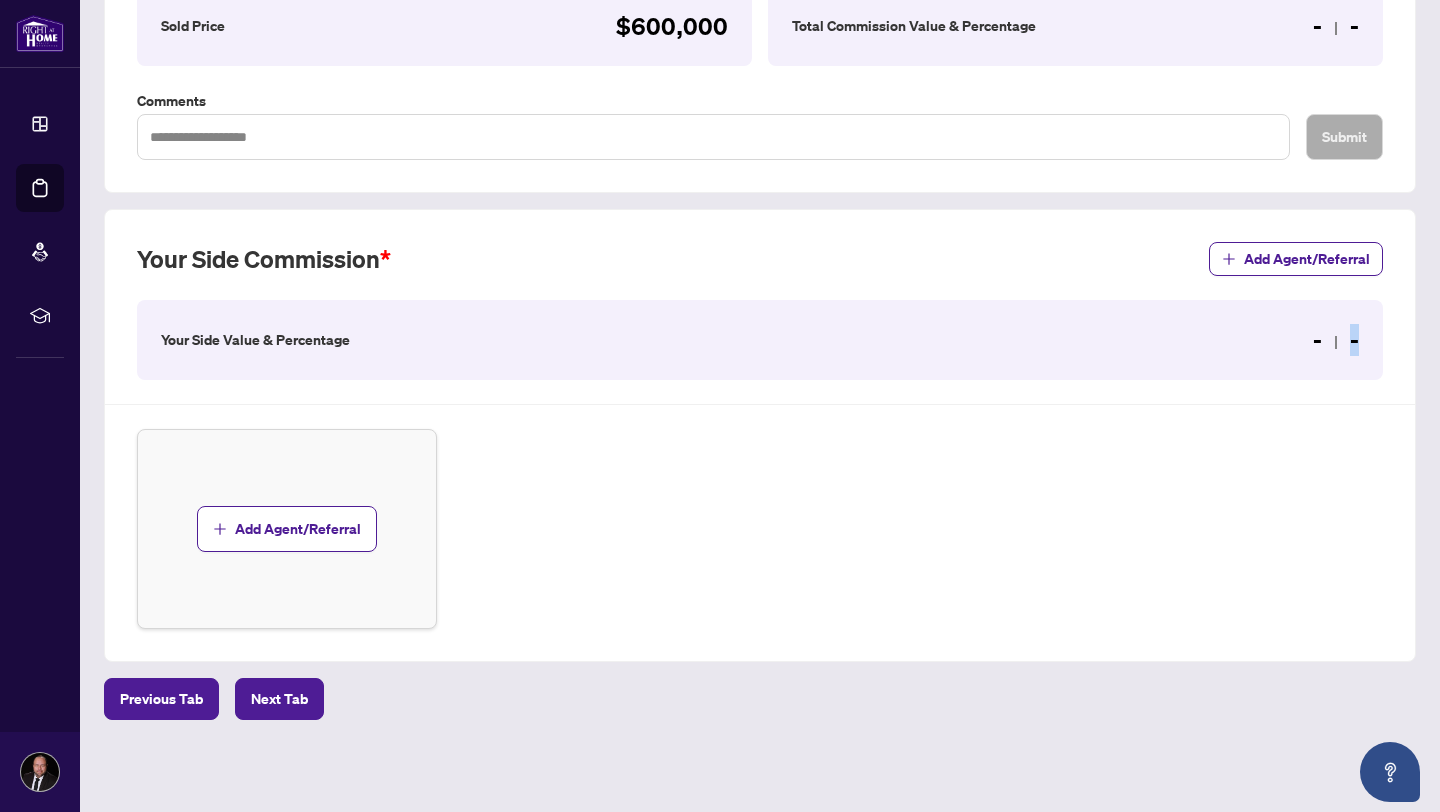 click on "-     -" at bounding box center [1336, 340] 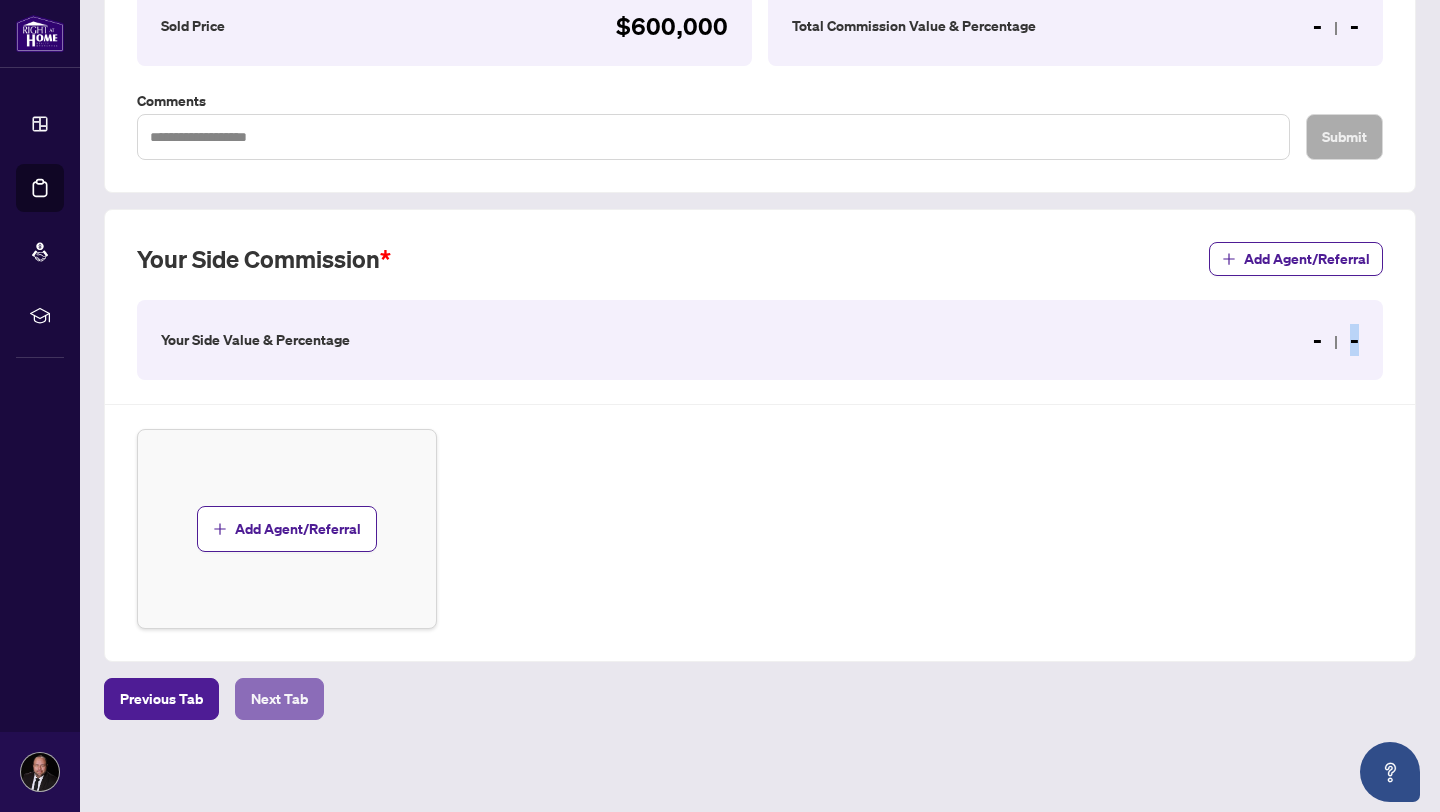 click on "Next Tab" at bounding box center (279, 699) 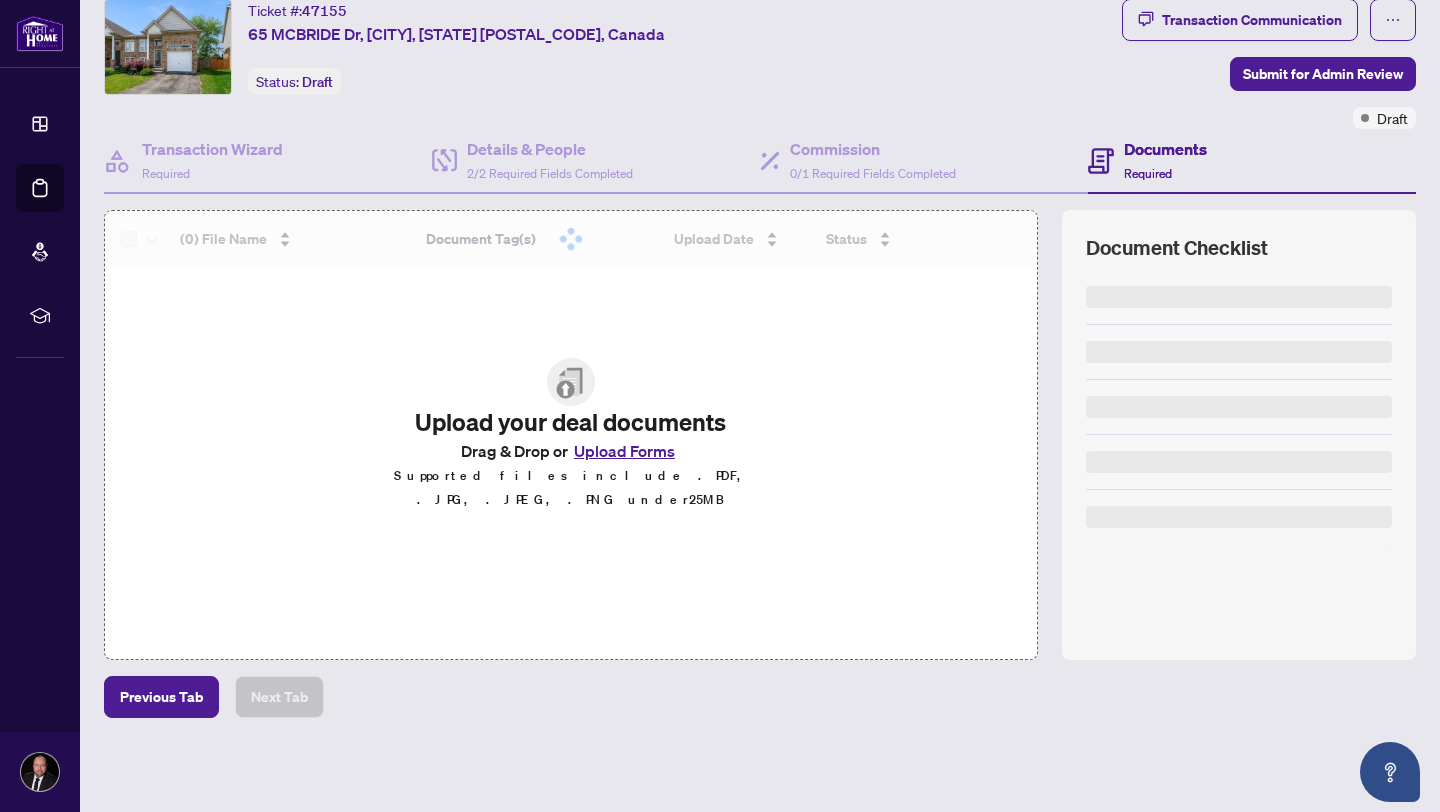 scroll, scrollTop: 0, scrollLeft: 0, axis: both 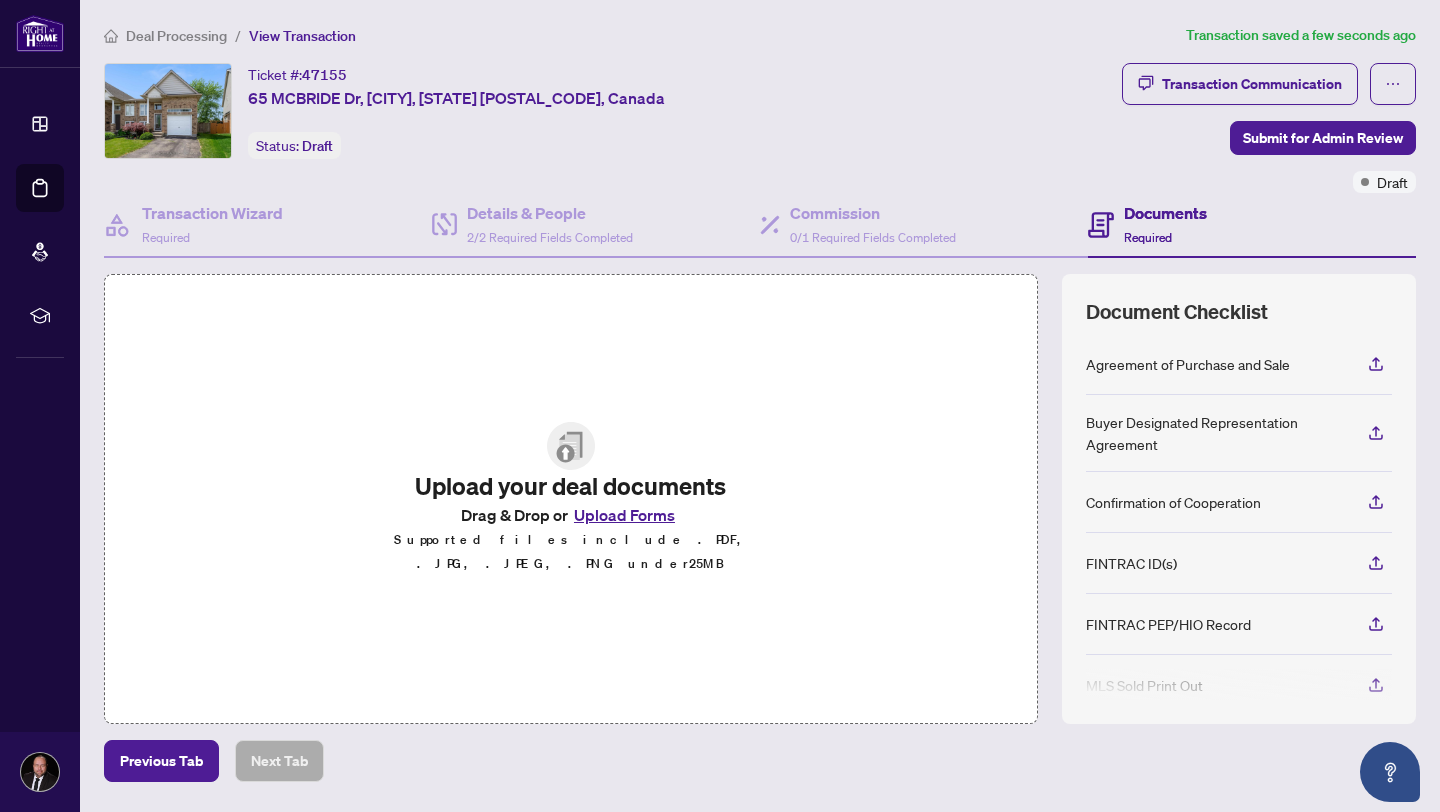 click on "Upload Forms" at bounding box center [624, 515] 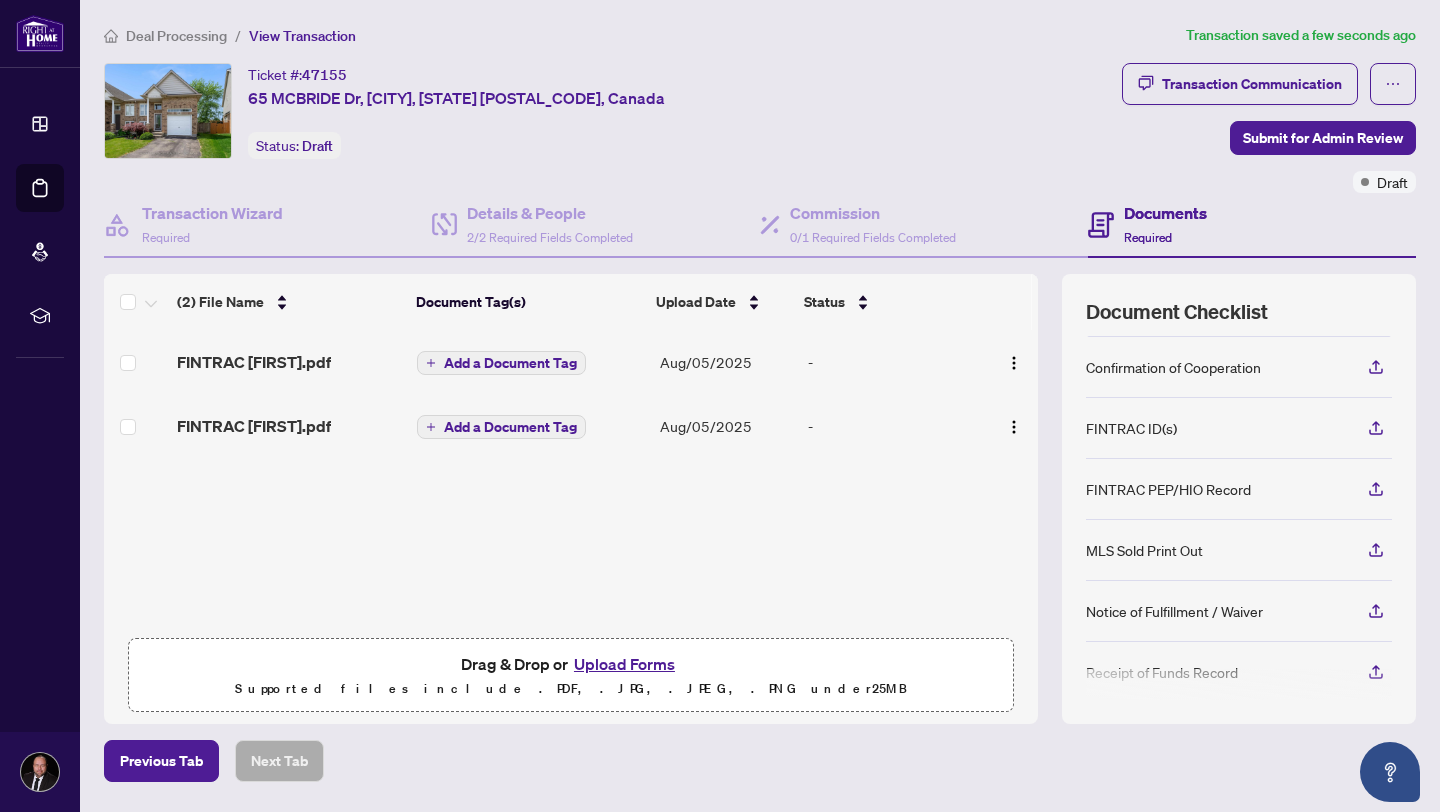 scroll, scrollTop: 208, scrollLeft: 0, axis: vertical 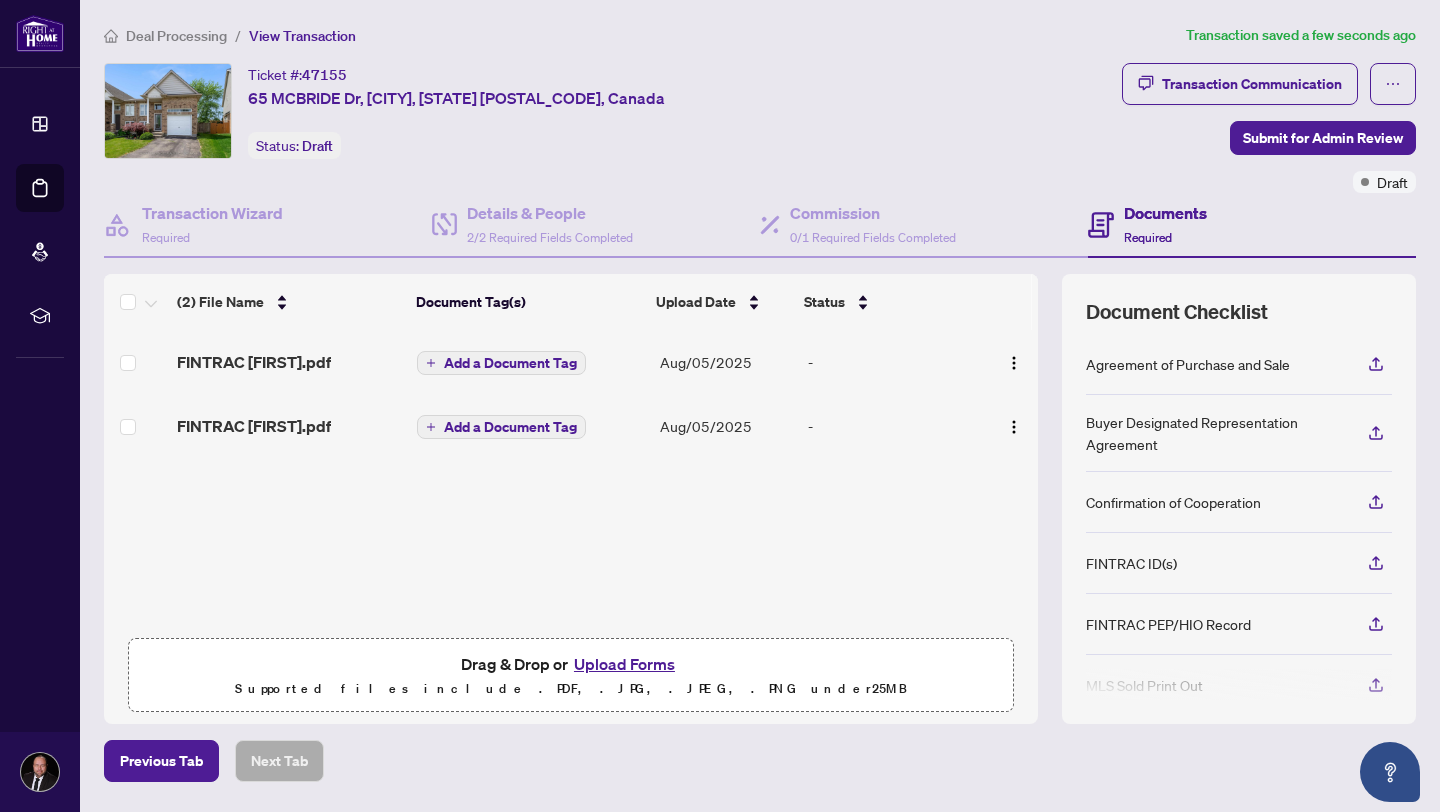 click on "Upload Forms" at bounding box center [624, 664] 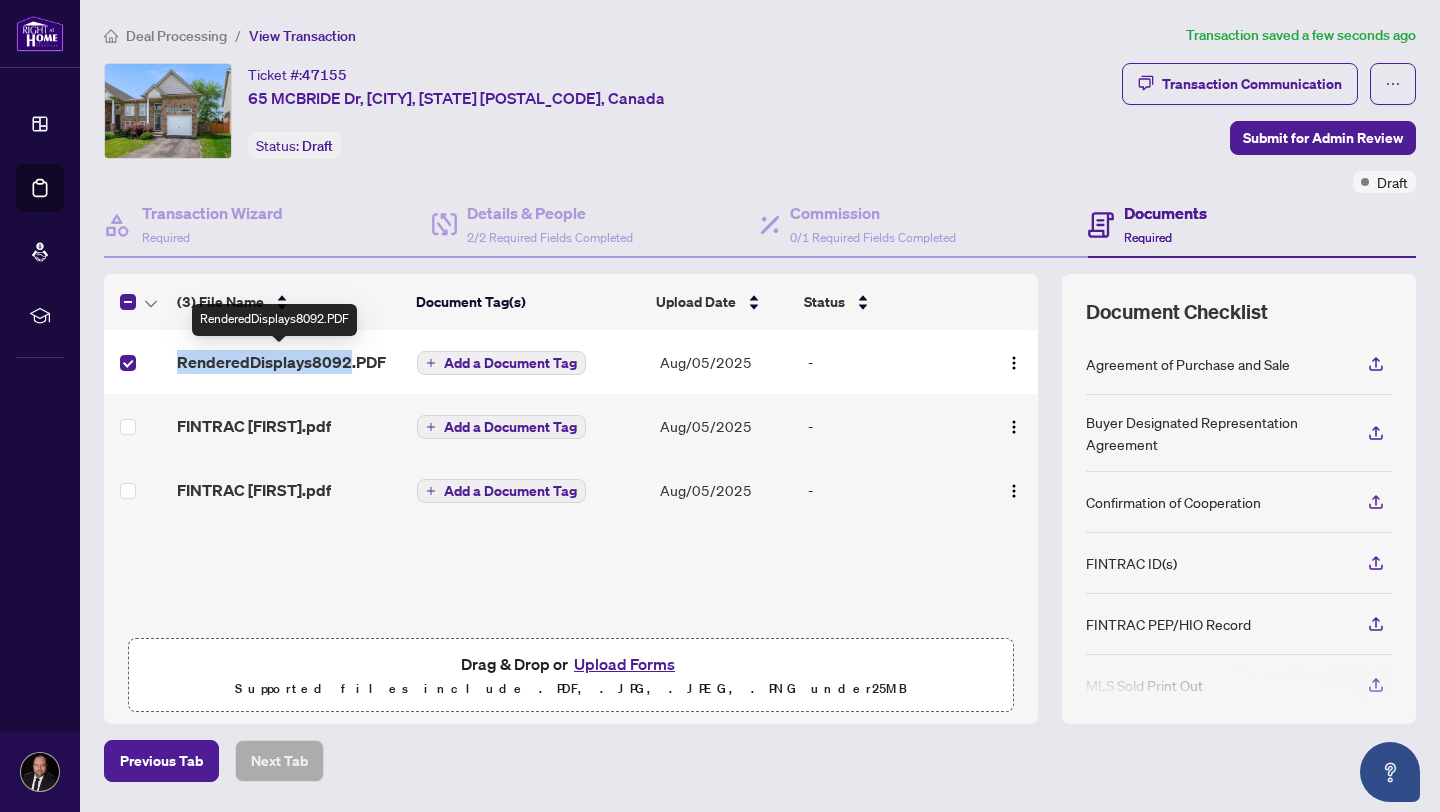 click on "RenderedDisplays8092.PDF" at bounding box center [281, 362] 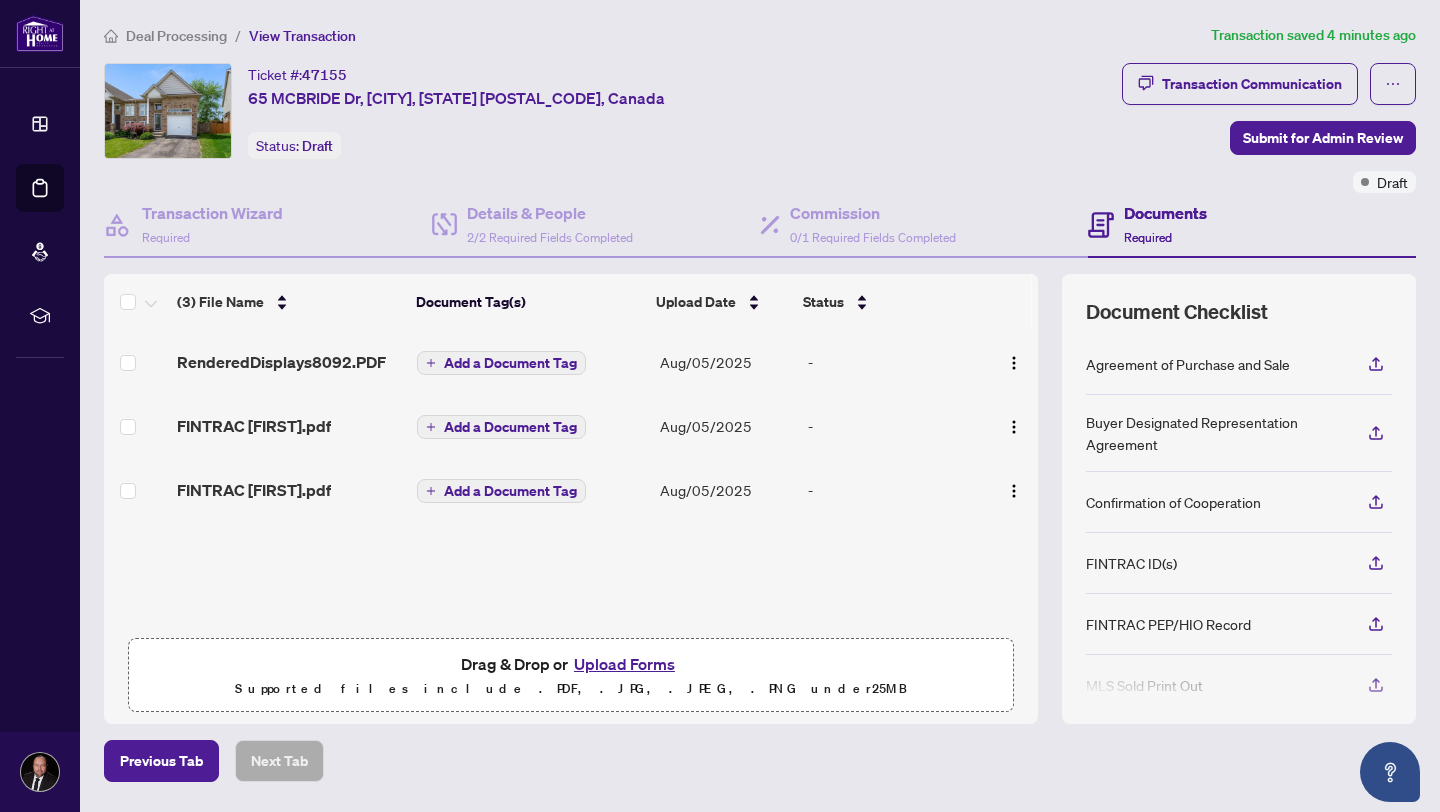 click on "Upload Forms" at bounding box center [624, 664] 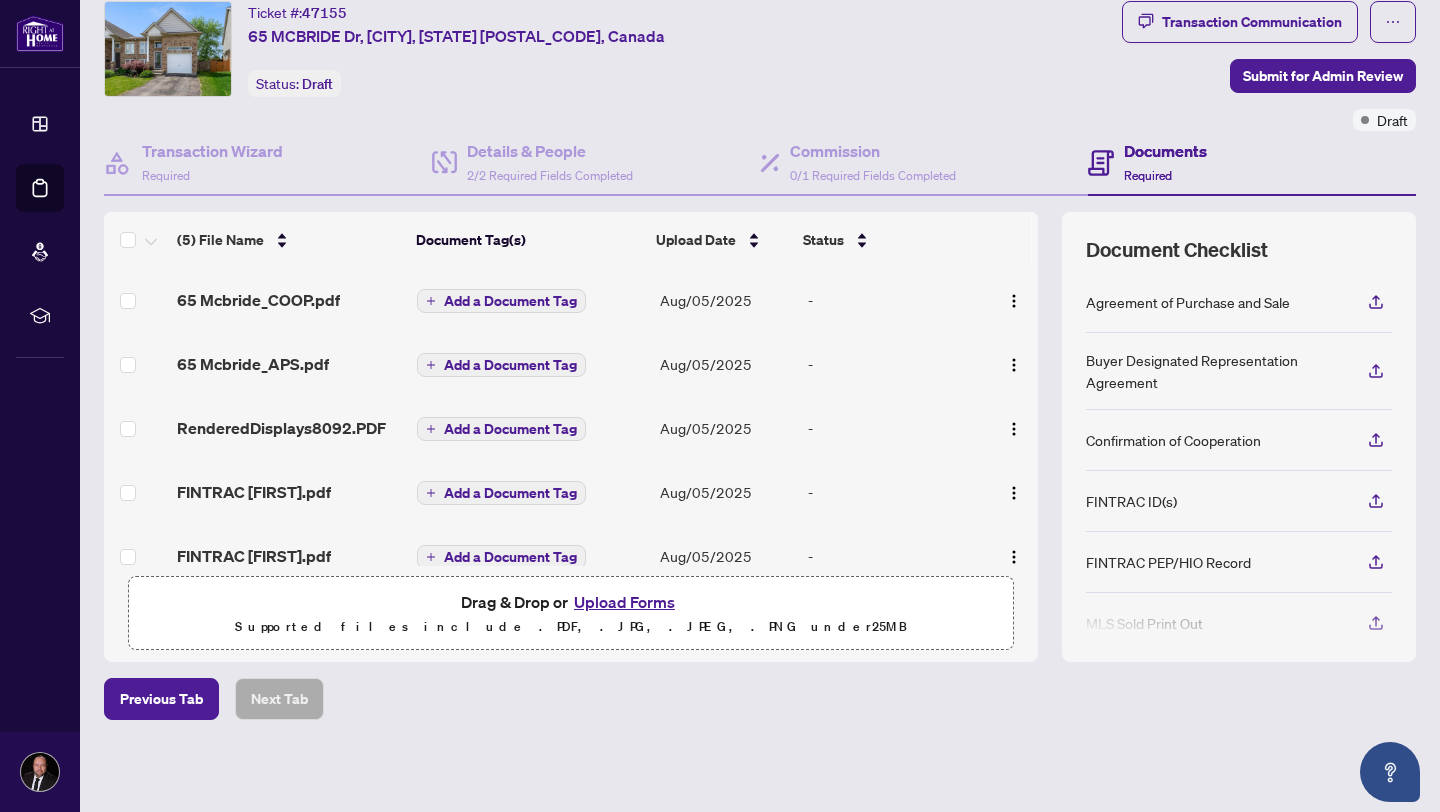 scroll, scrollTop: 0, scrollLeft: 0, axis: both 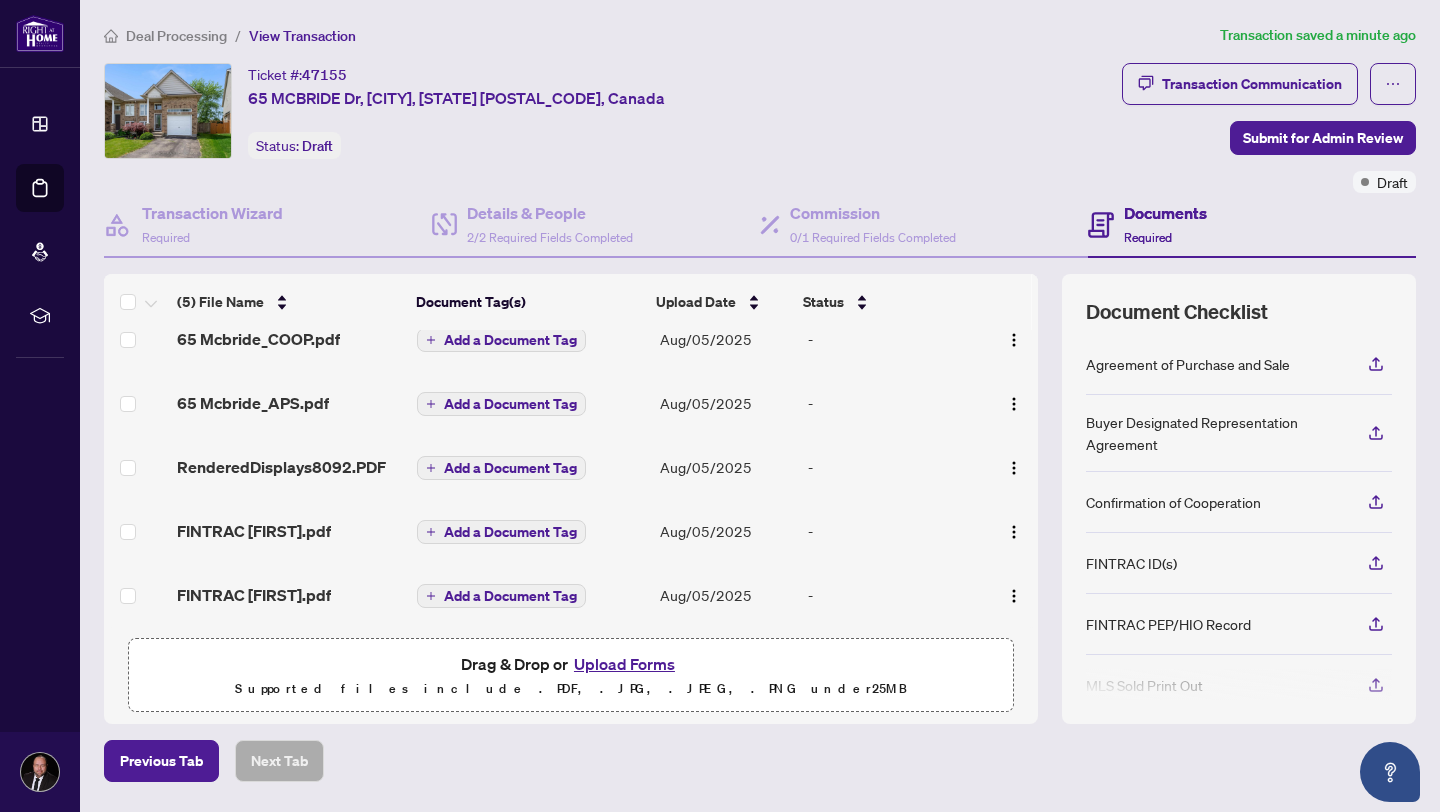 click on "Upload Forms" at bounding box center (624, 664) 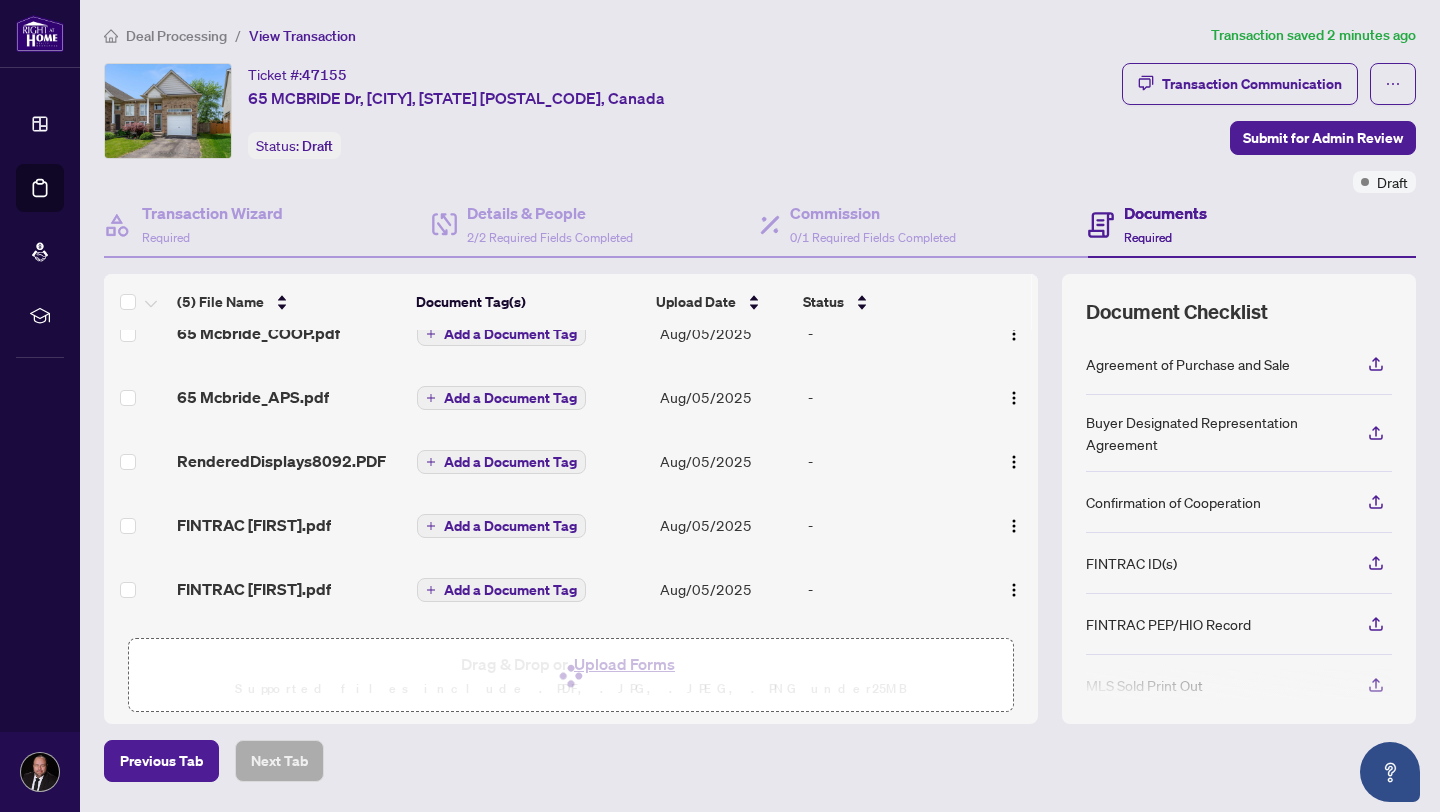 click at bounding box center (571, 676) 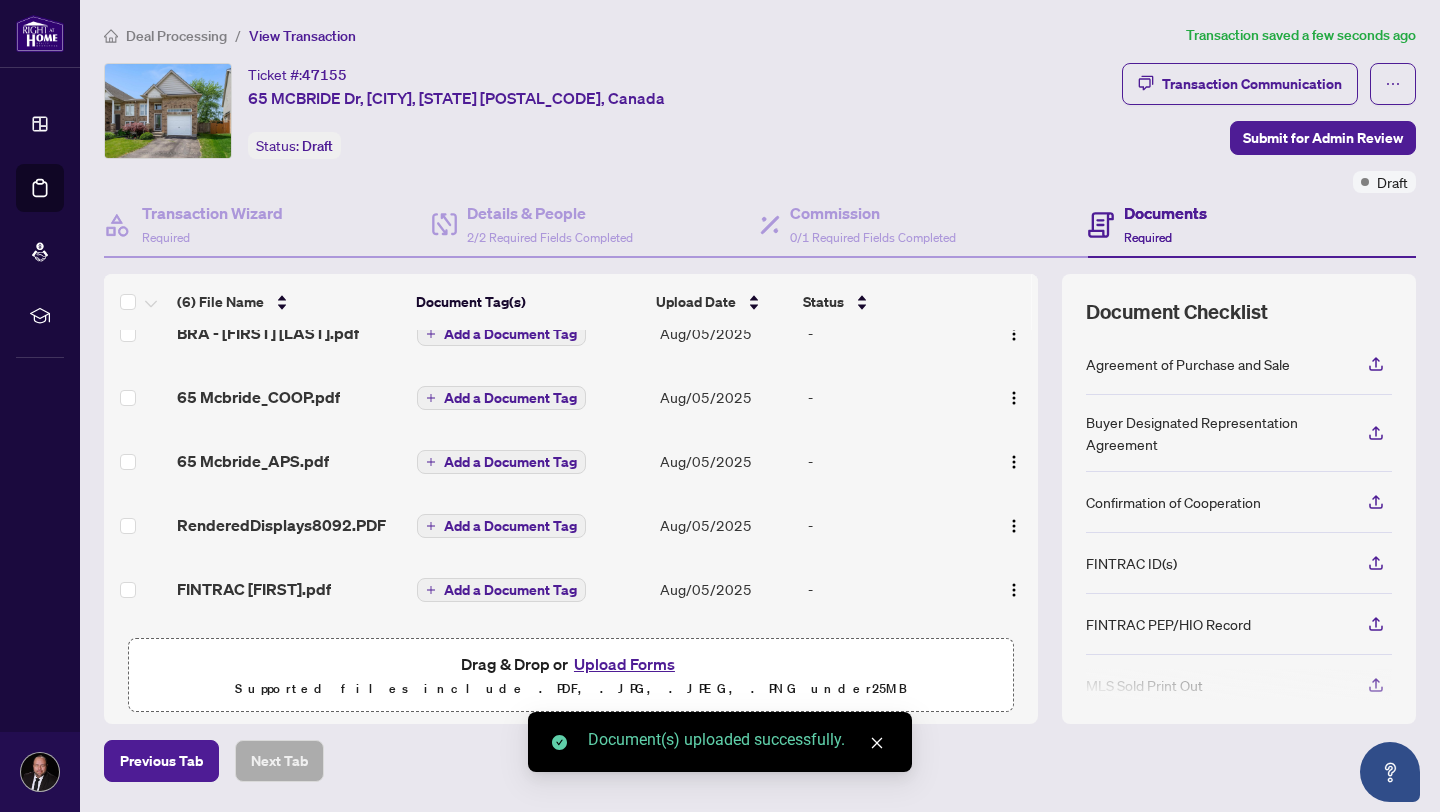 click on "Upload Forms" at bounding box center (624, 664) 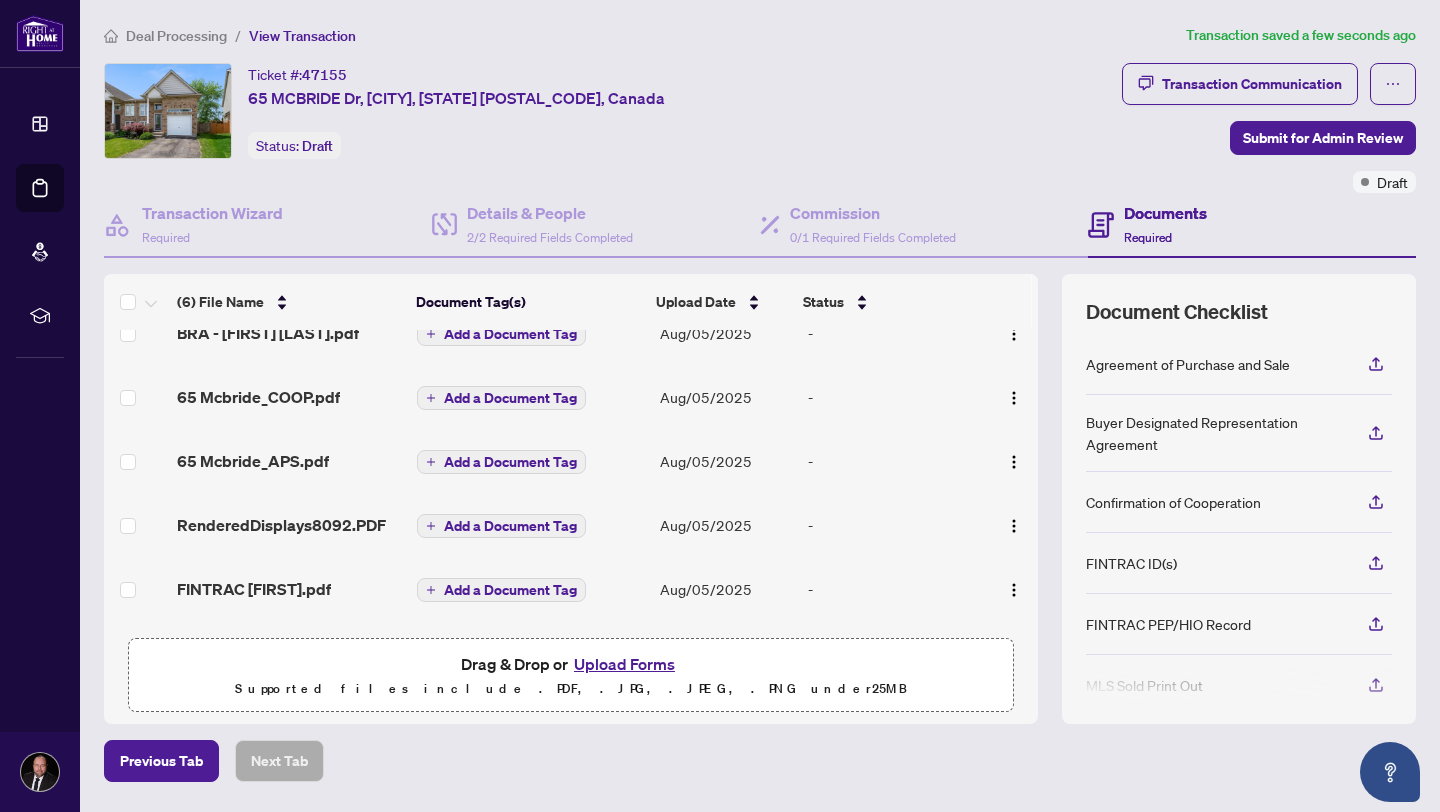 scroll, scrollTop: 0, scrollLeft: 0, axis: both 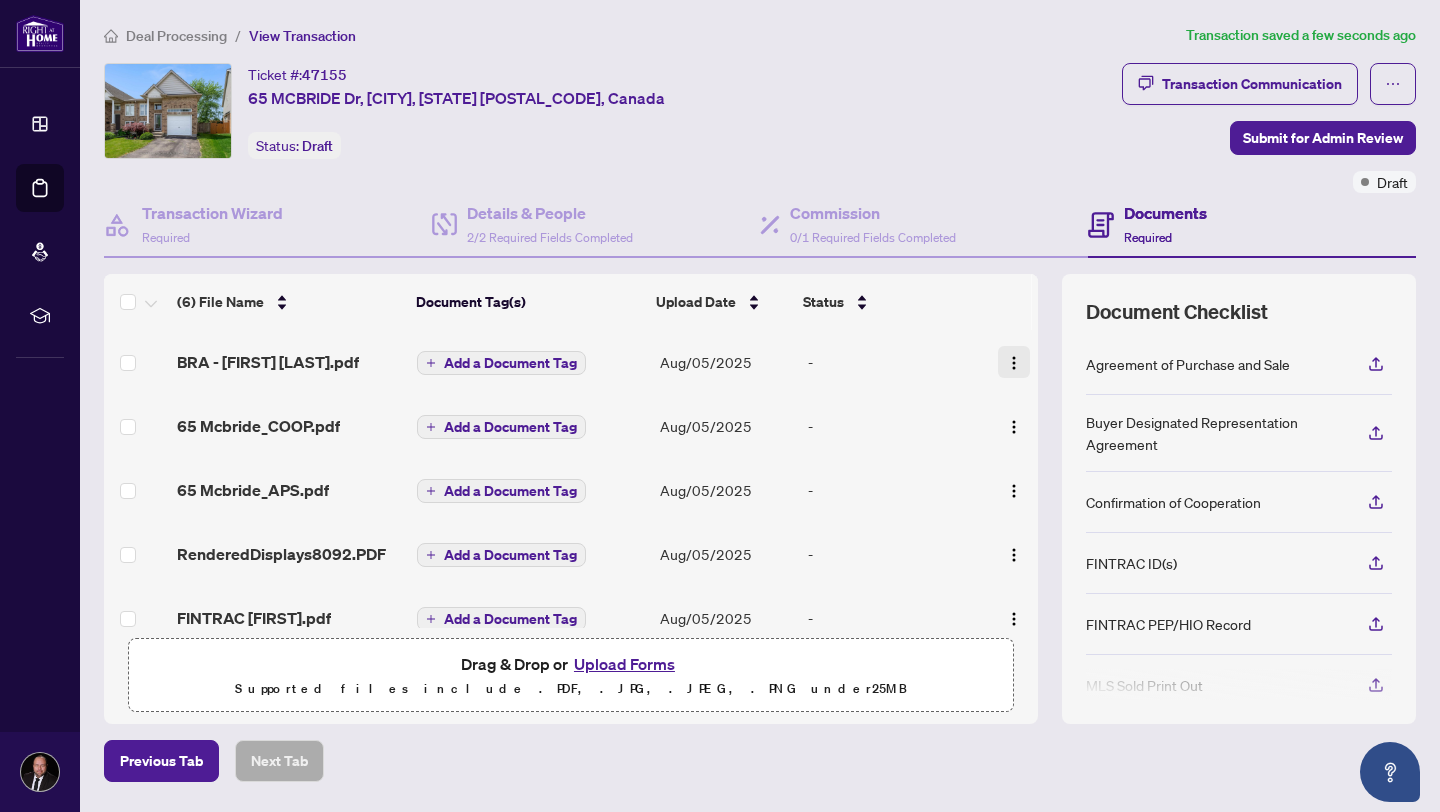 click at bounding box center [1014, 362] 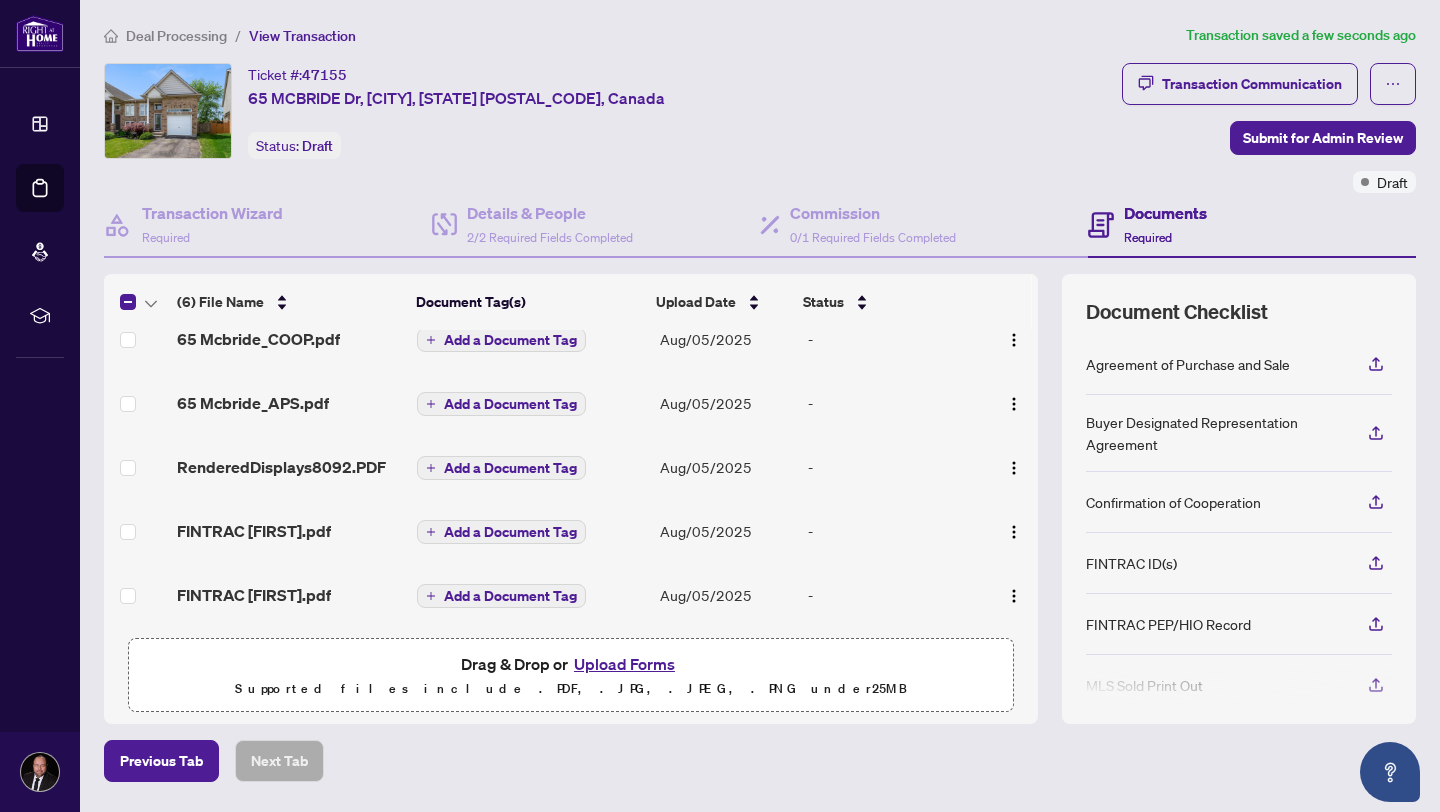 scroll, scrollTop: 0, scrollLeft: 0, axis: both 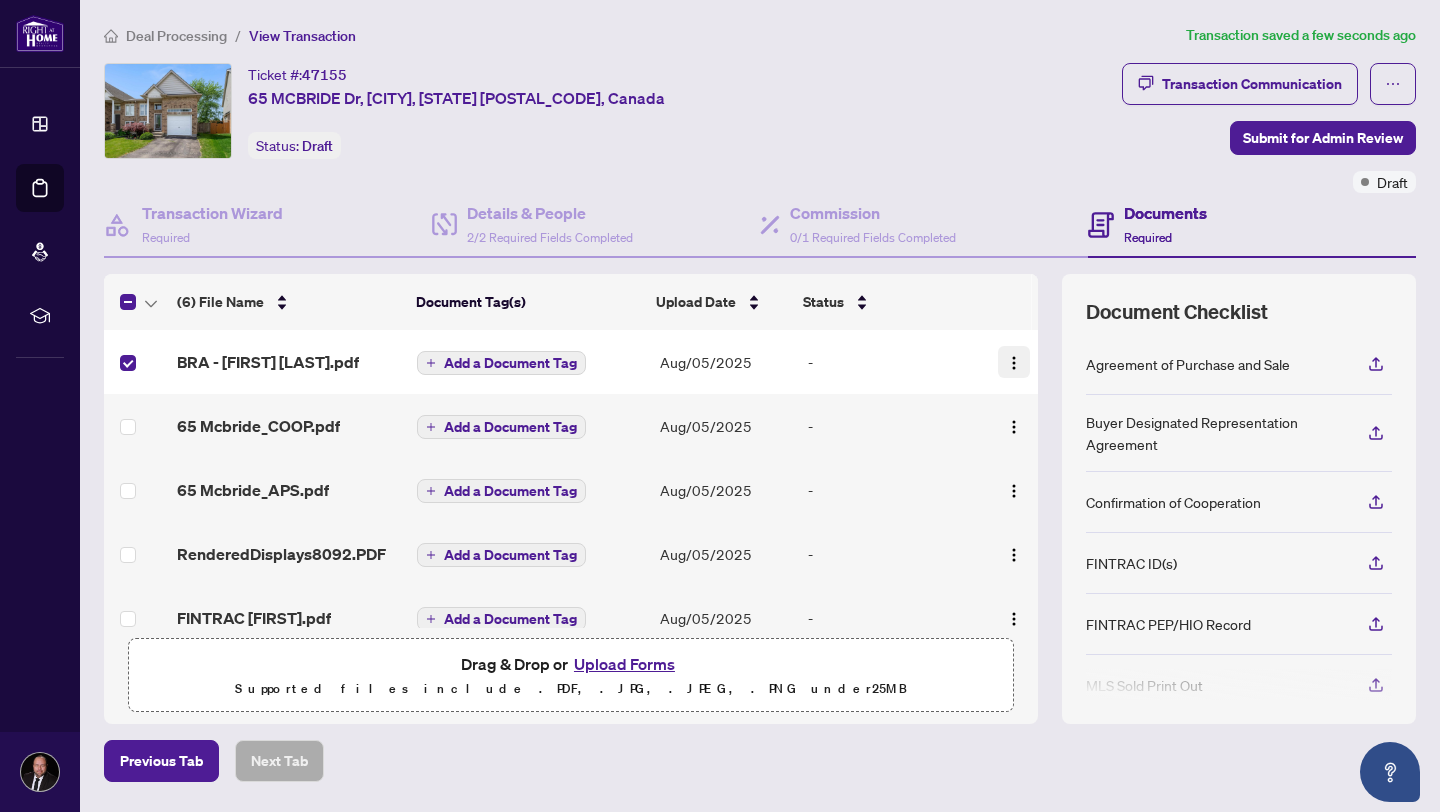 click at bounding box center (1014, 363) 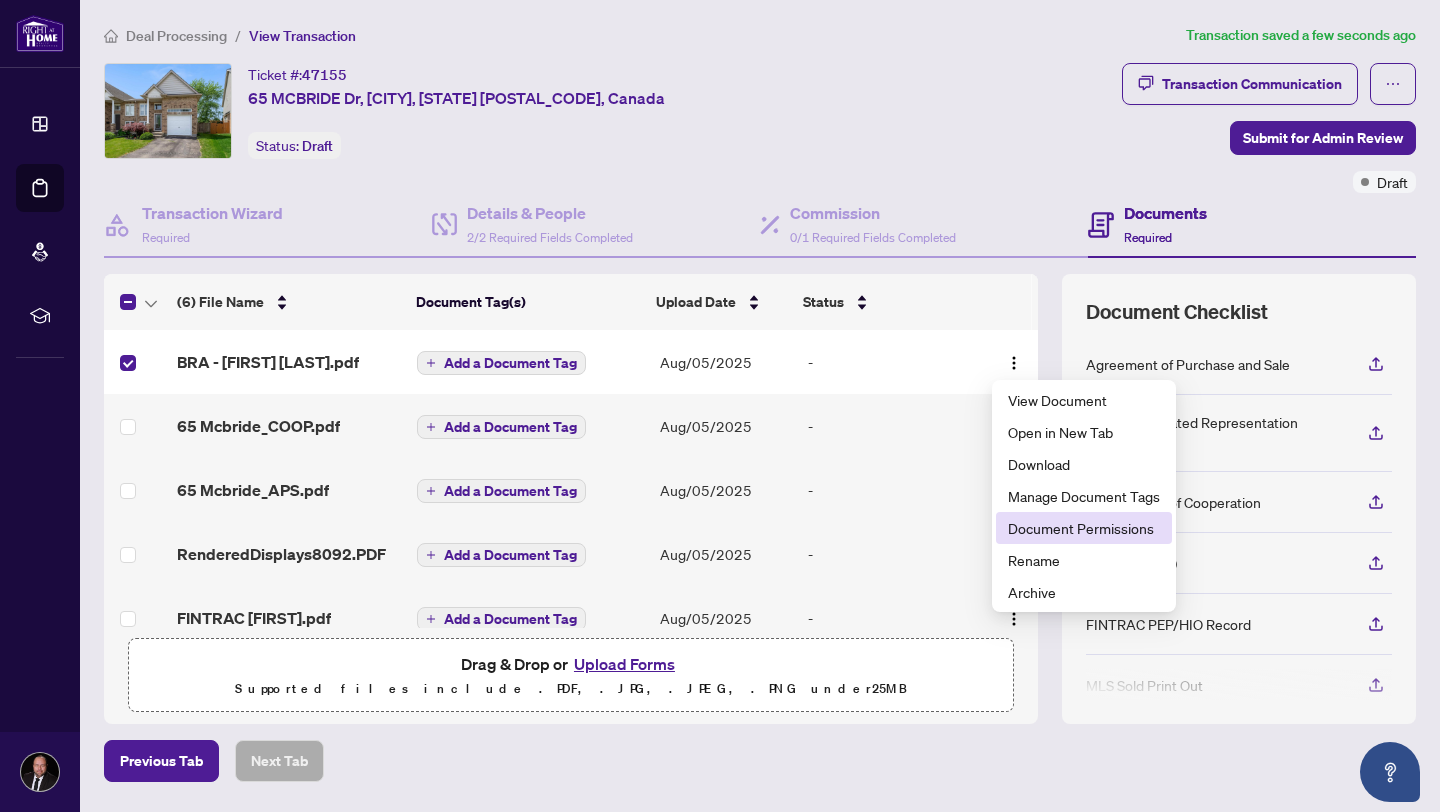 click on "Document Permissions" at bounding box center [1084, 528] 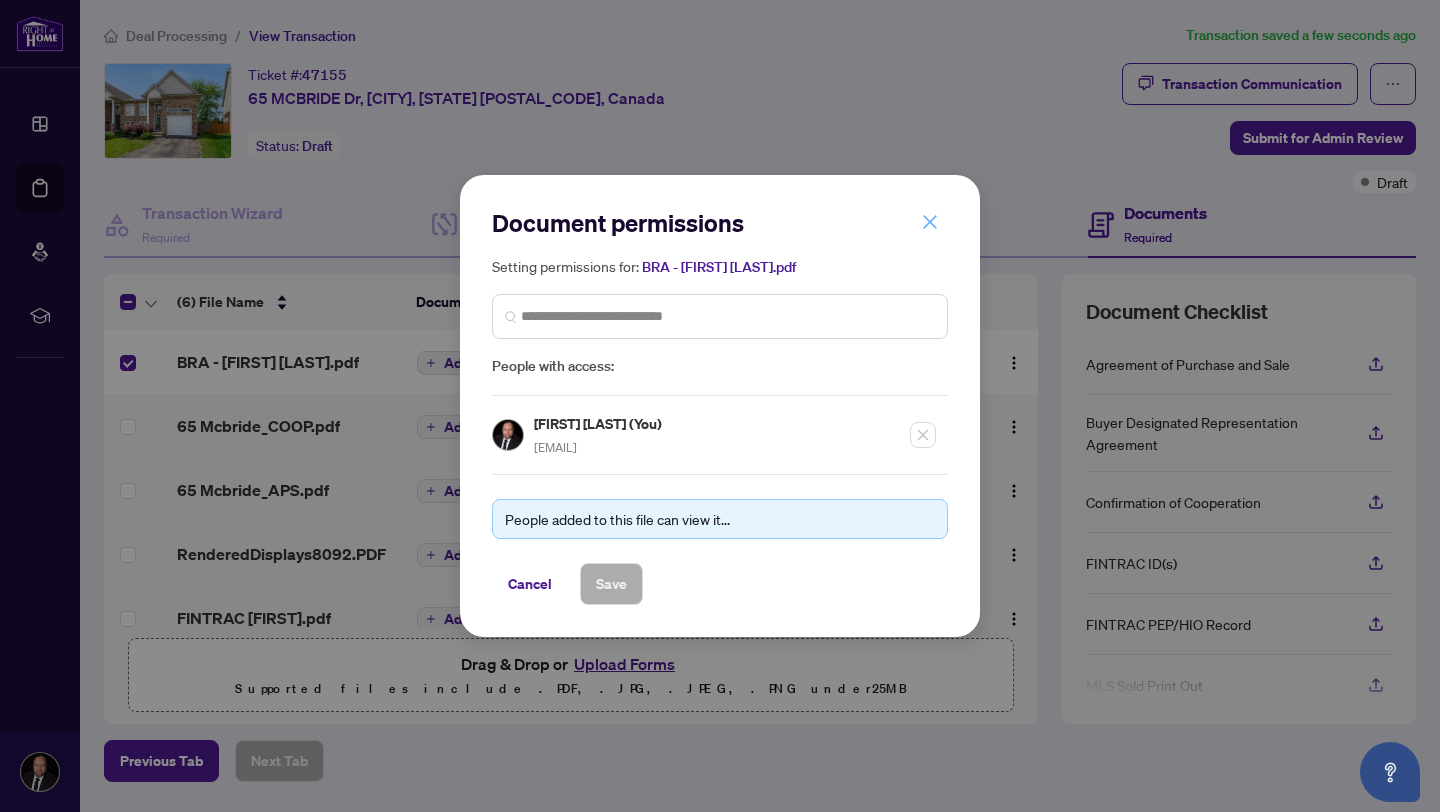 click 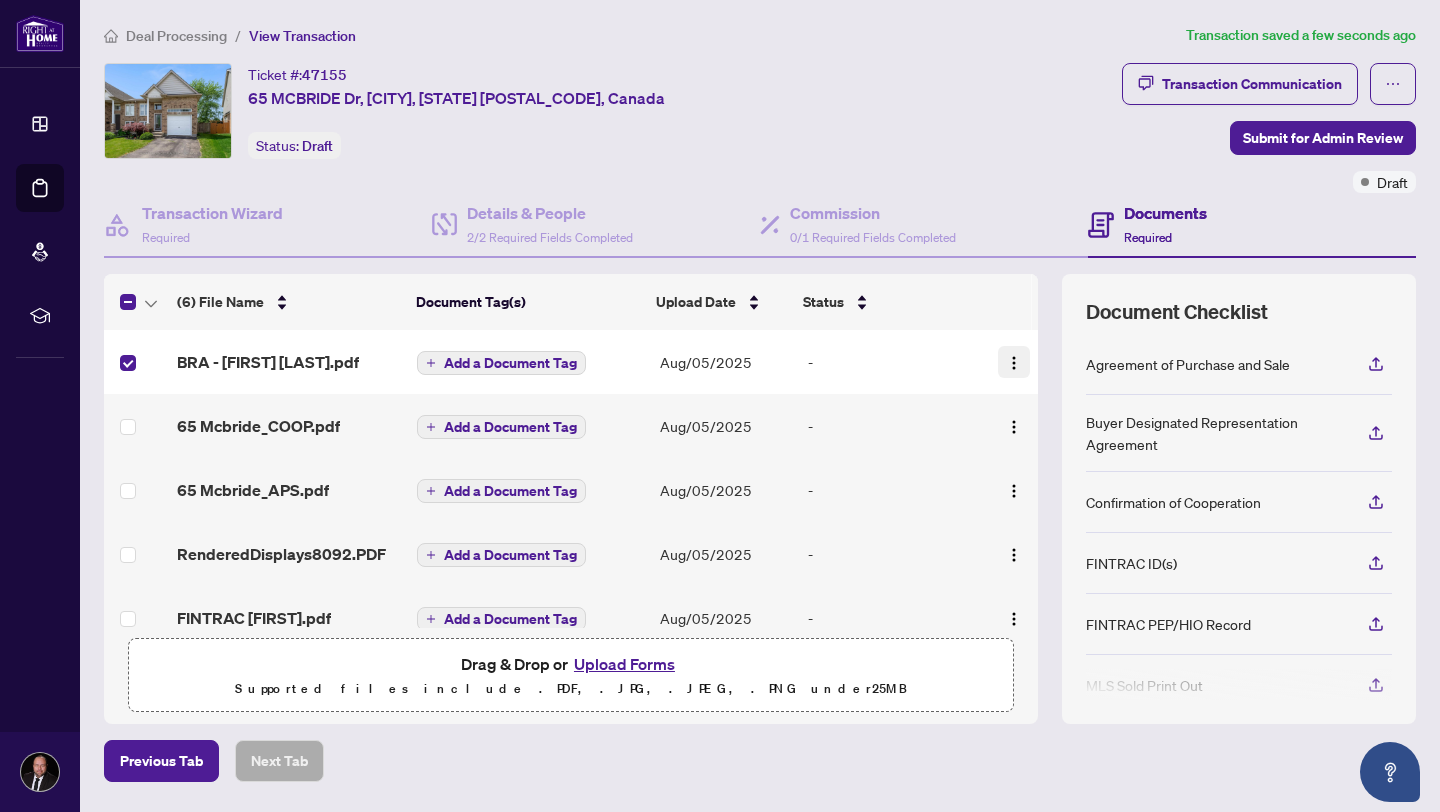 click at bounding box center [1014, 363] 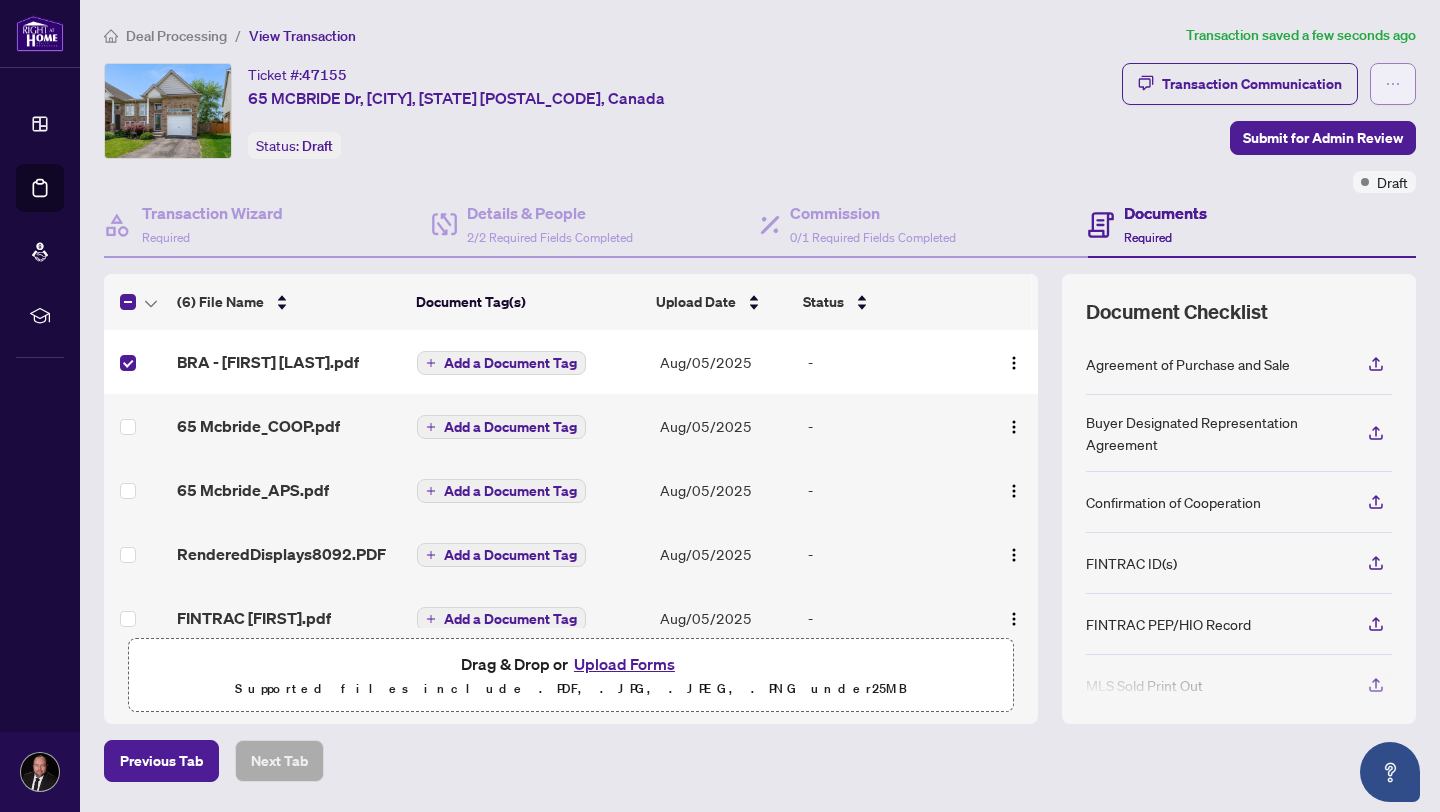 click 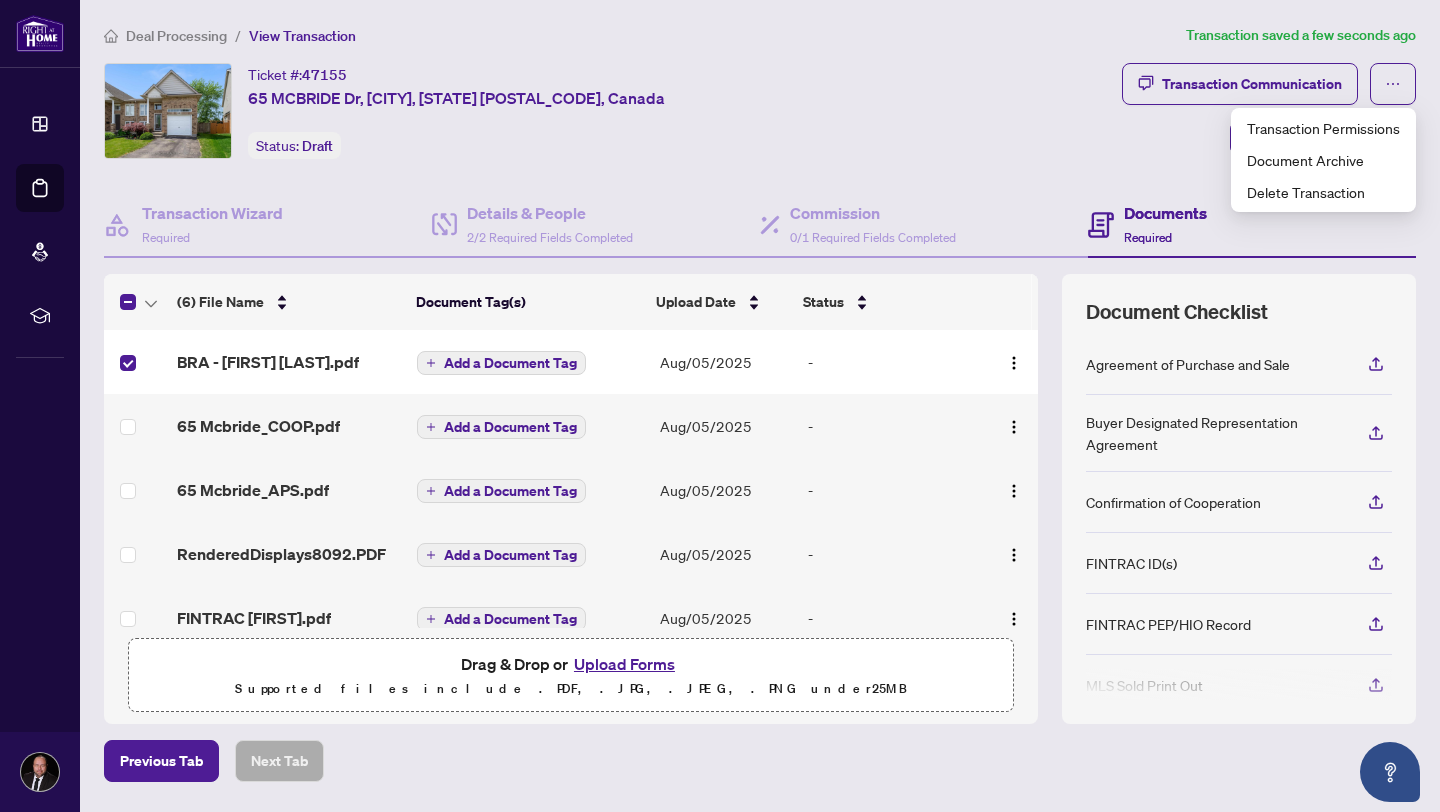 click on "Ticket #: [NUMBER] 65 MCBRIDE Dr, [CITY], [STATE] [POSTAL_CODE], Canada Status: Draft" at bounding box center (609, 111) 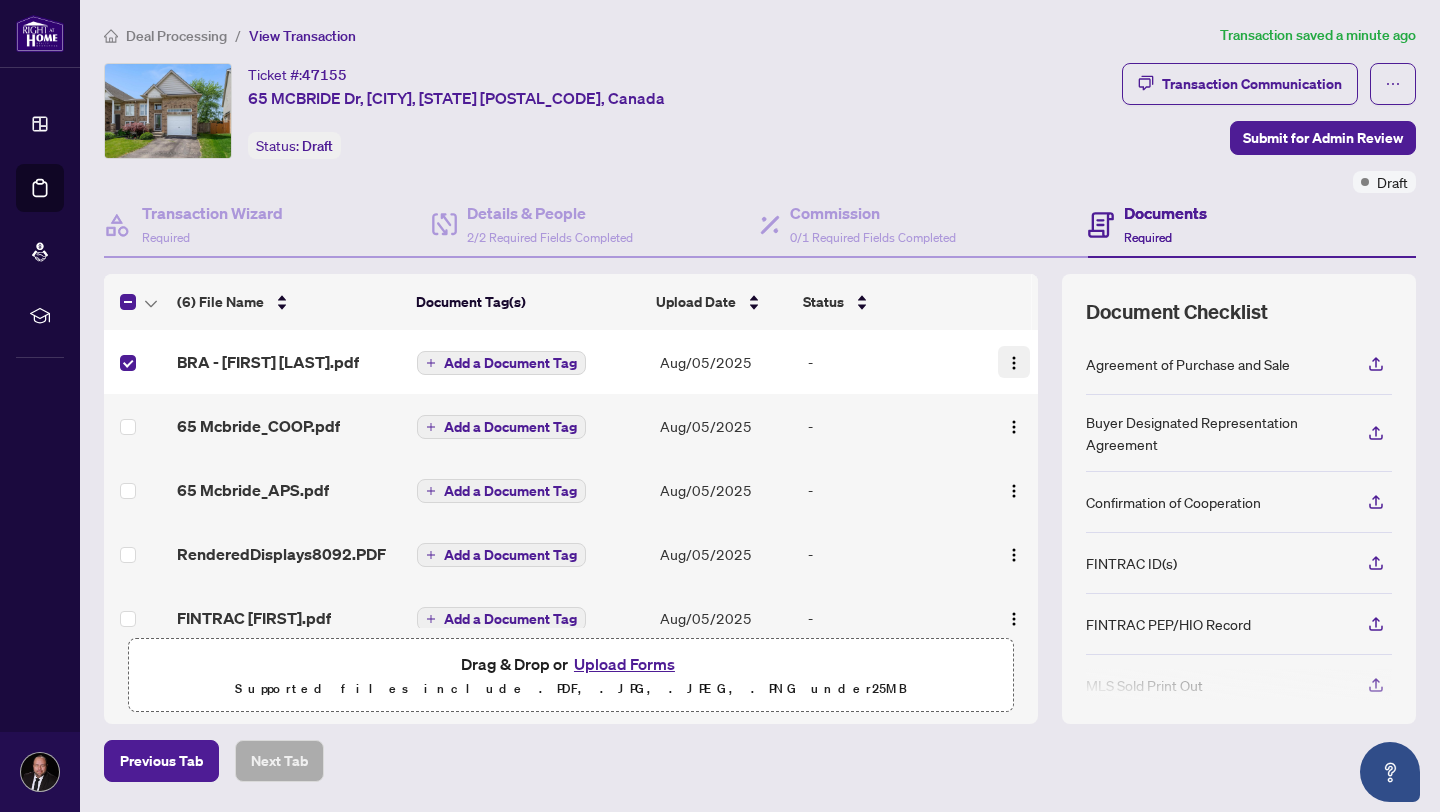 click at bounding box center (1014, 363) 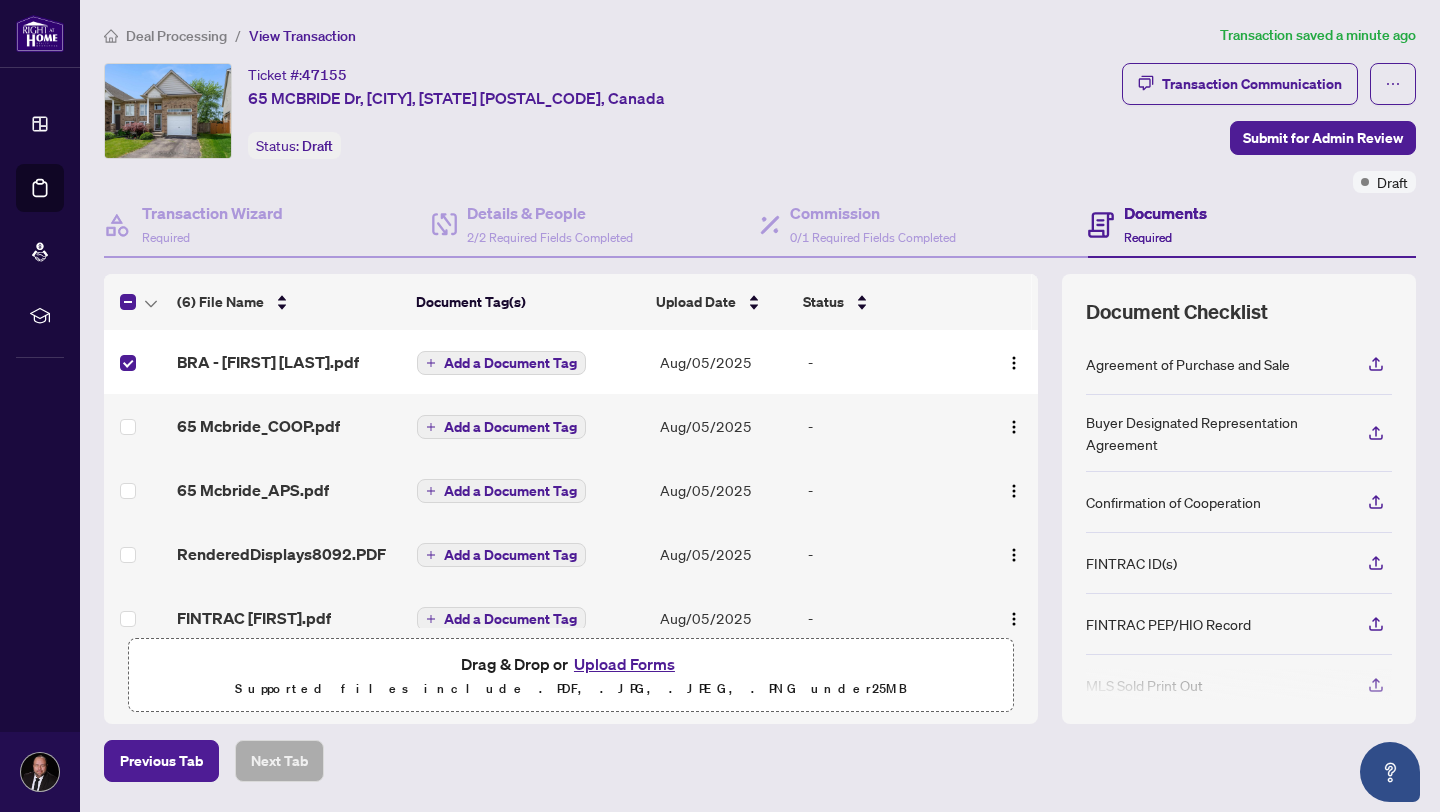 click on "-" at bounding box center [892, 362] 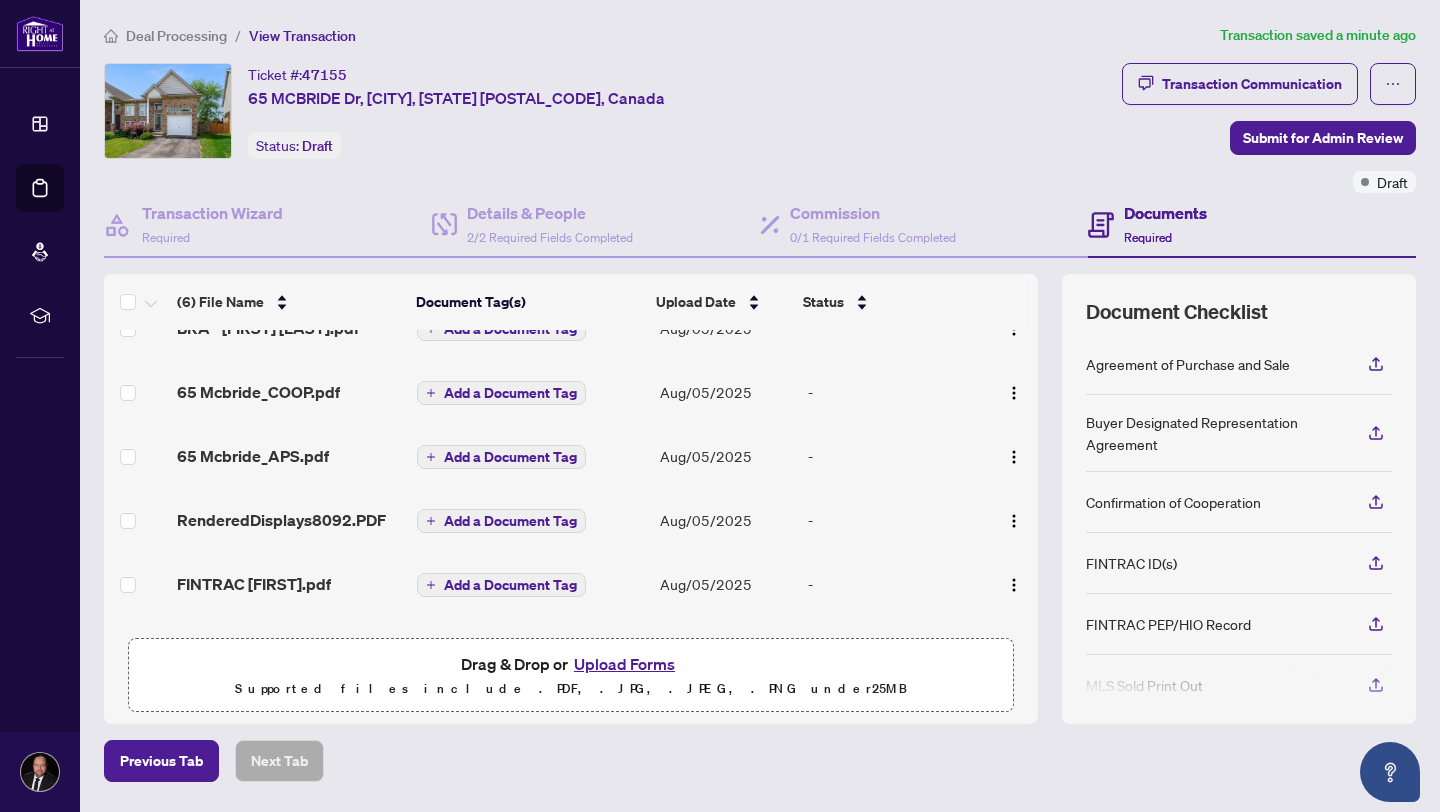 scroll, scrollTop: 0, scrollLeft: 0, axis: both 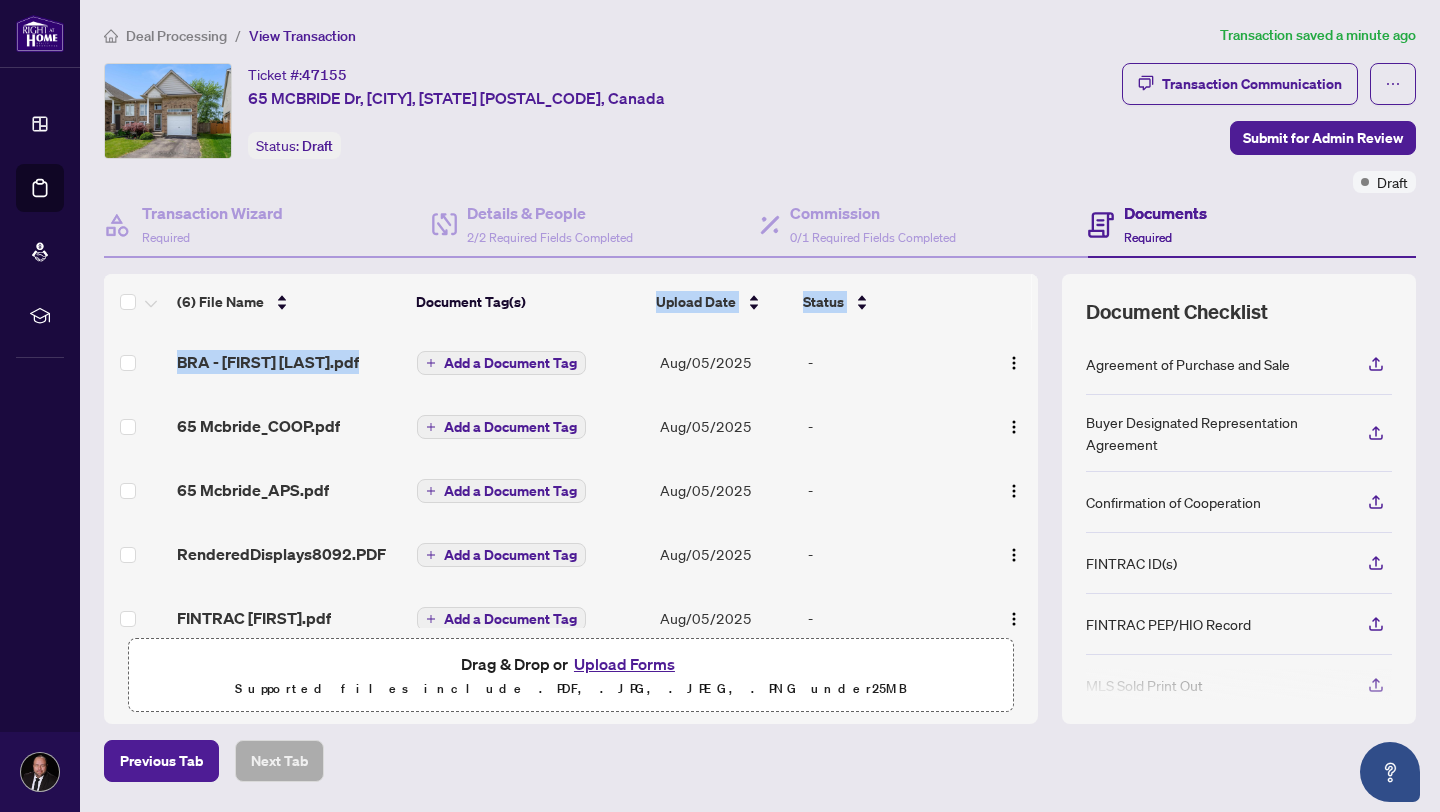 drag, startPoint x: 365, startPoint y: 363, endPoint x: 493, endPoint y: 322, distance: 134.4061 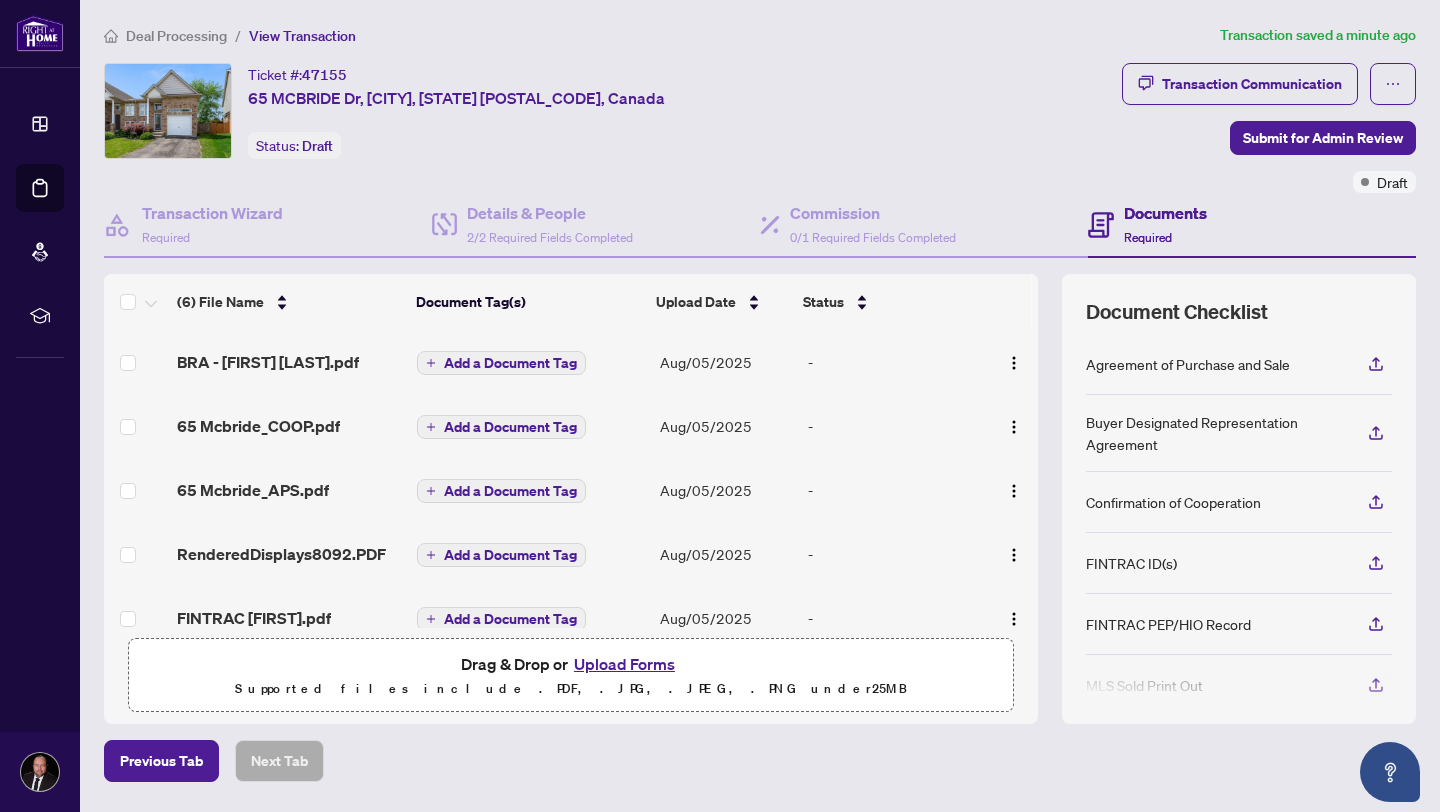 click on "-" at bounding box center (892, 362) 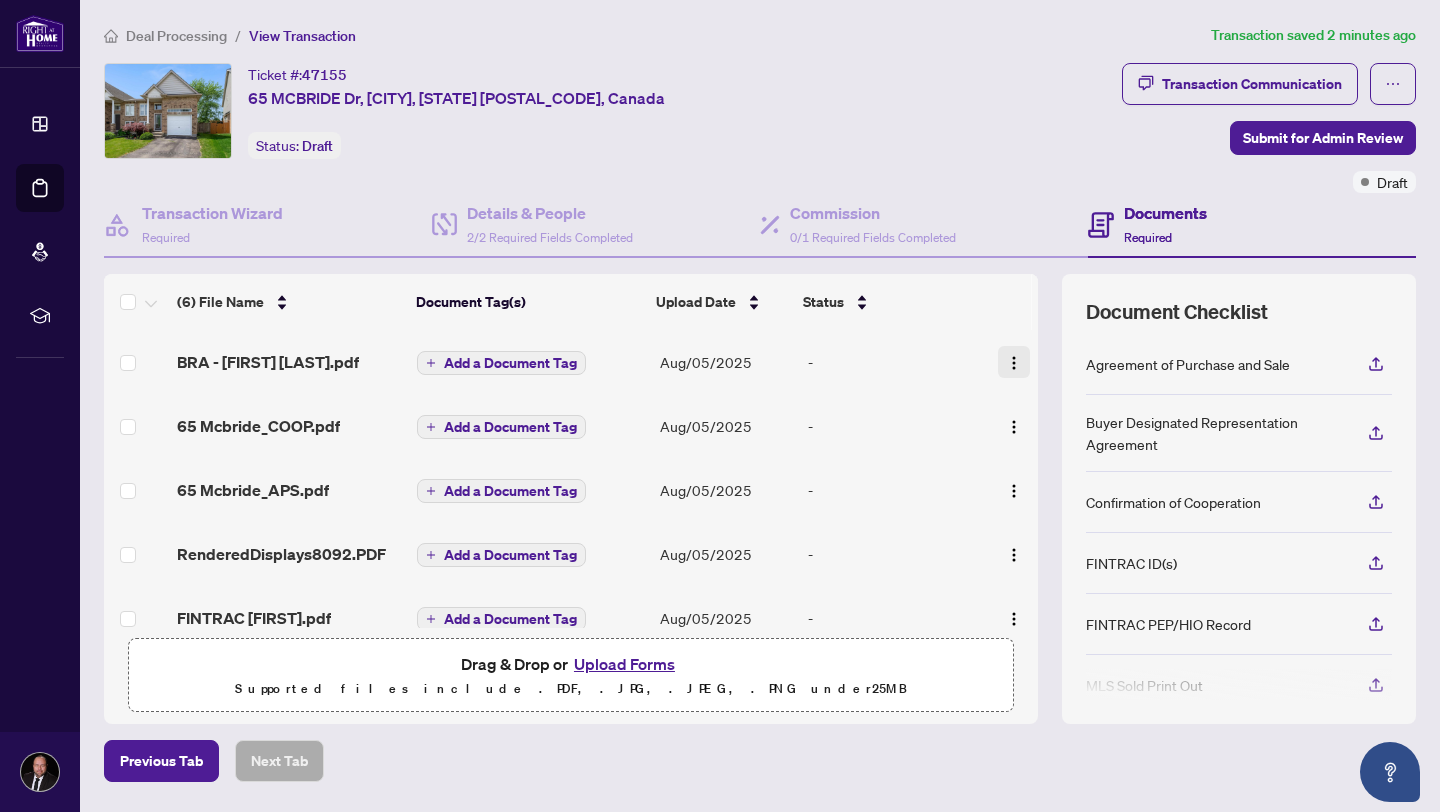 click at bounding box center [1014, 362] 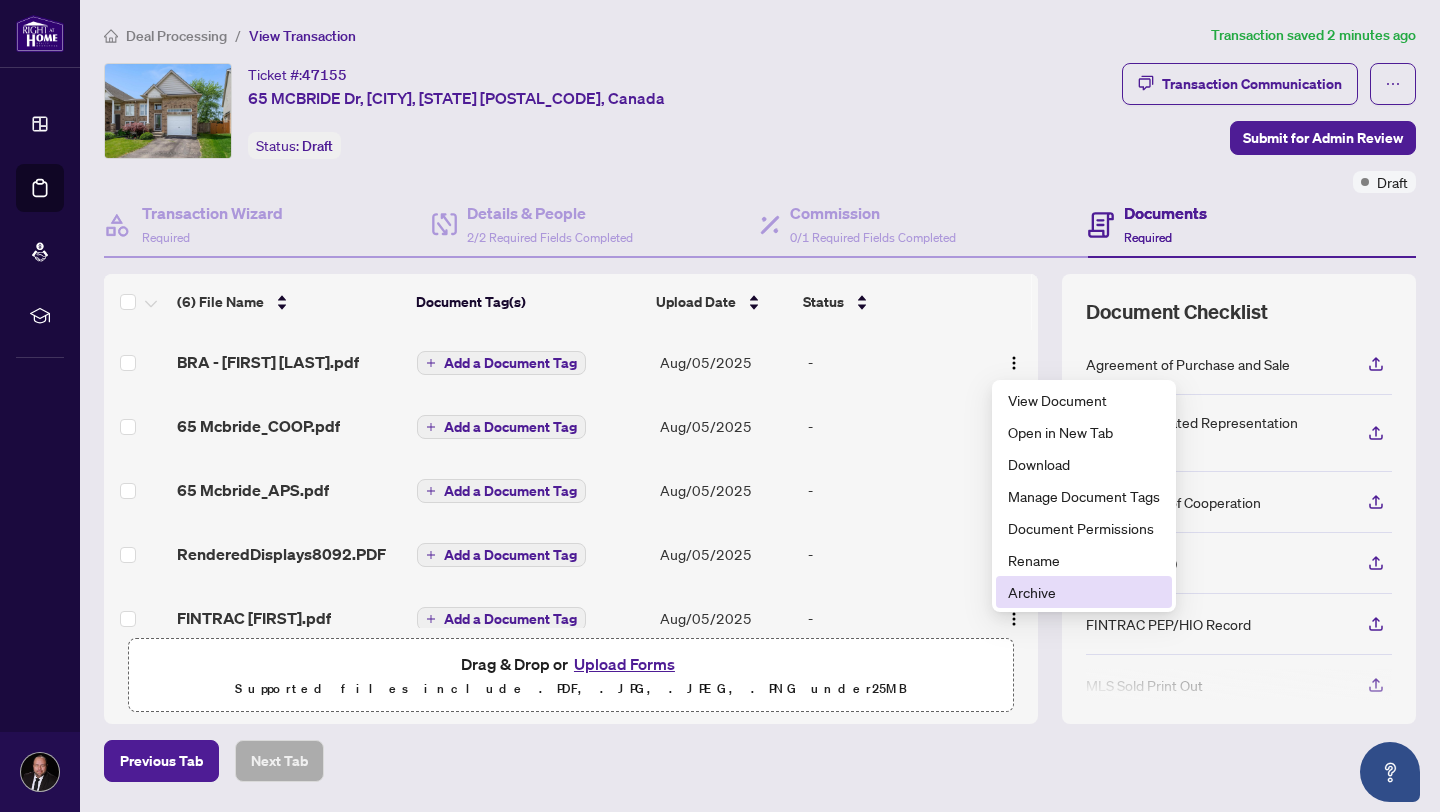 click on "Archive" at bounding box center [1084, 592] 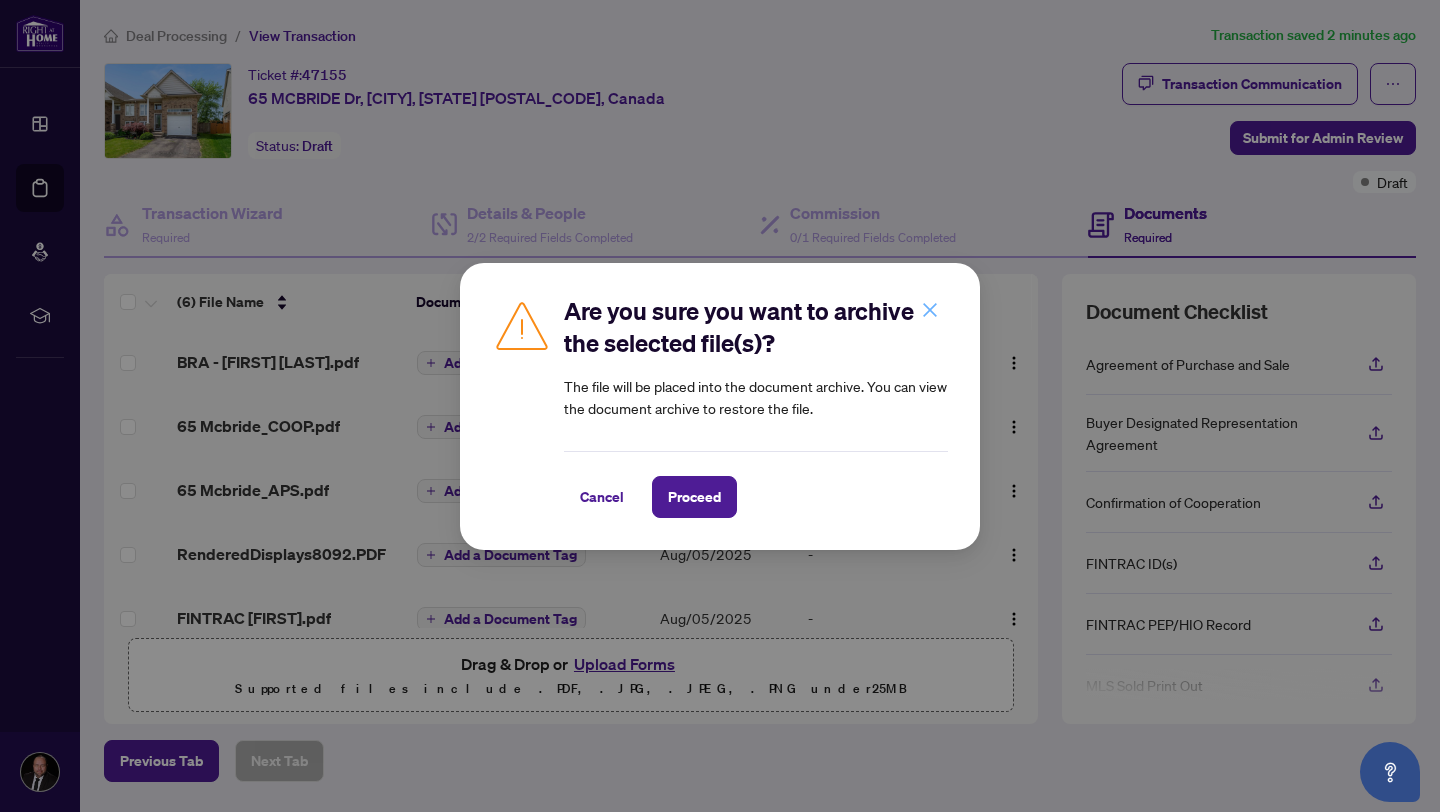 click 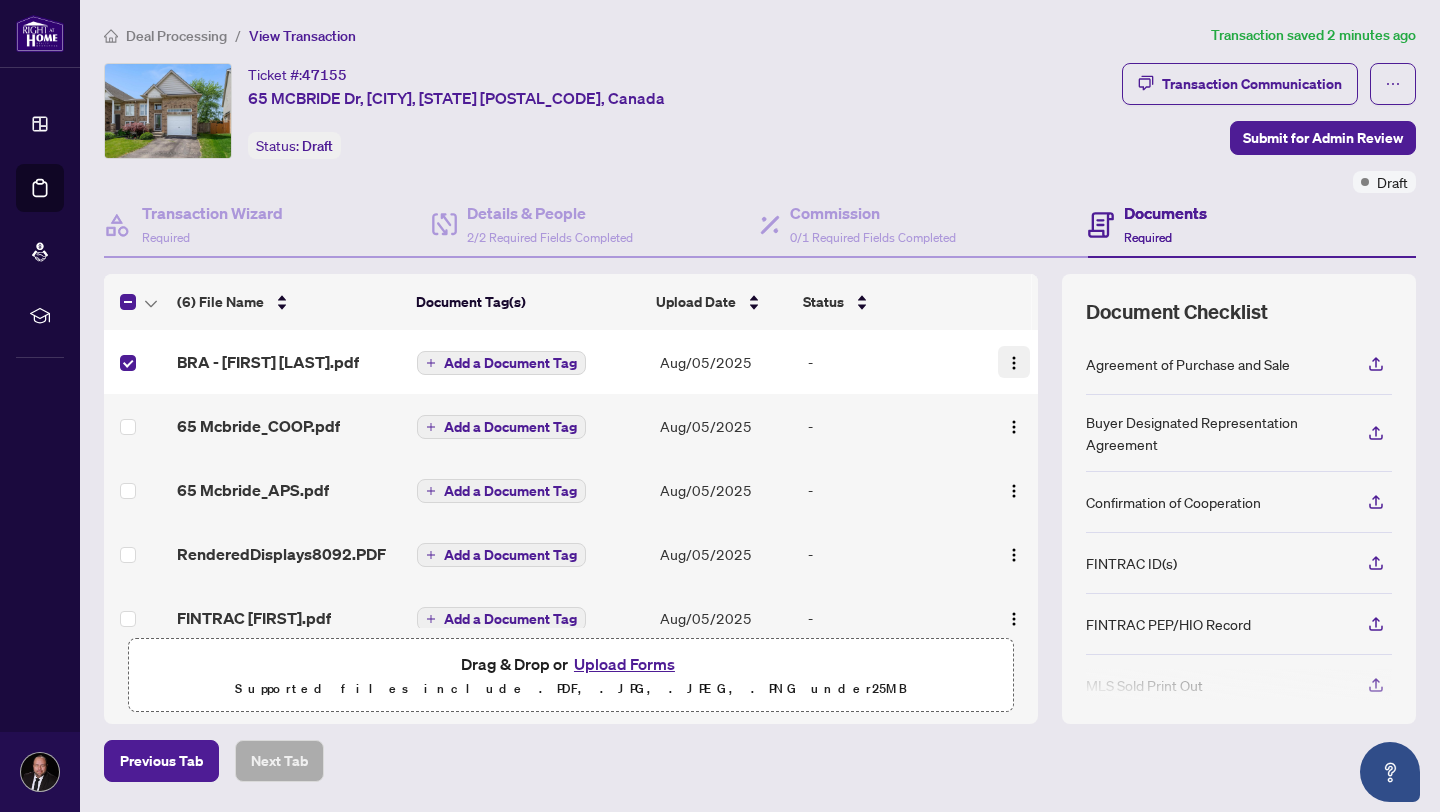 click at bounding box center (1014, 363) 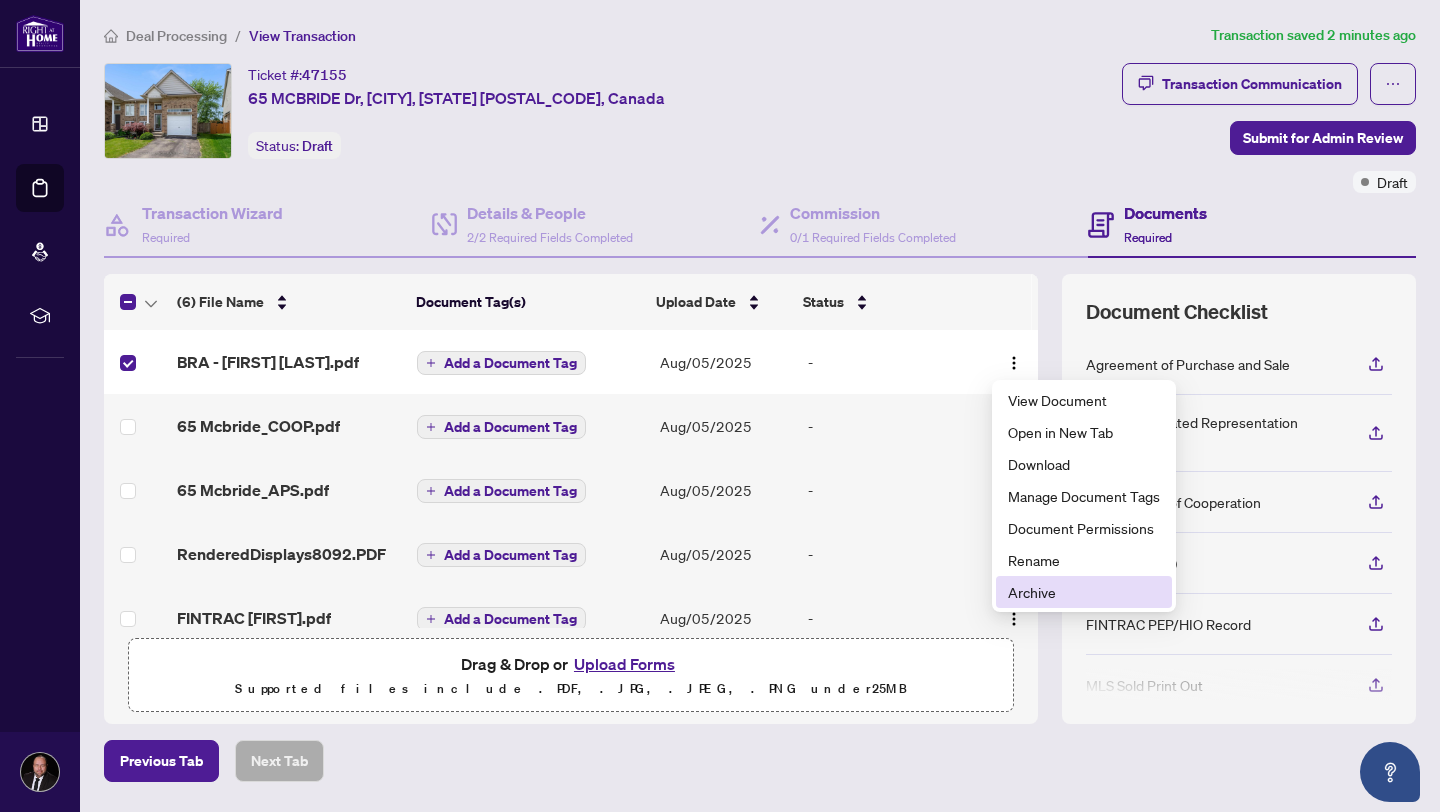 click on "Archive" at bounding box center (1084, 592) 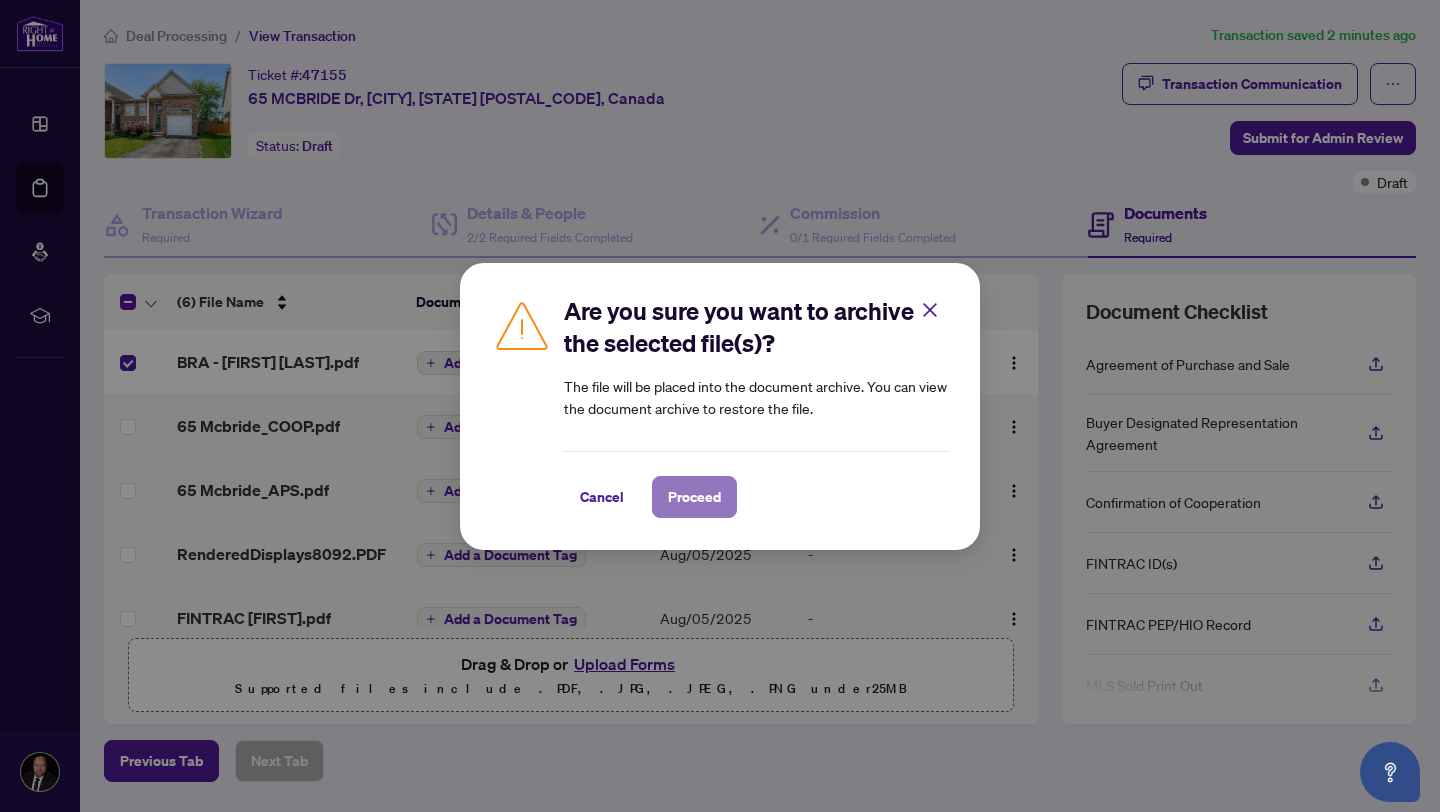 click on "Proceed" at bounding box center [694, 497] 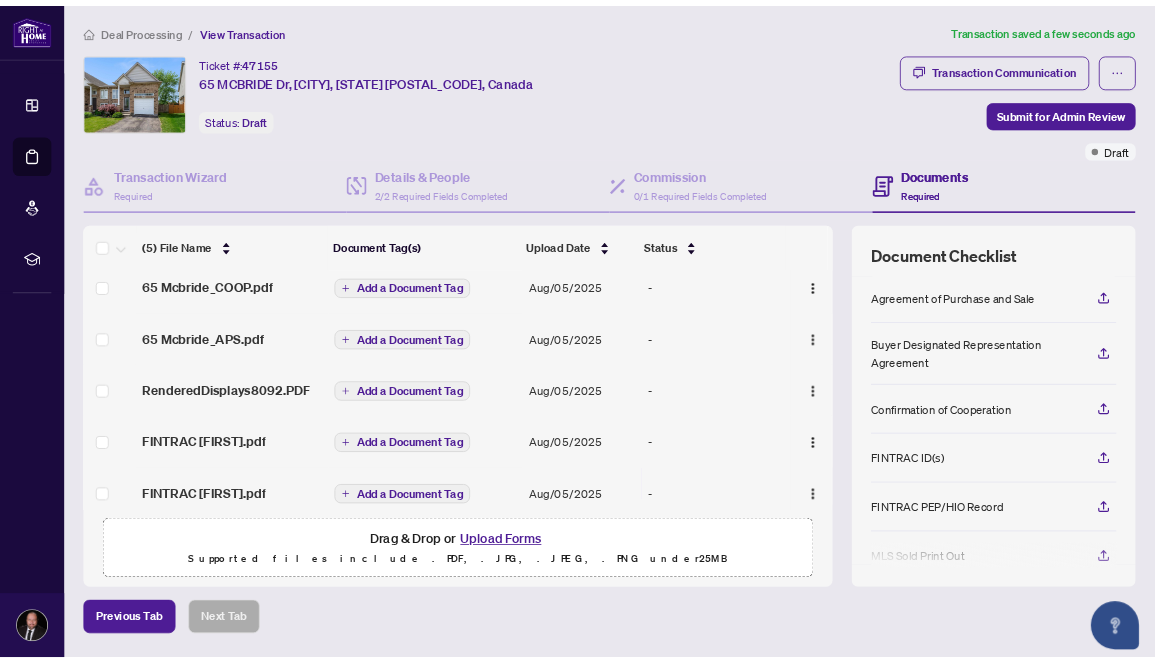 scroll, scrollTop: 0, scrollLeft: 0, axis: both 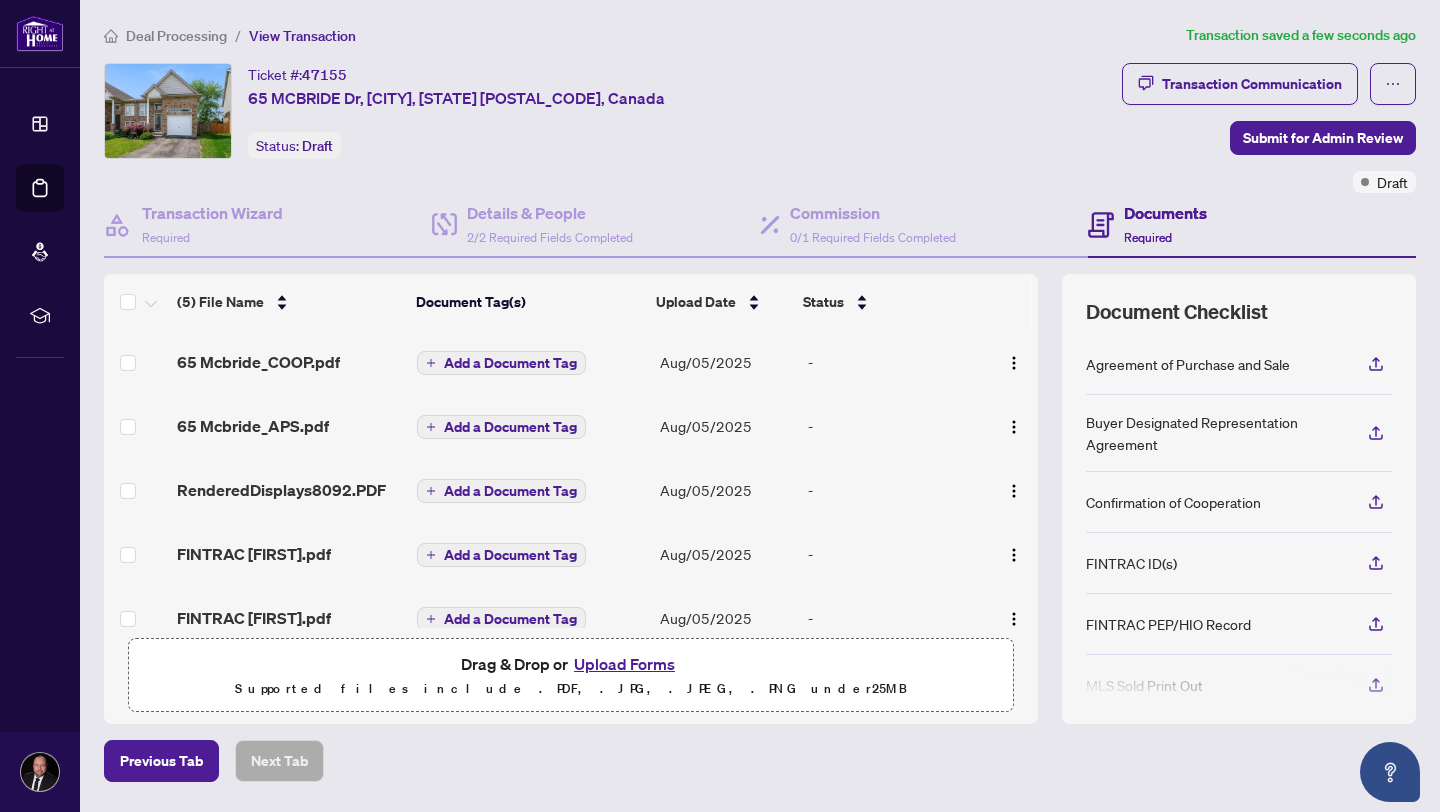 click on "Upload Forms" at bounding box center (624, 664) 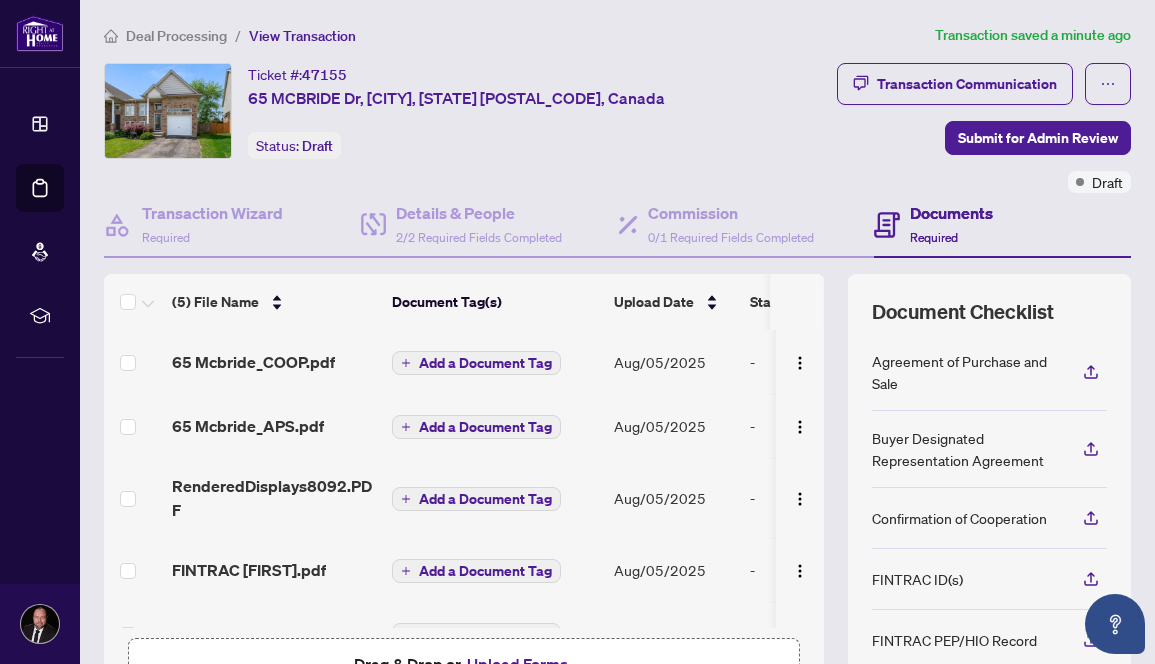 scroll, scrollTop: 45, scrollLeft: 0, axis: vertical 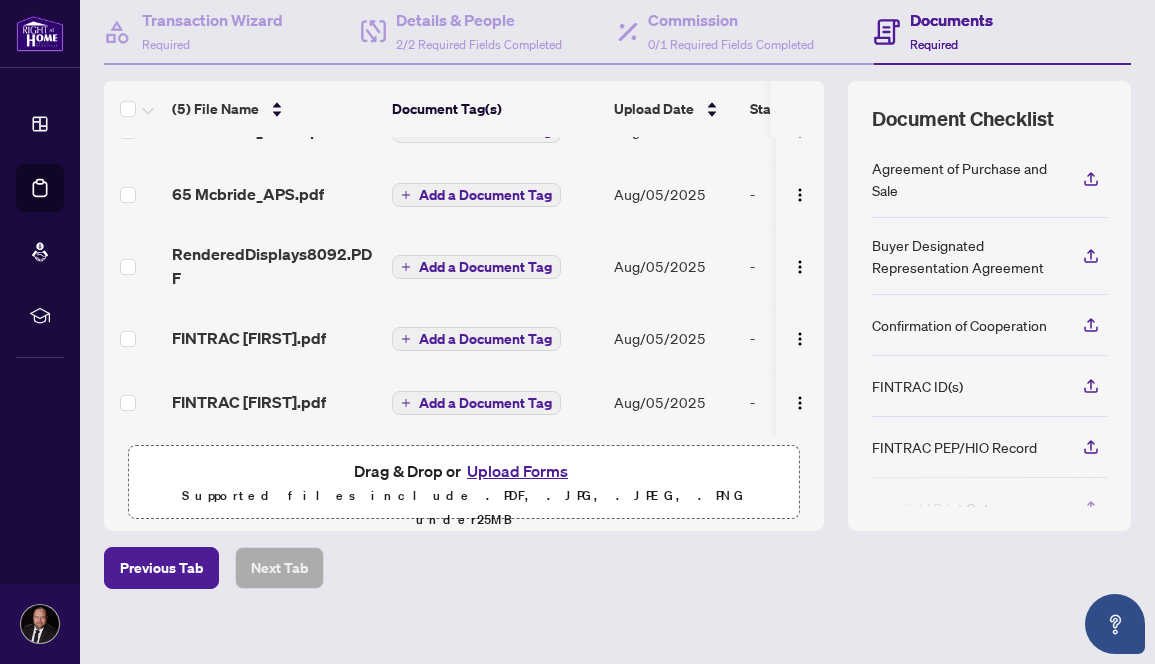 click on "Upload Forms" at bounding box center (517, 471) 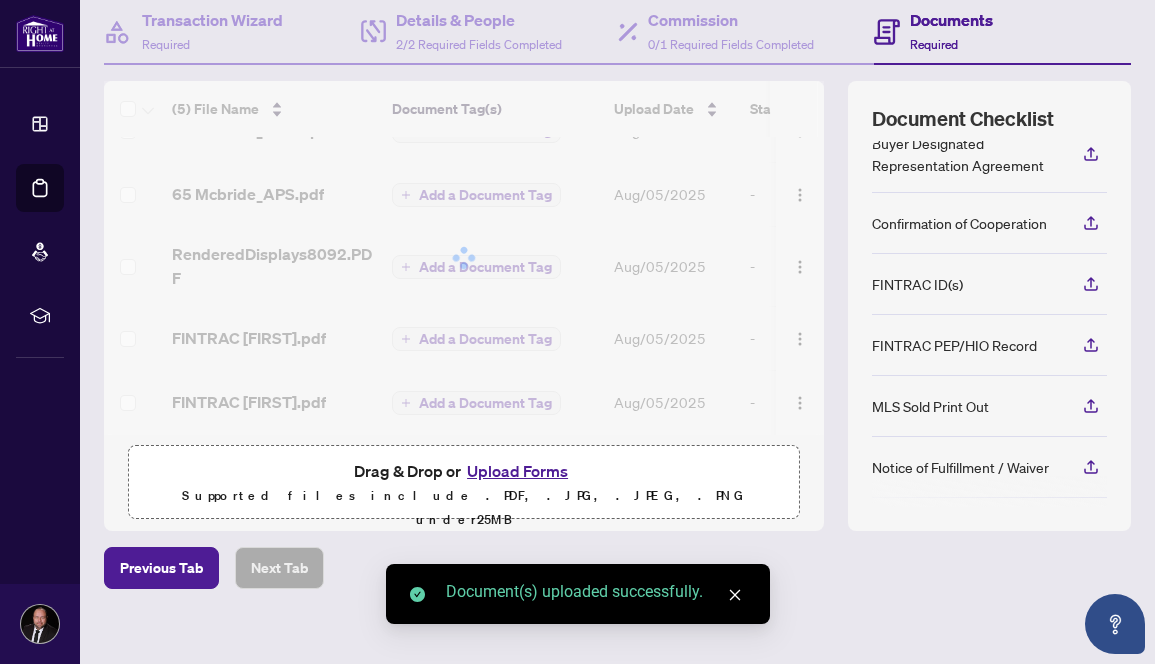 scroll, scrollTop: 104, scrollLeft: 0, axis: vertical 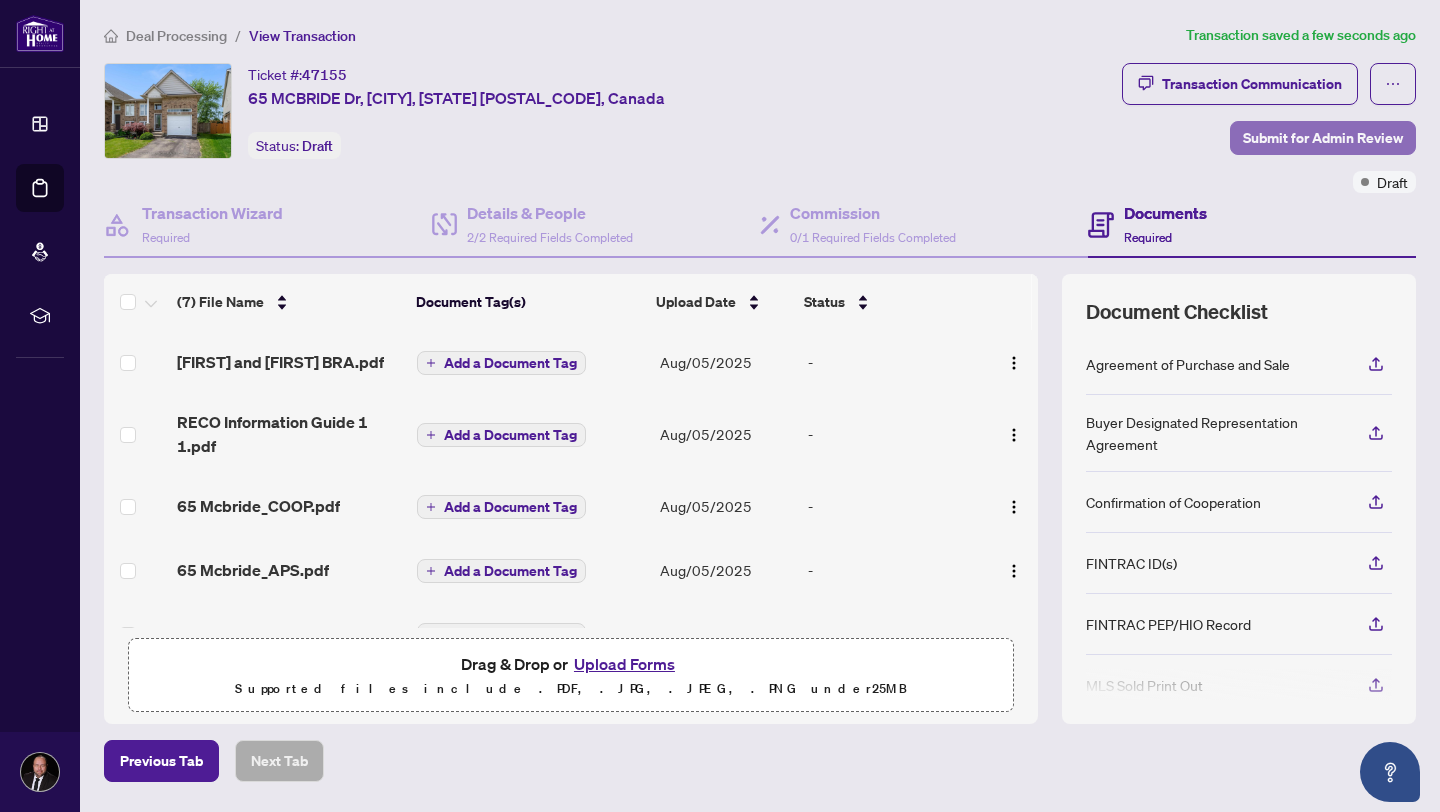 click on "Submit for Admin Review" at bounding box center [1323, 138] 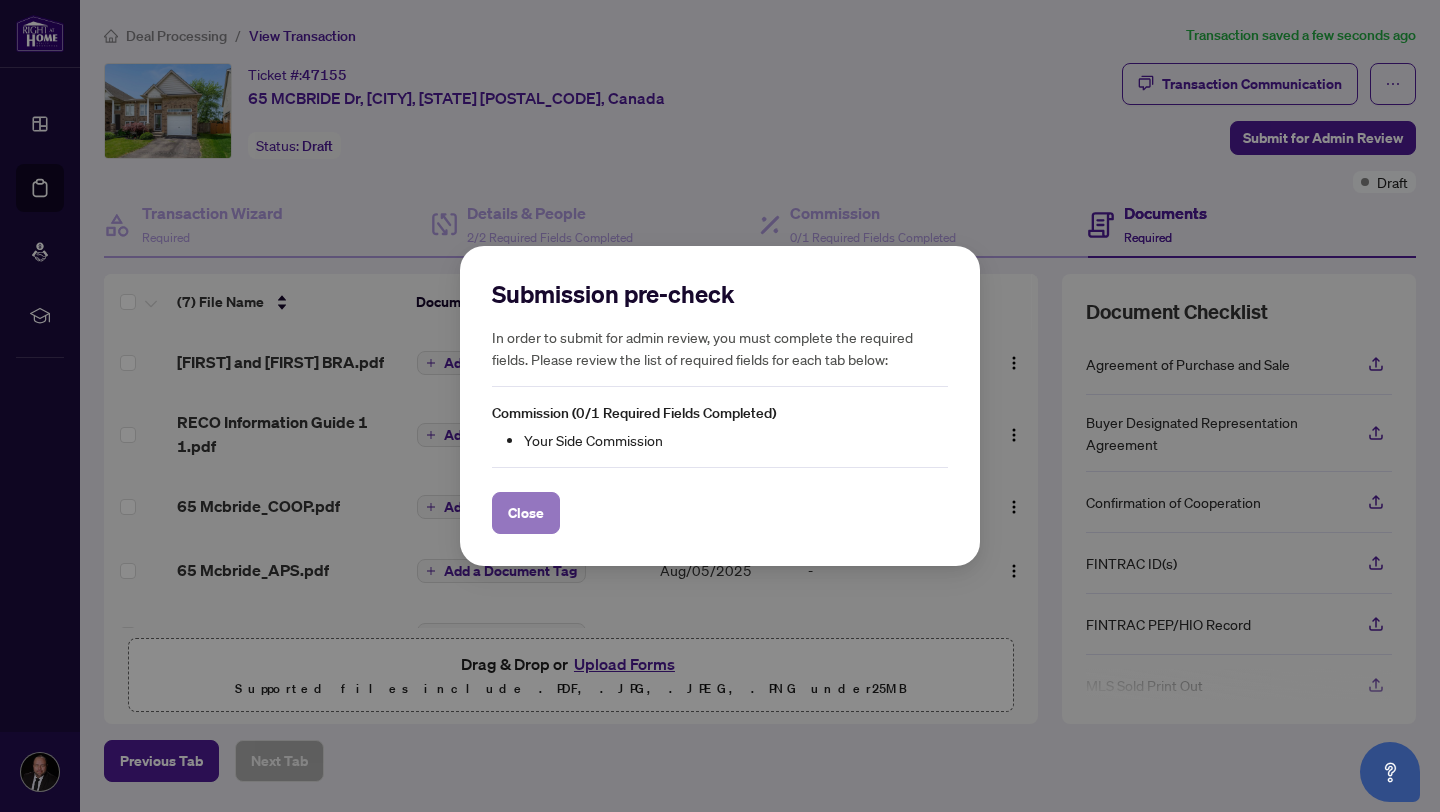 click on "Close" at bounding box center [526, 513] 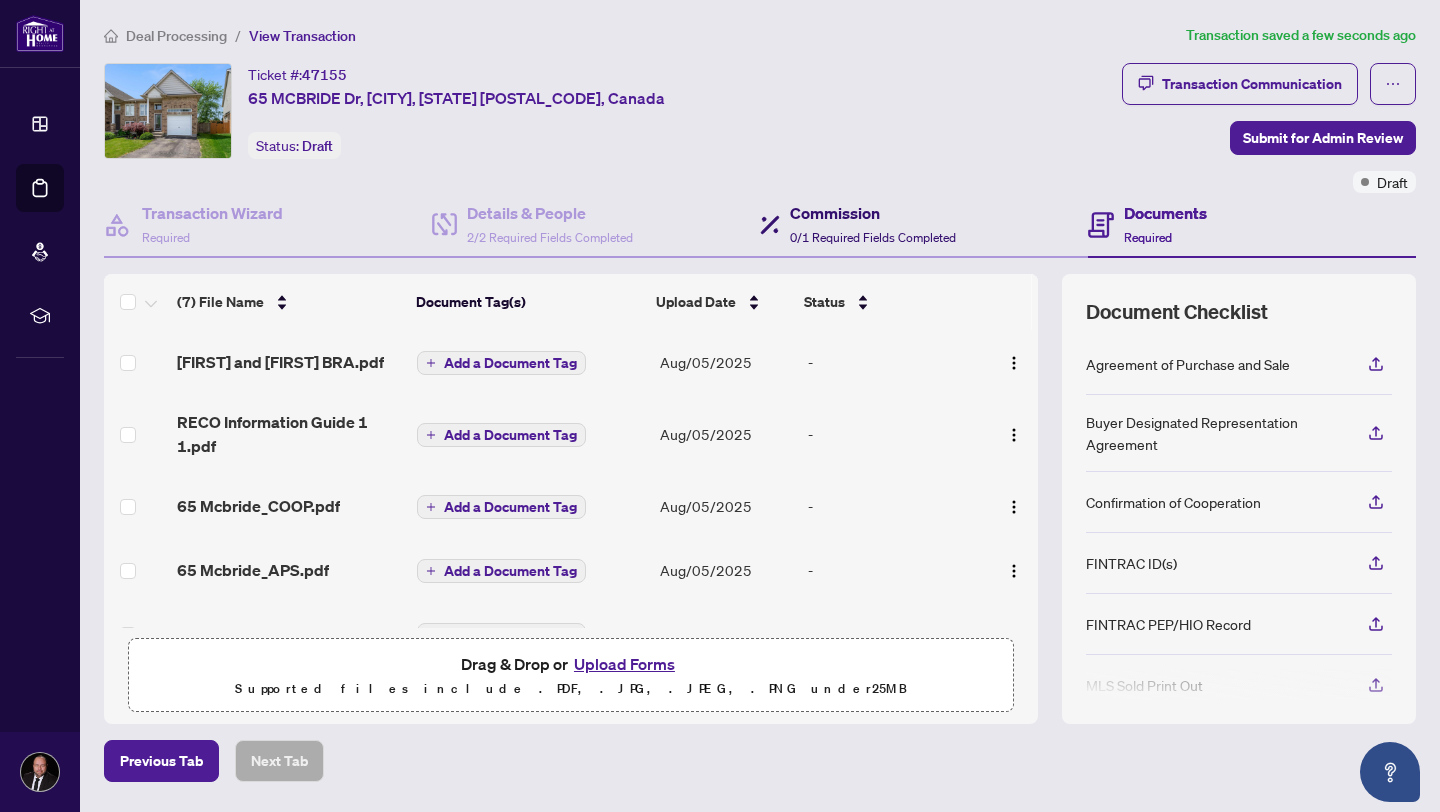 click on "Commission" at bounding box center [873, 213] 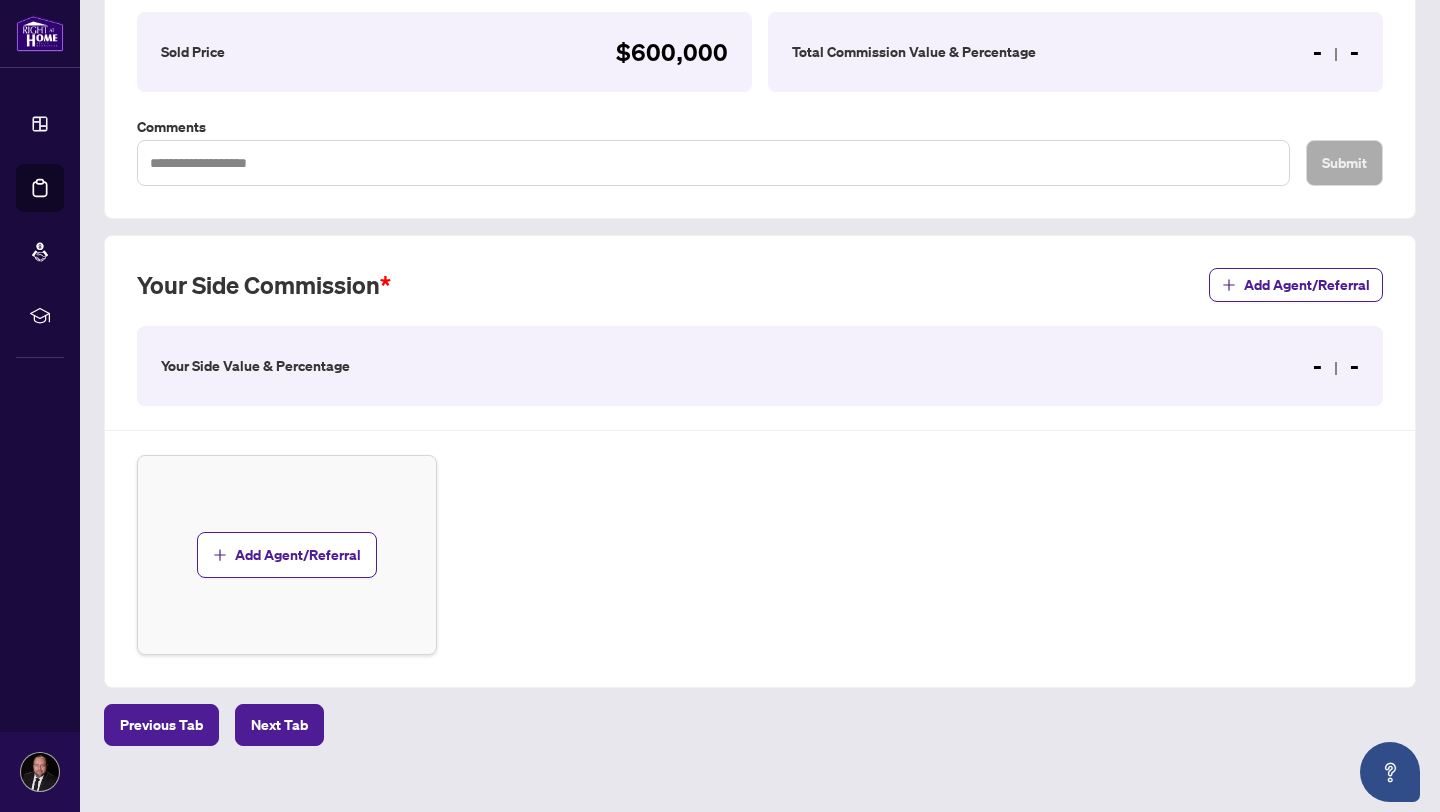 scroll, scrollTop: 375, scrollLeft: 0, axis: vertical 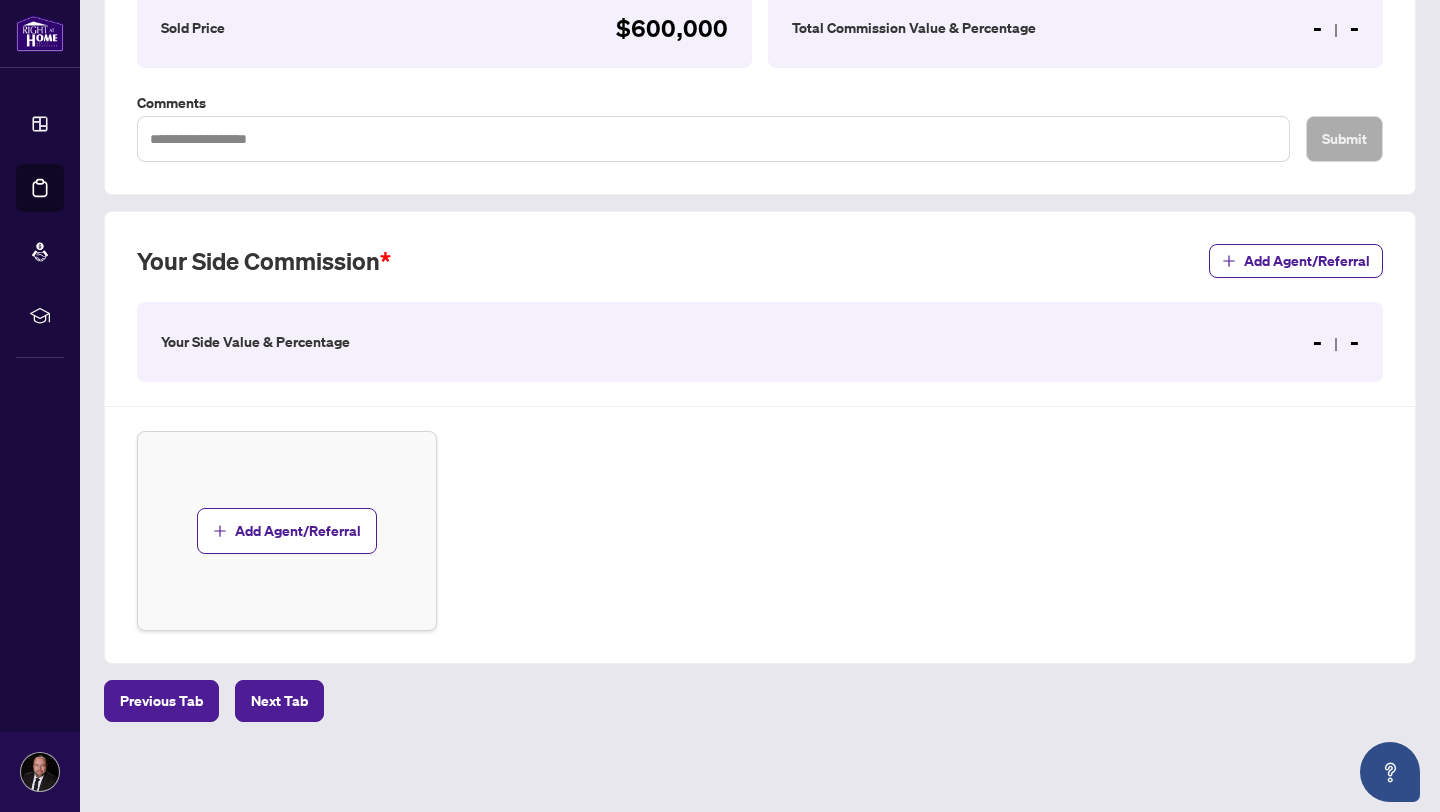 click on "-     -" at bounding box center [1336, 342] 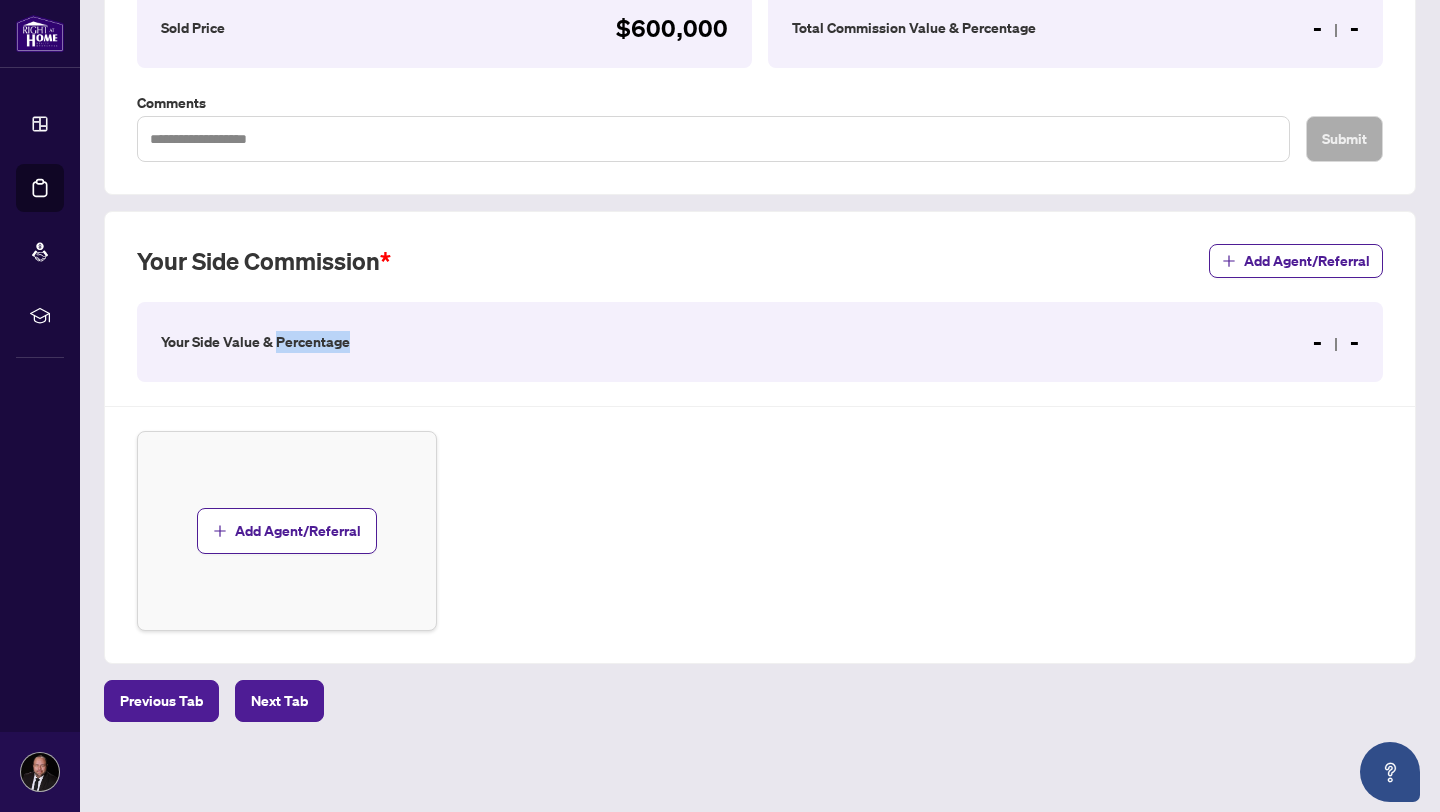 click on "Your Side Value & Percentage" at bounding box center [255, 342] 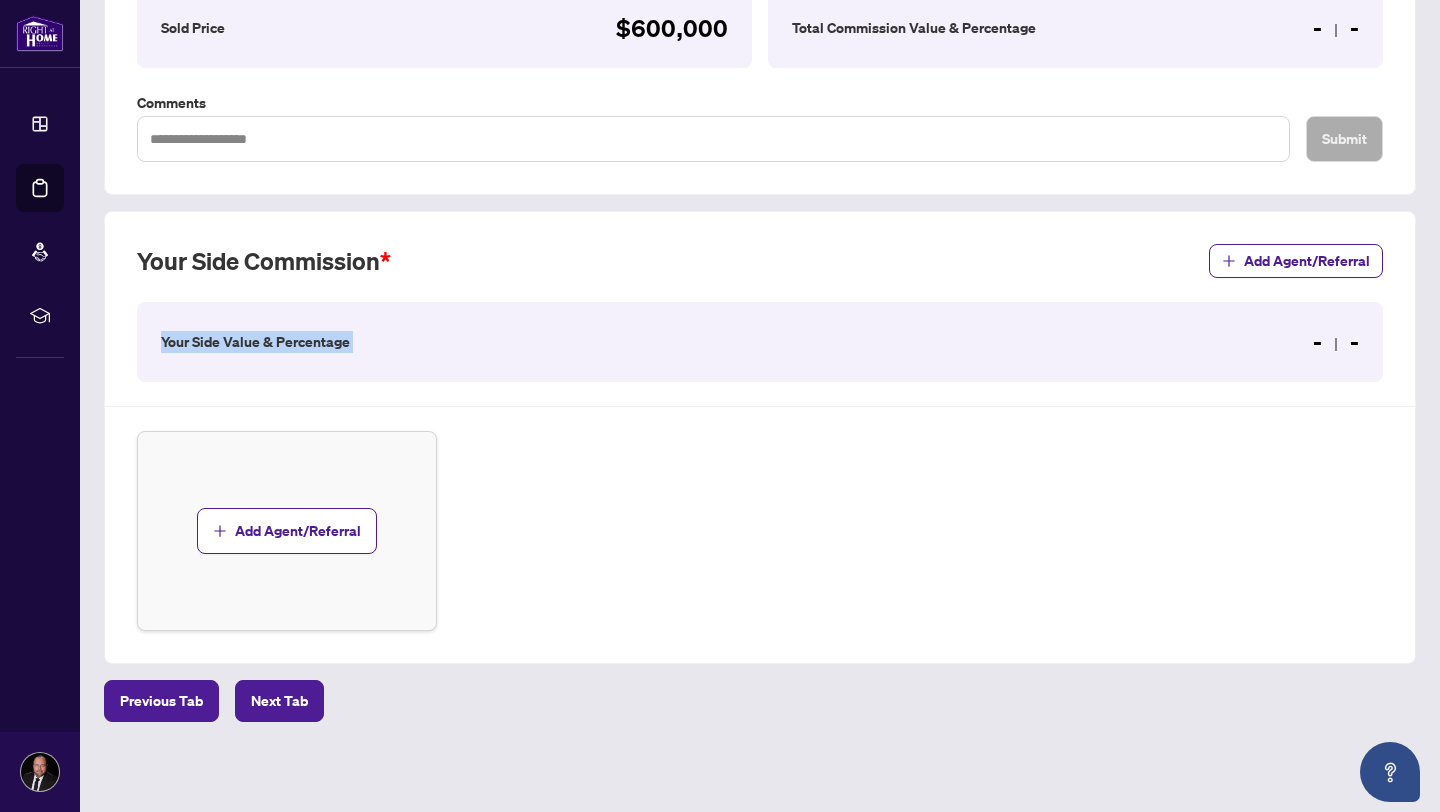 click on "Your Side Value & Percentage" at bounding box center [255, 342] 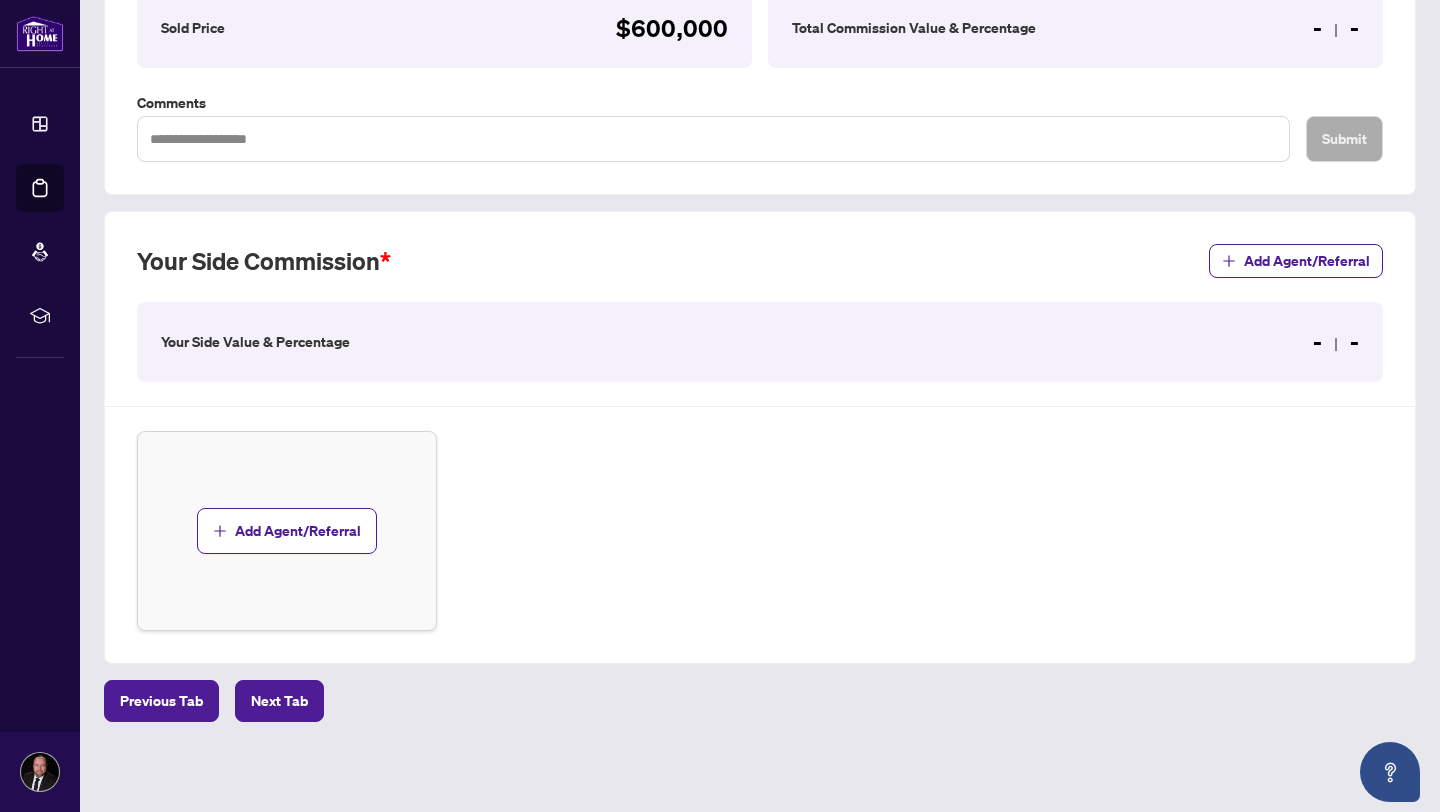 click on "-     -" at bounding box center [1336, 342] 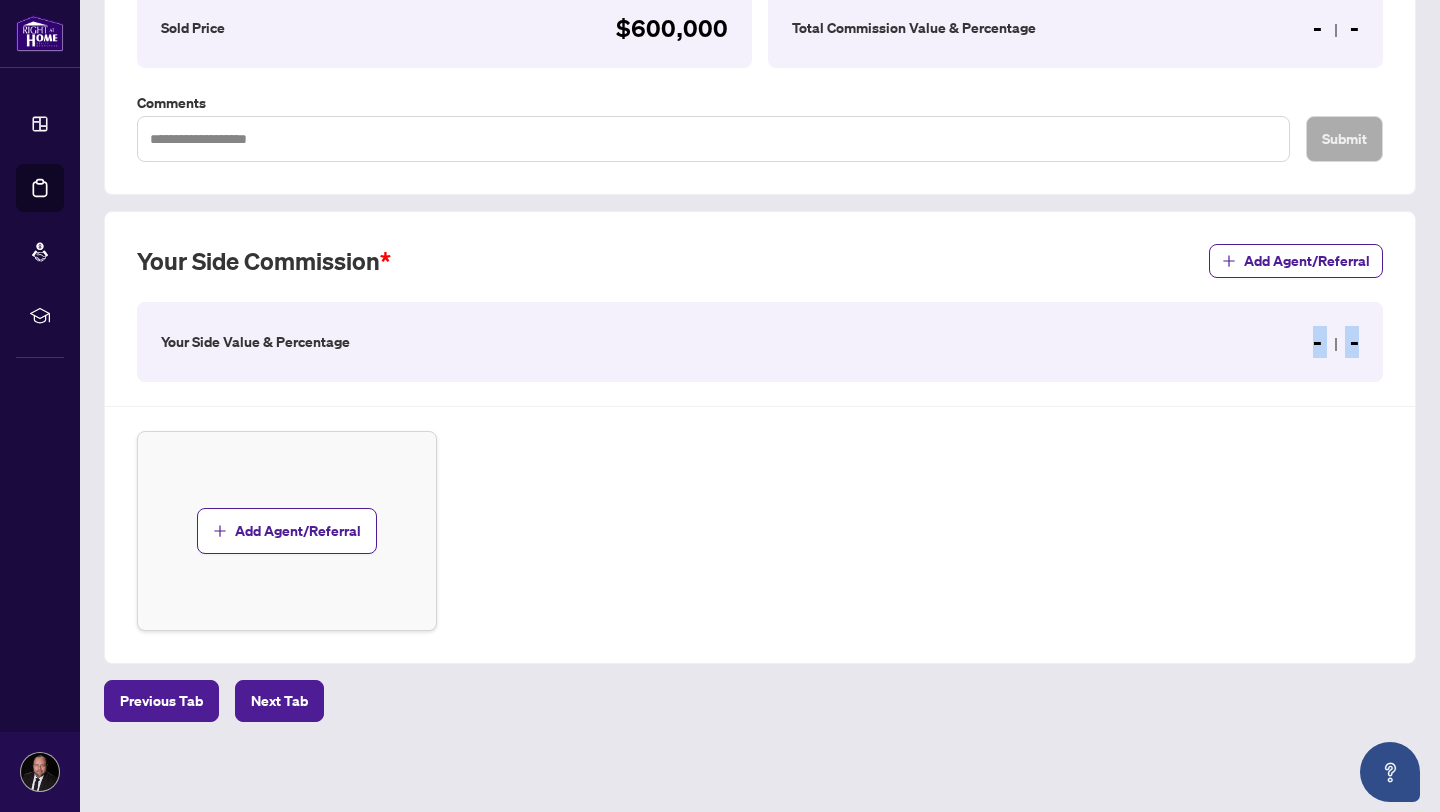 click on "-     -" at bounding box center (1336, 342) 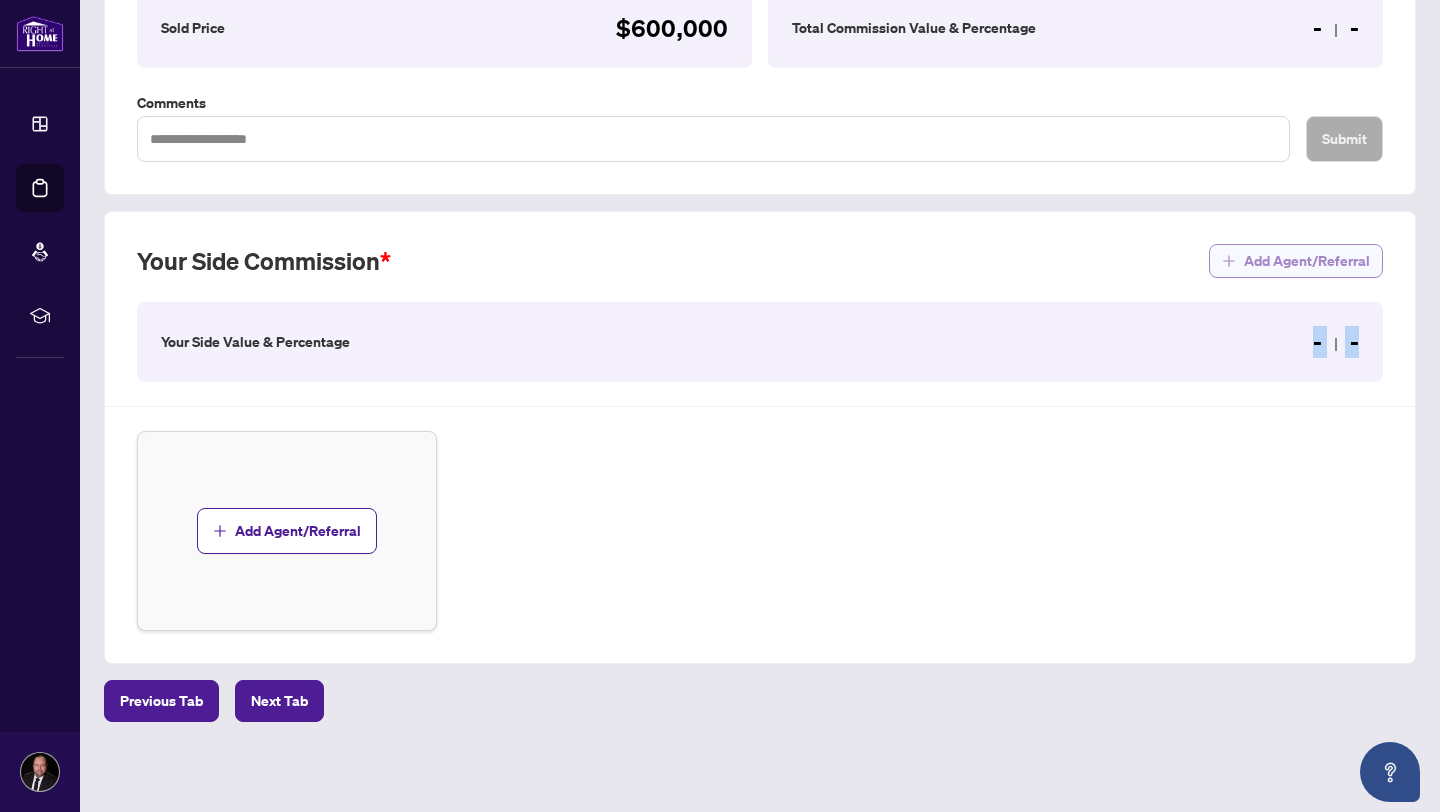 click on "Add Agent/Referral" at bounding box center (1296, 261) 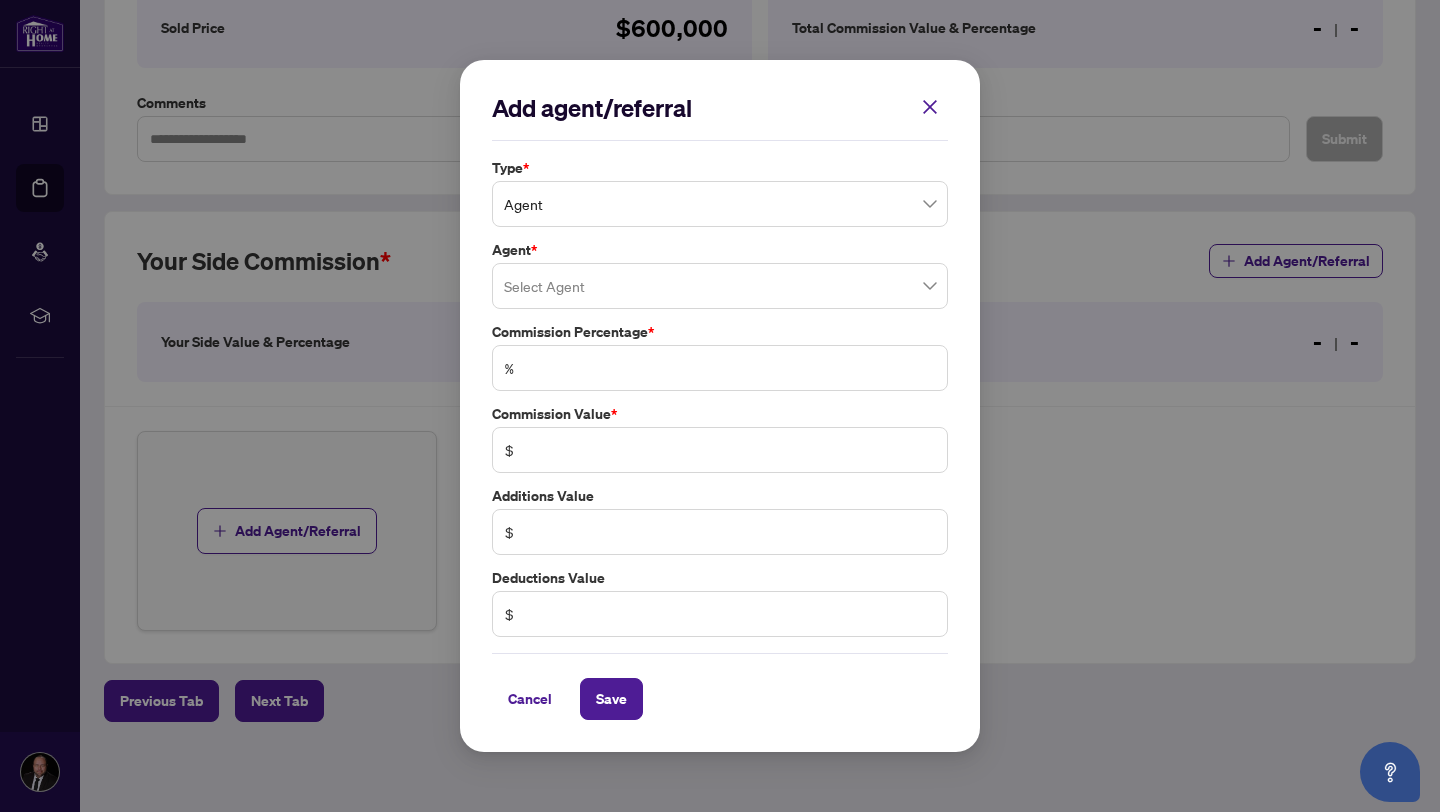 click at bounding box center (720, 286) 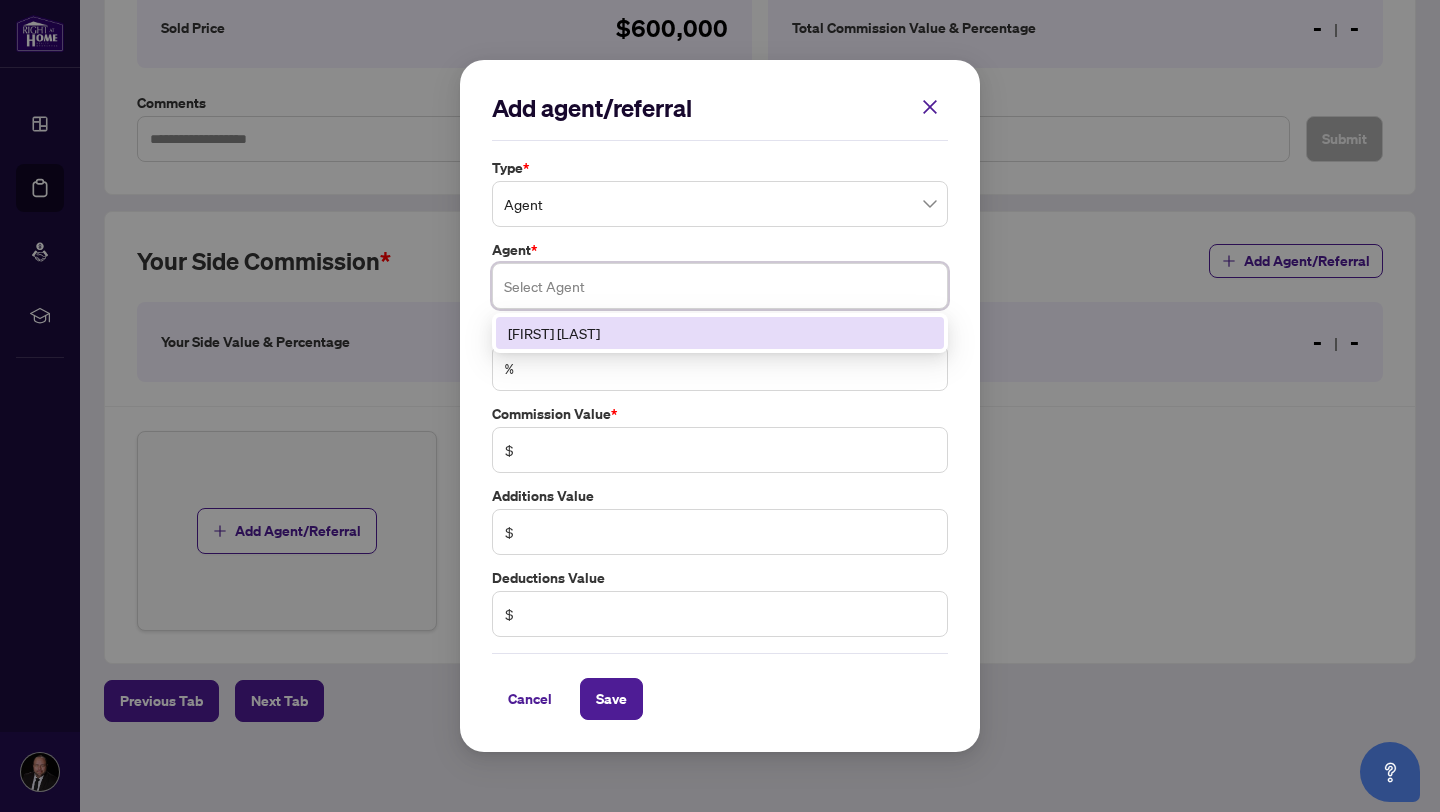 click on "[FIRST] [LAST]" at bounding box center (720, 333) 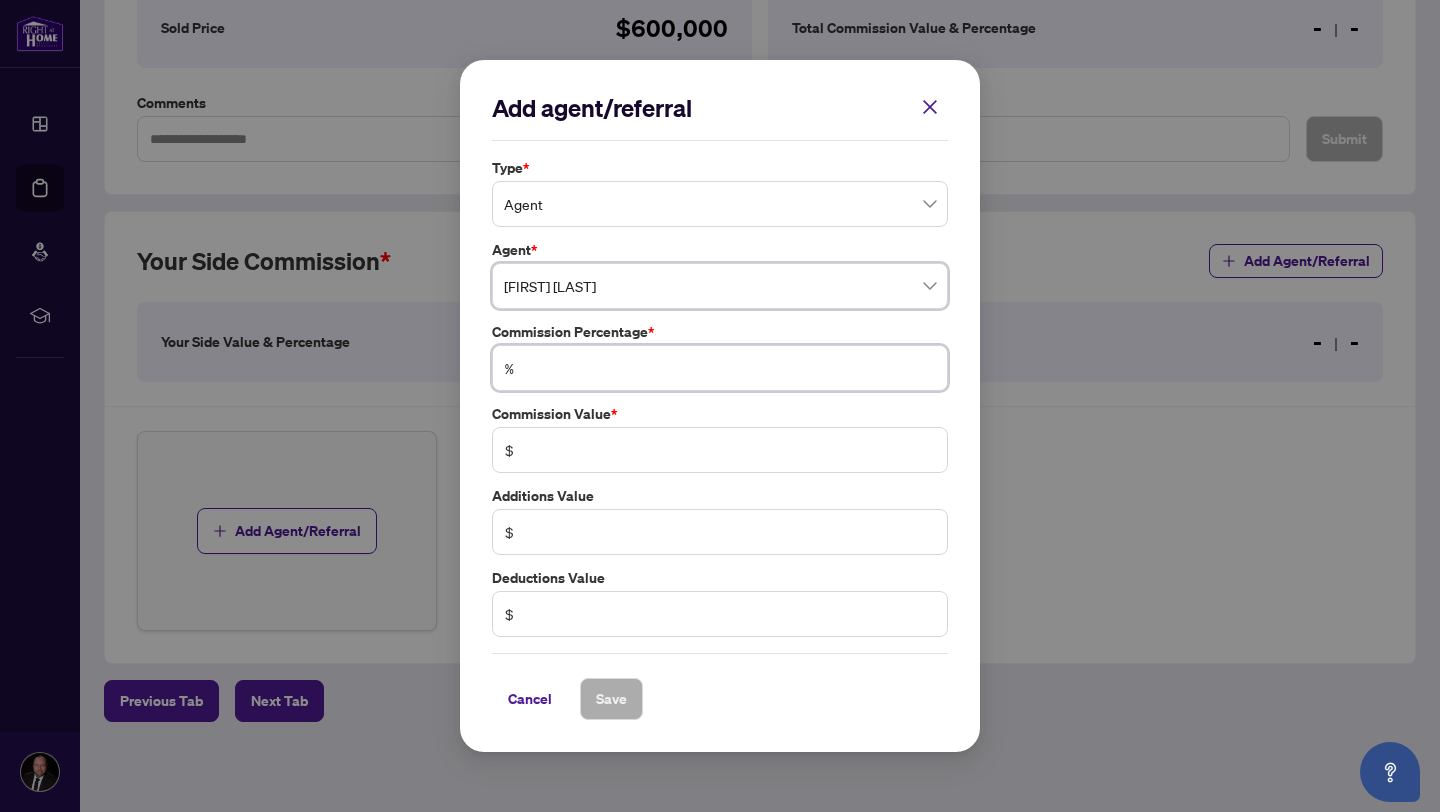 click at bounding box center [730, 368] 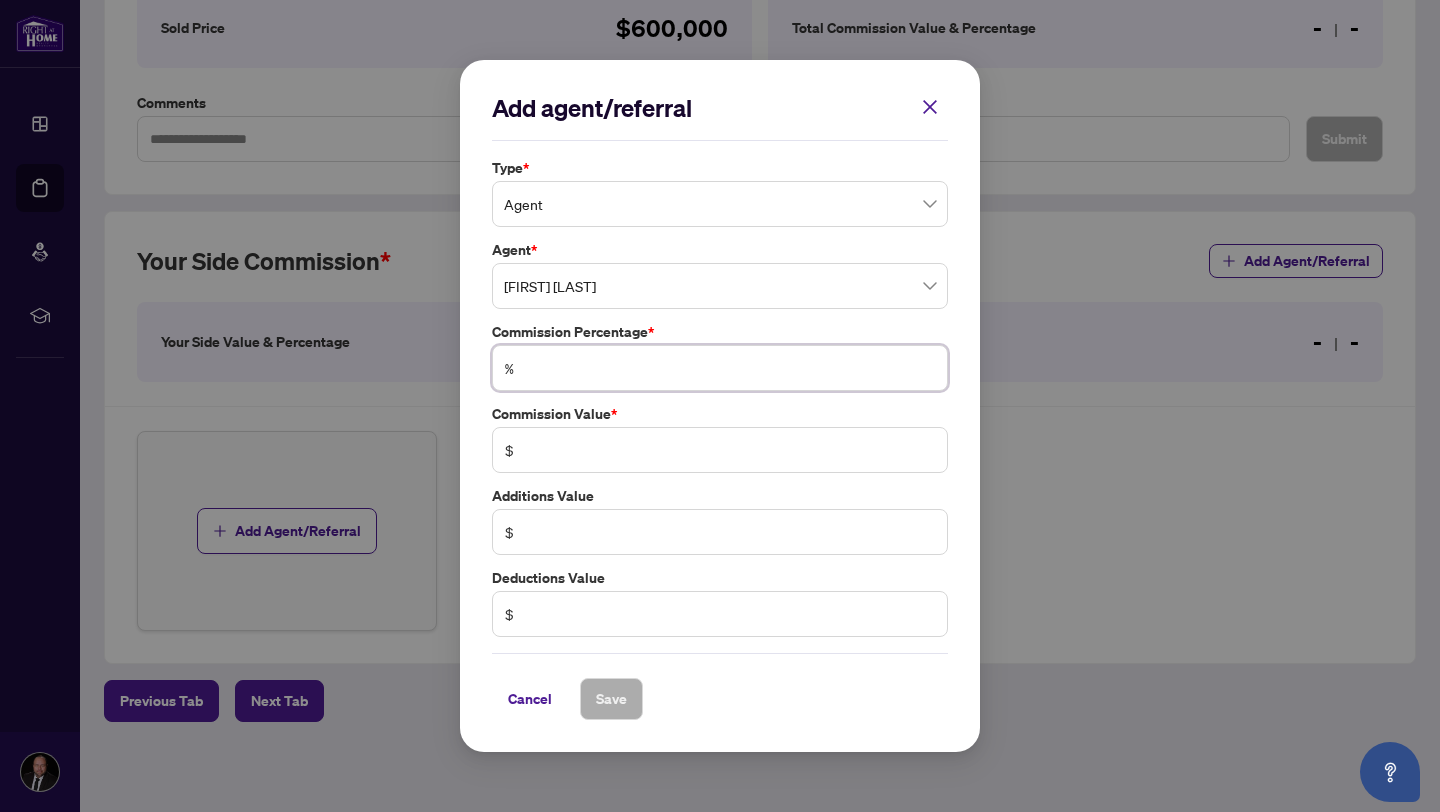 type on "*" 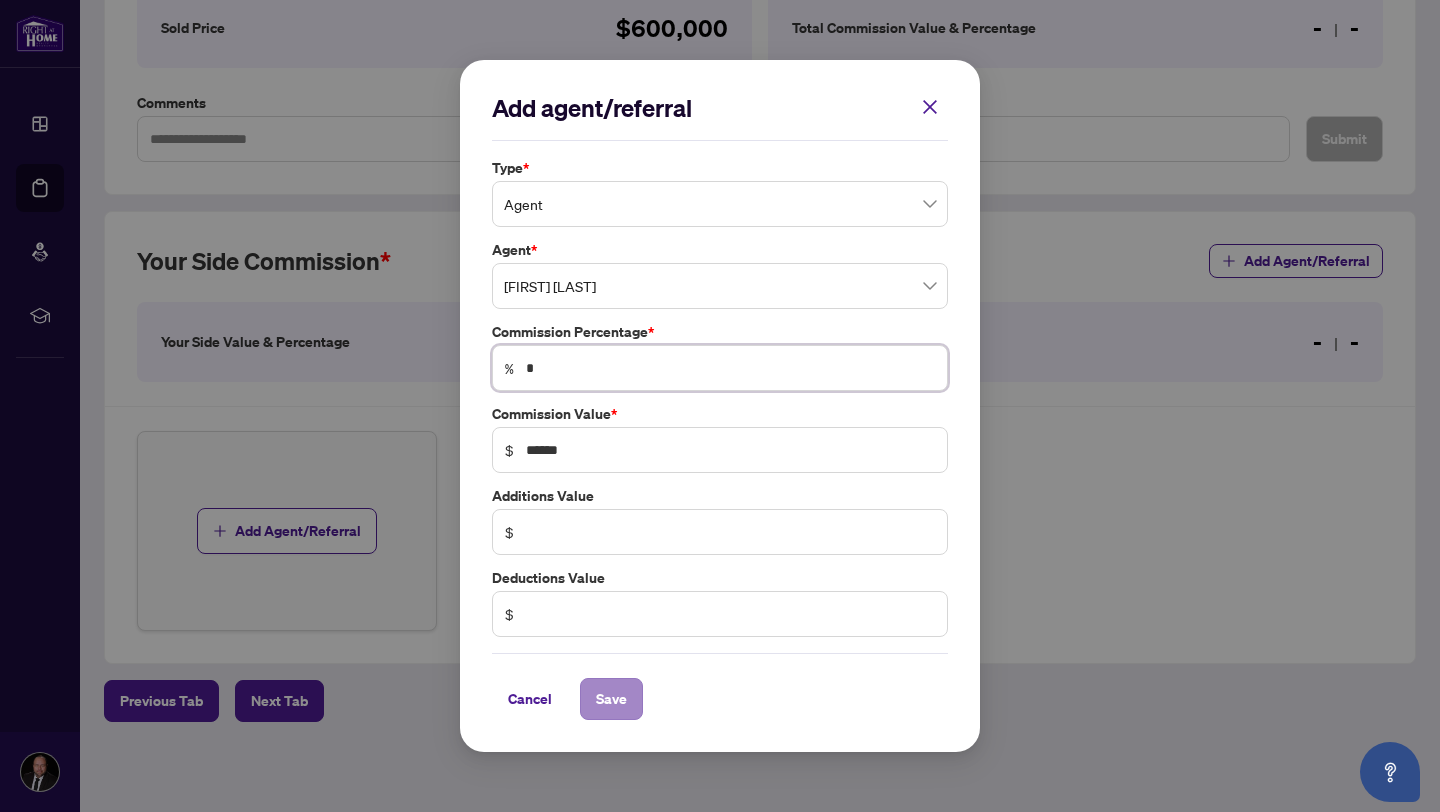 type on "*" 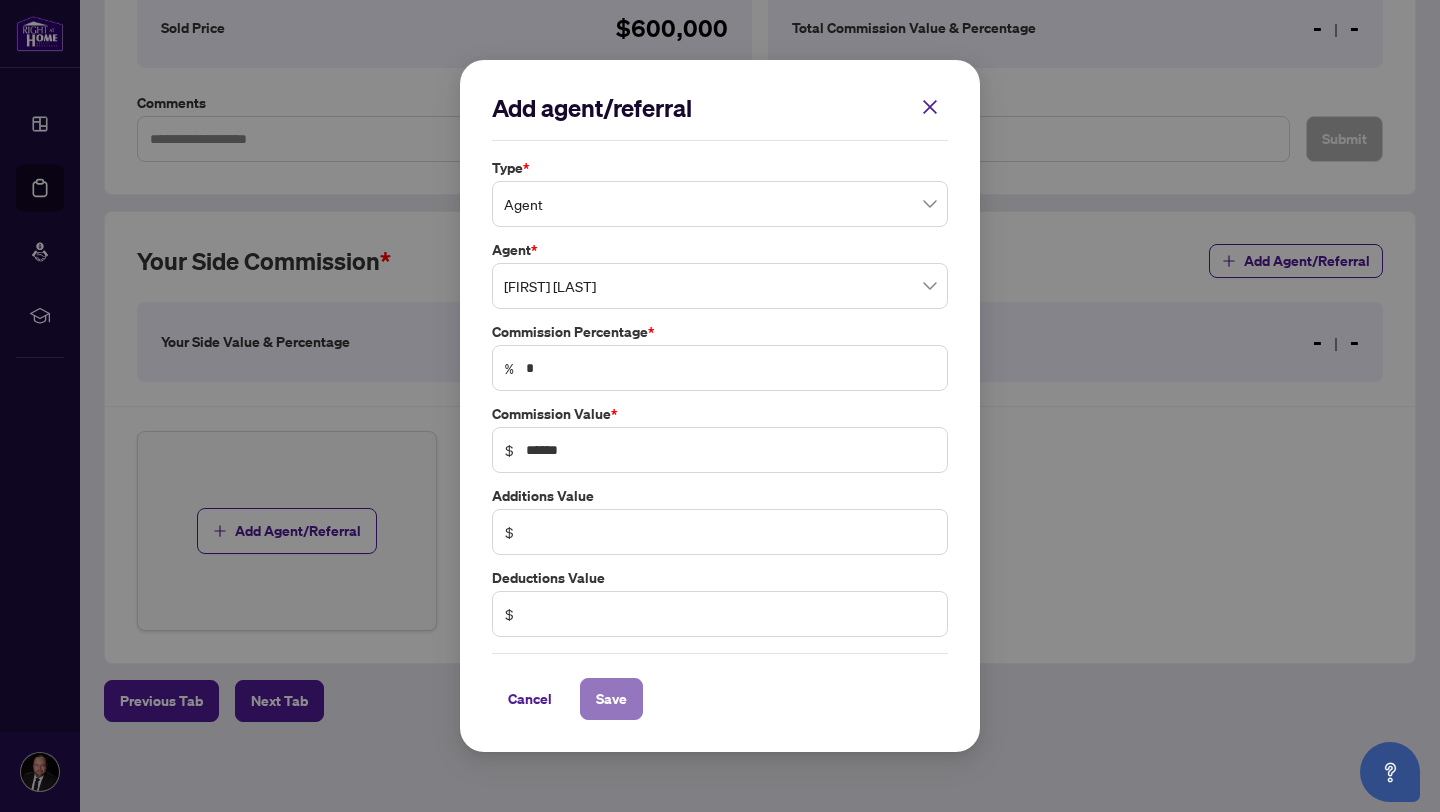 click on "Save" at bounding box center [611, 699] 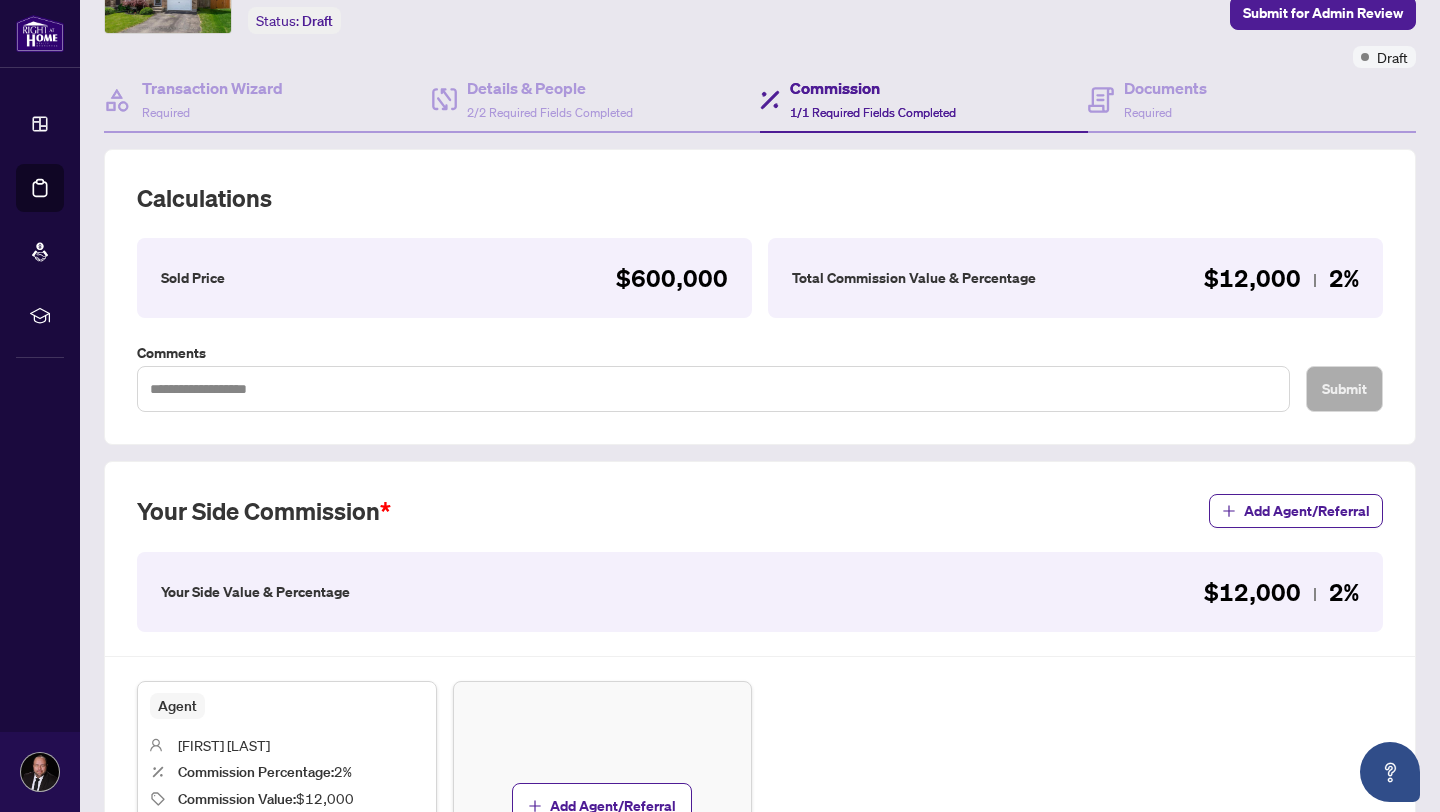 scroll, scrollTop: 0, scrollLeft: 0, axis: both 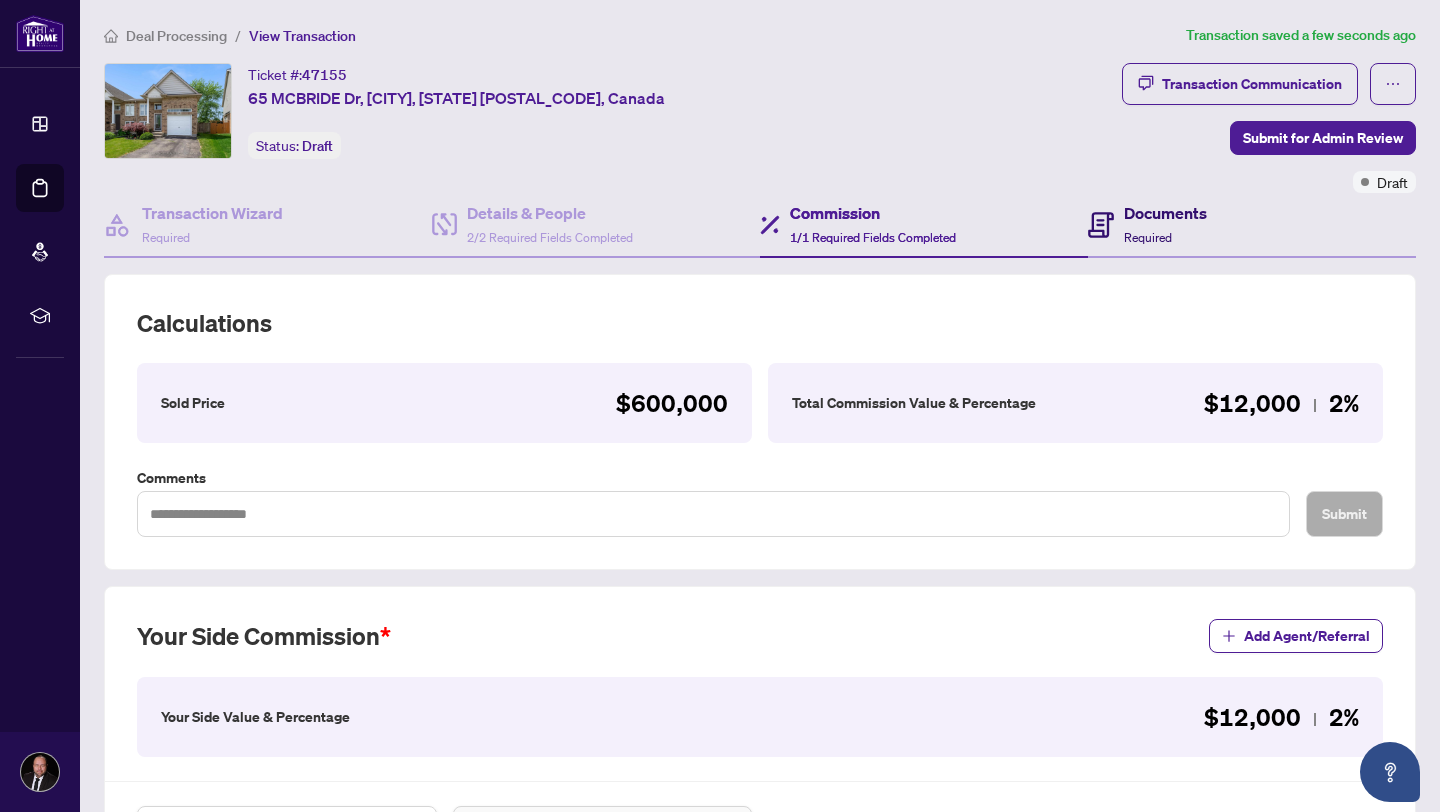 click on "Documents" at bounding box center (1165, 213) 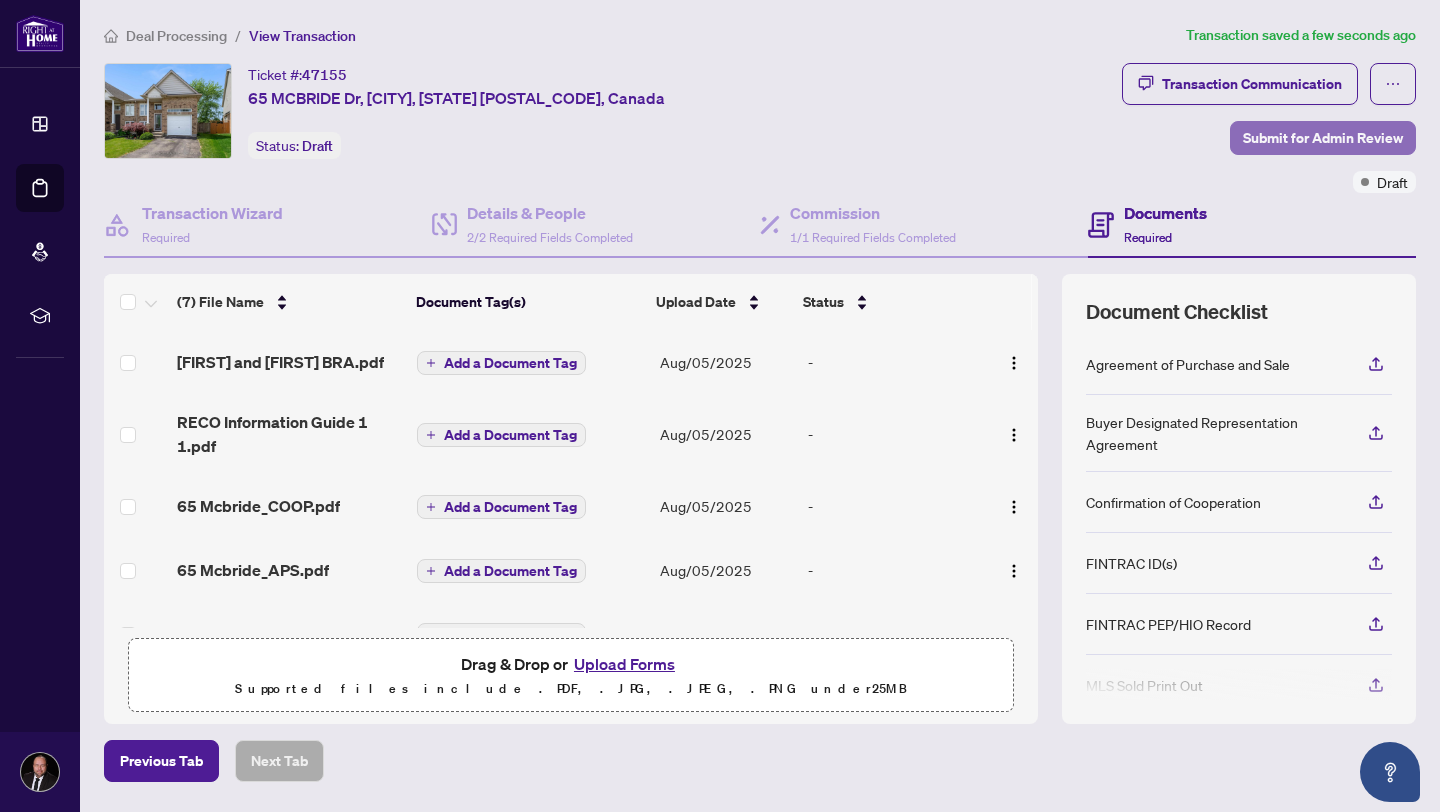 click on "Submit for Admin Review" at bounding box center [1323, 138] 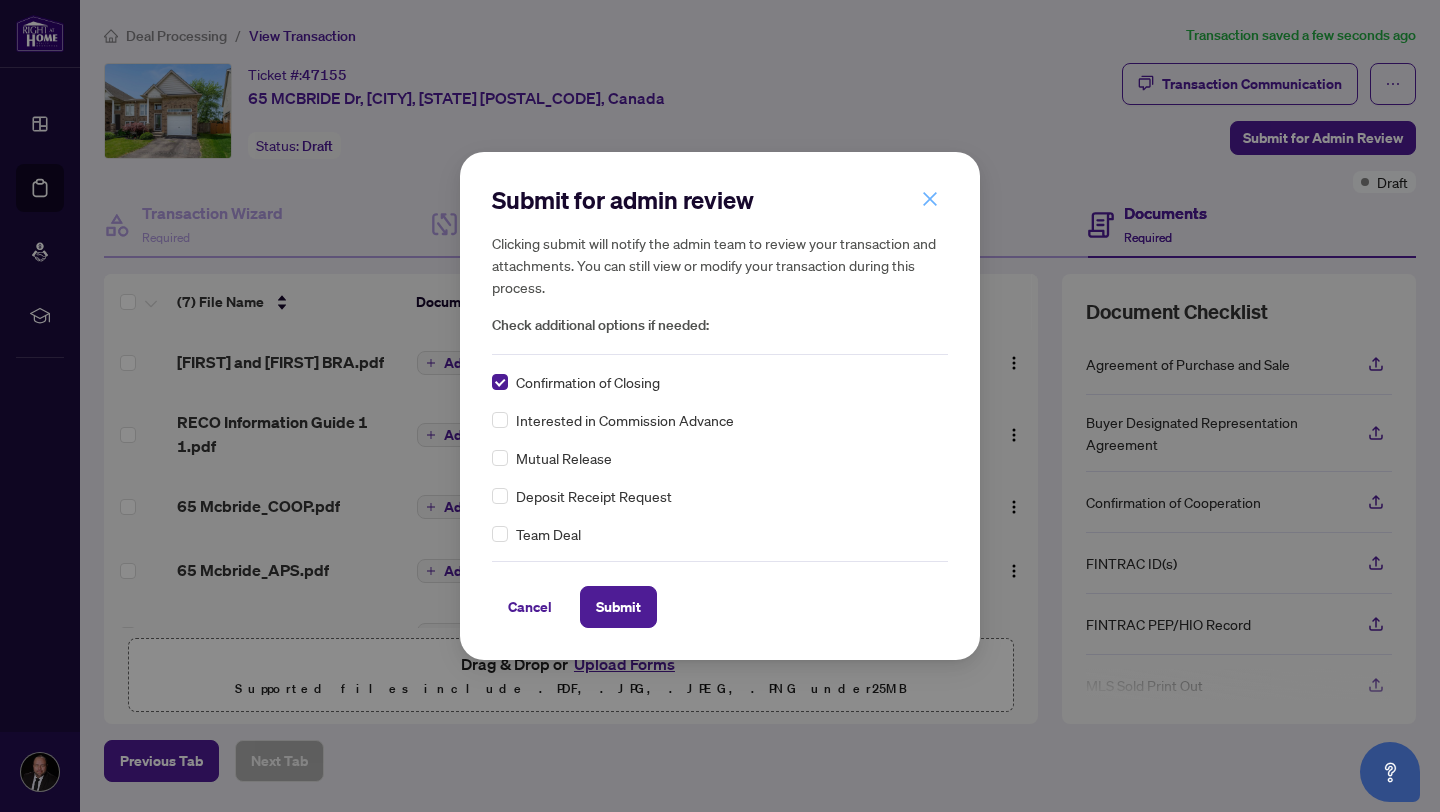 click 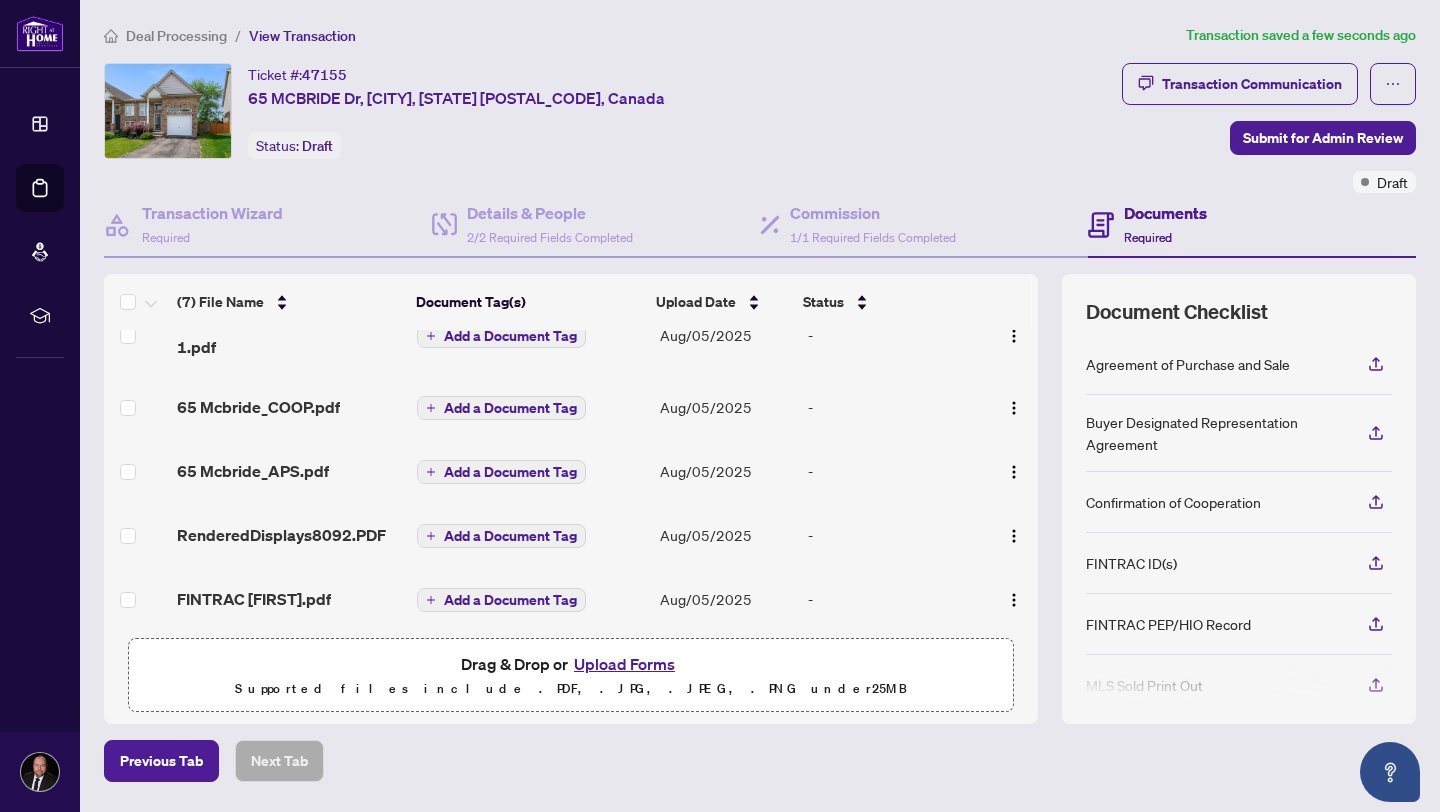 scroll, scrollTop: 118, scrollLeft: 0, axis: vertical 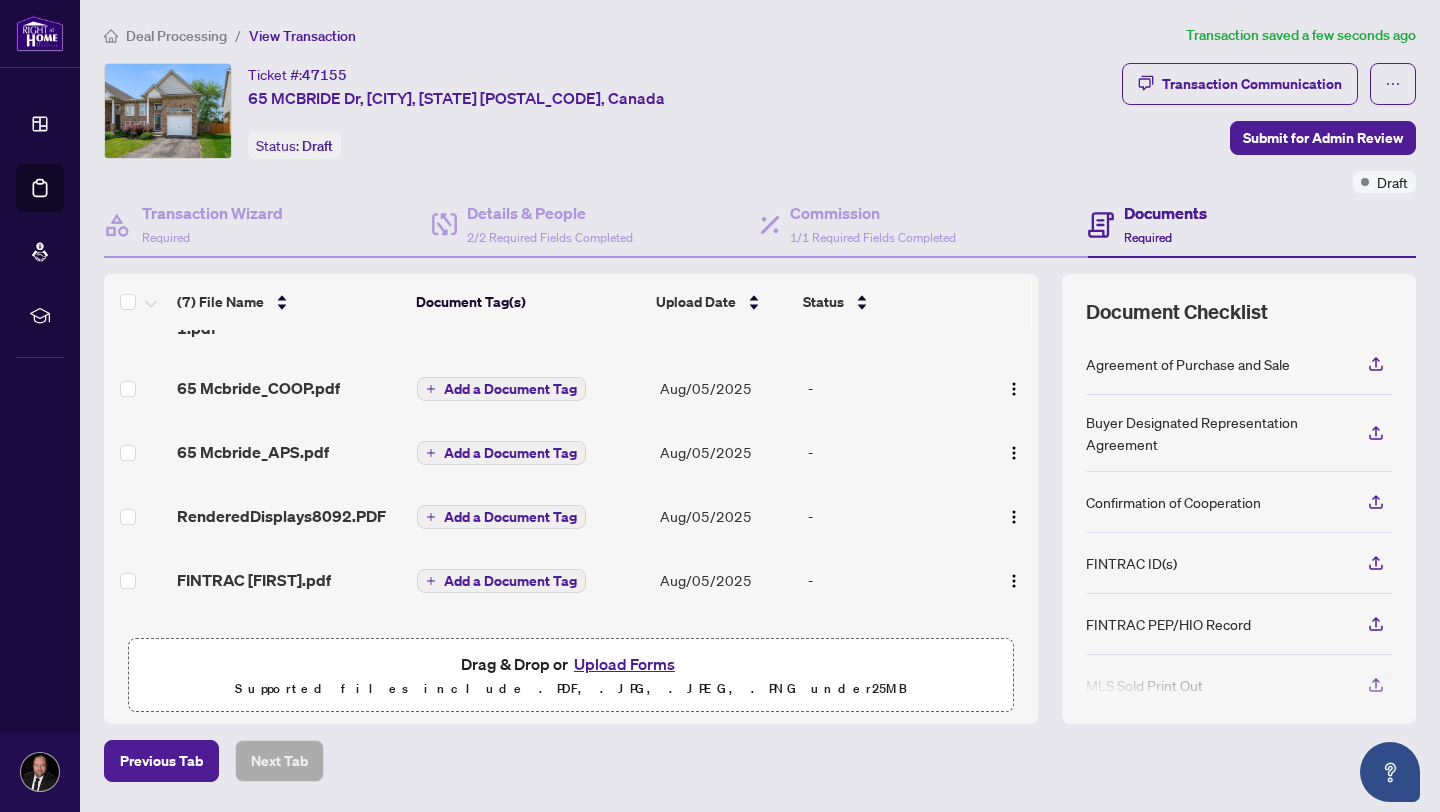 click on "Upload Forms" at bounding box center (624, 664) 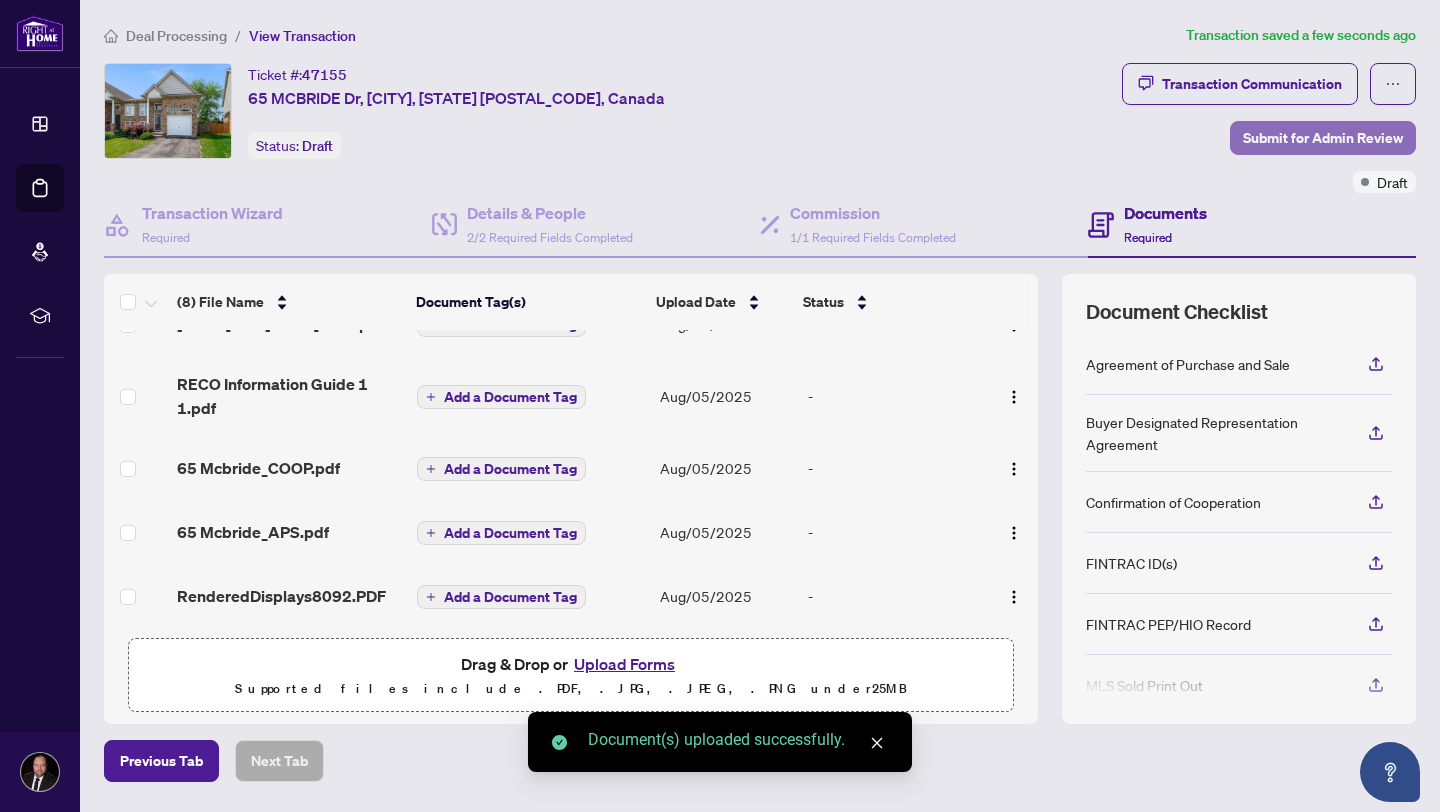 click on "Submit for Admin Review" at bounding box center [1323, 138] 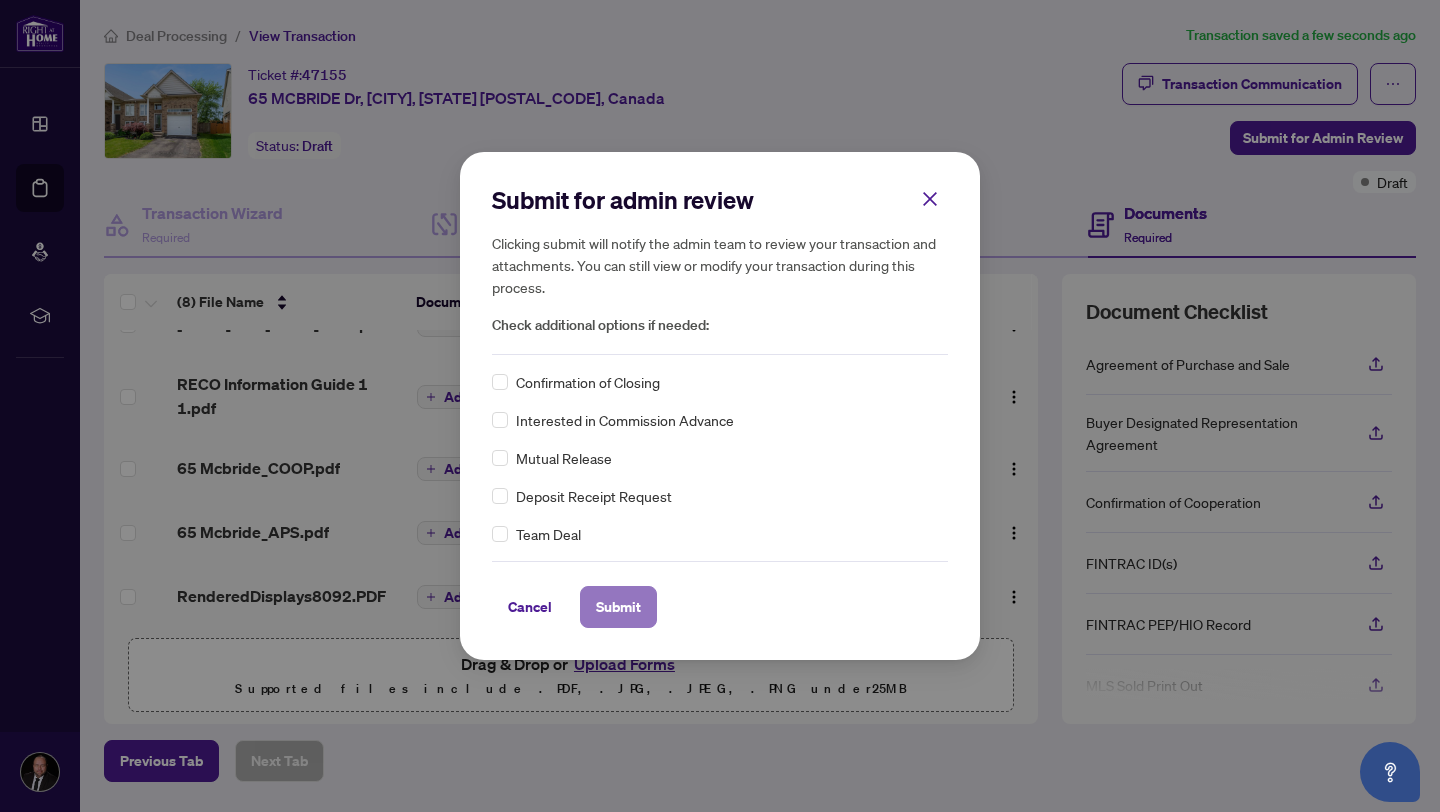 click on "Submit" at bounding box center (618, 607) 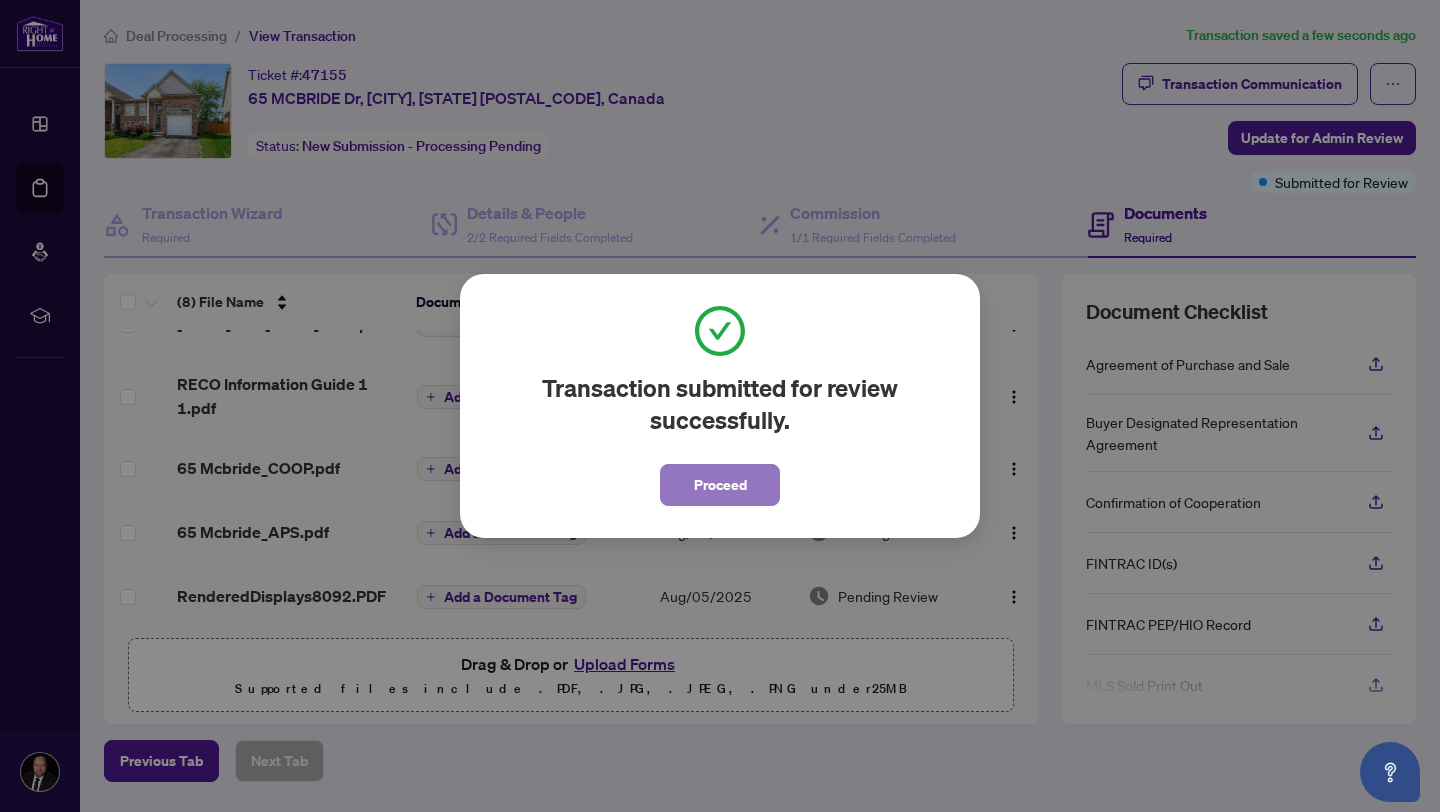 click on "Proceed" at bounding box center (720, 485) 